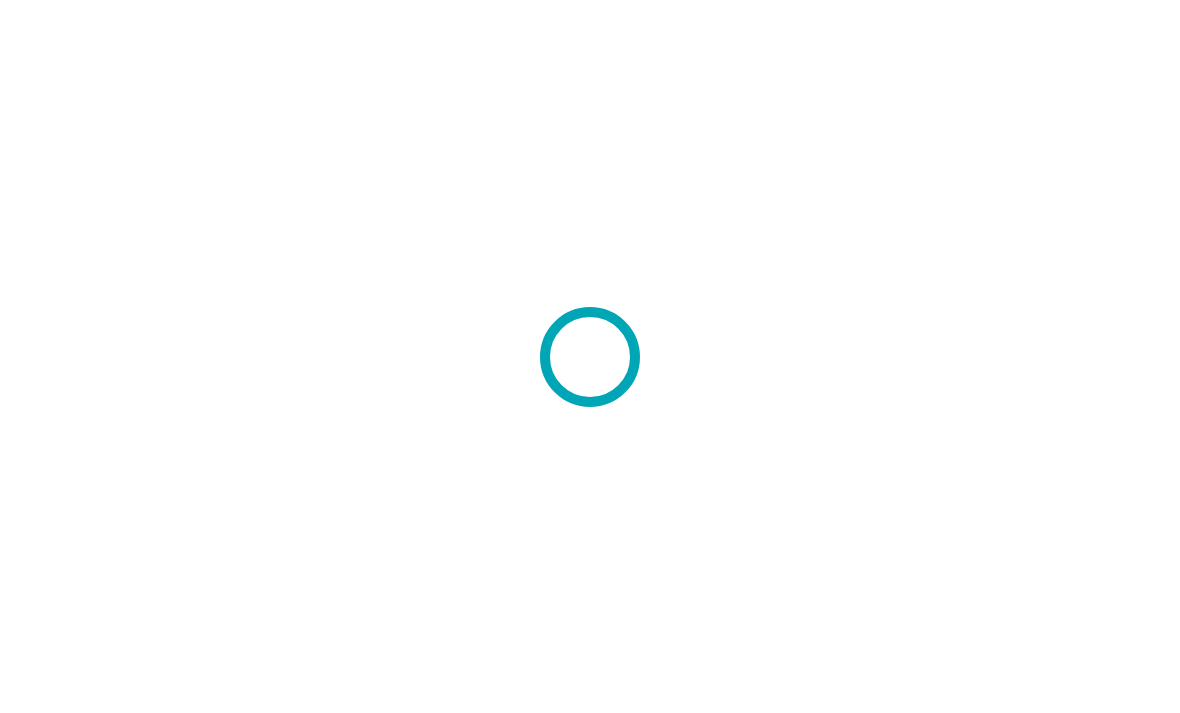 scroll, scrollTop: 0, scrollLeft: 0, axis: both 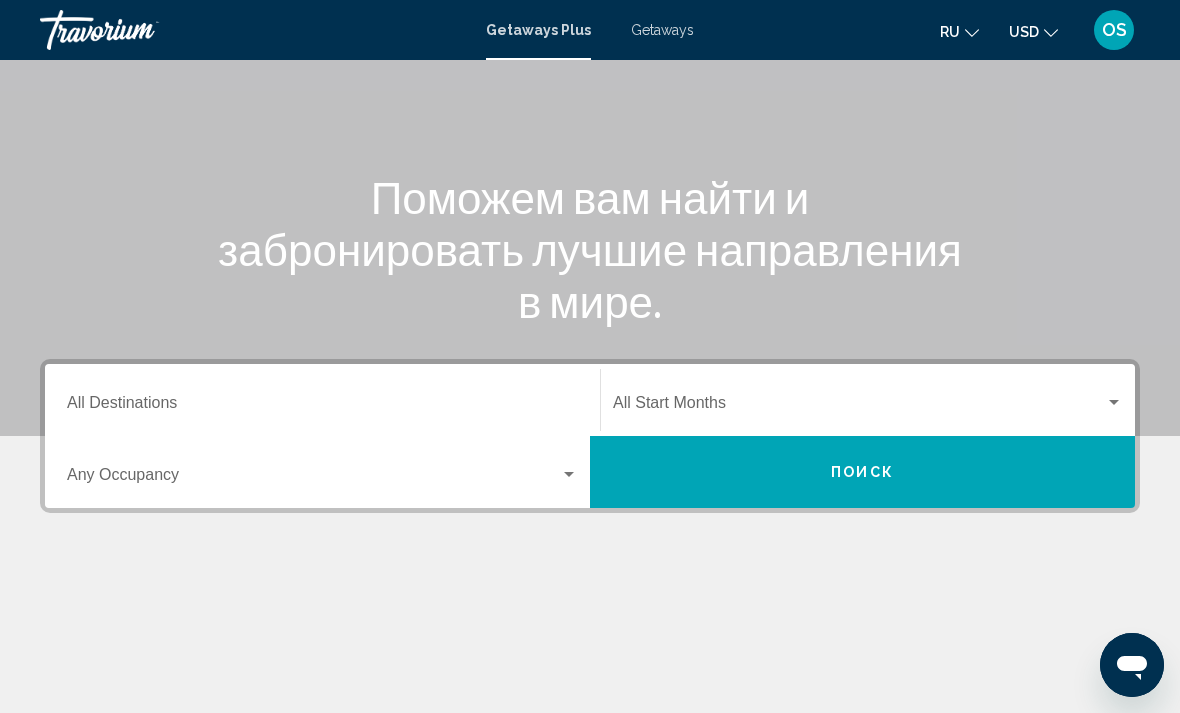 click on "Destination All Destinations" at bounding box center (322, 407) 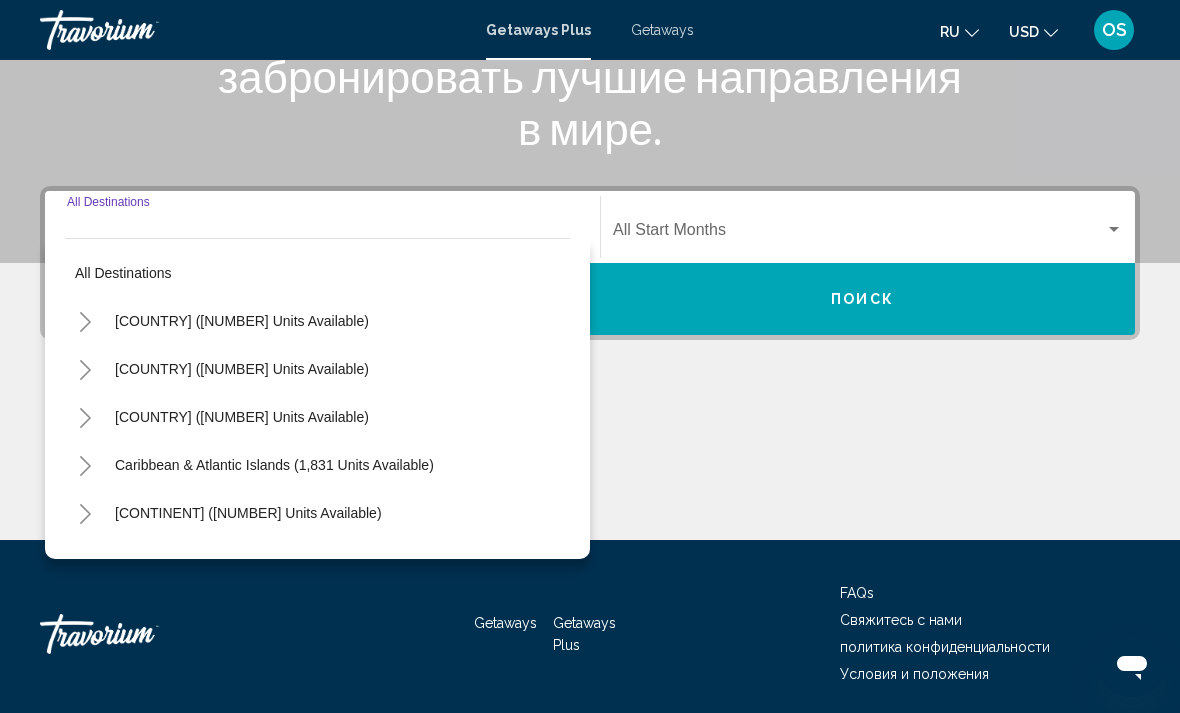 scroll, scrollTop: 345, scrollLeft: 0, axis: vertical 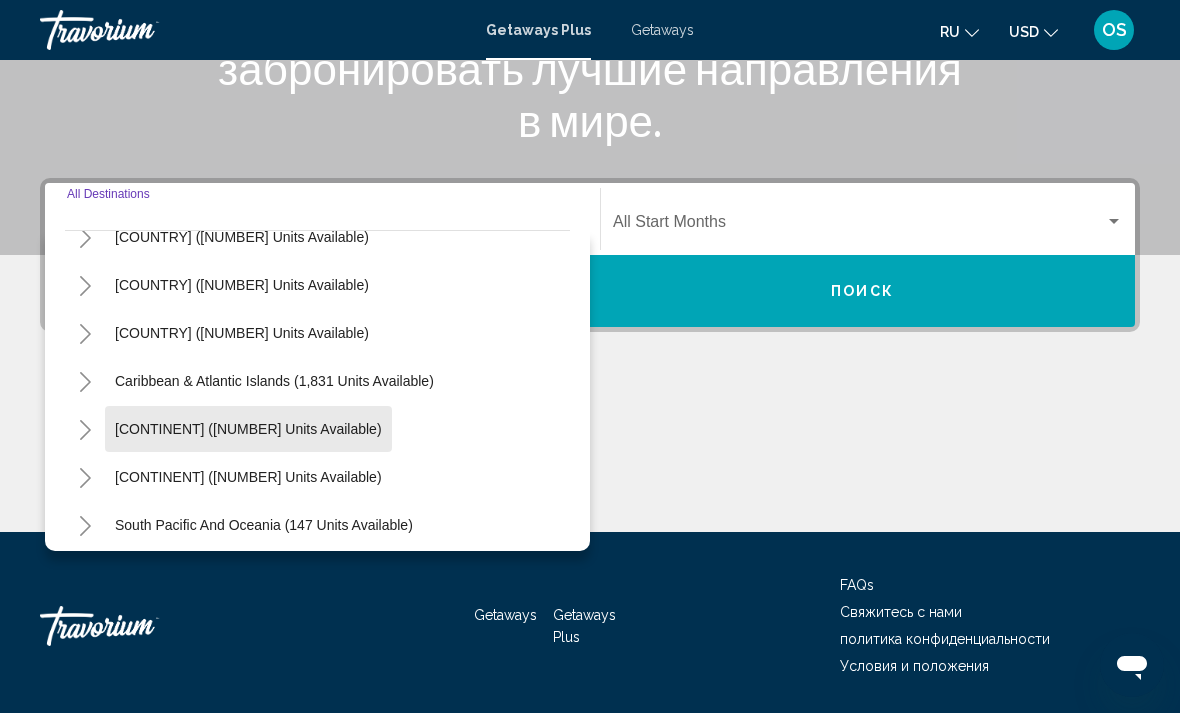 click on "[CONTINENT] ([NUMBER] units available)" at bounding box center [248, 477] 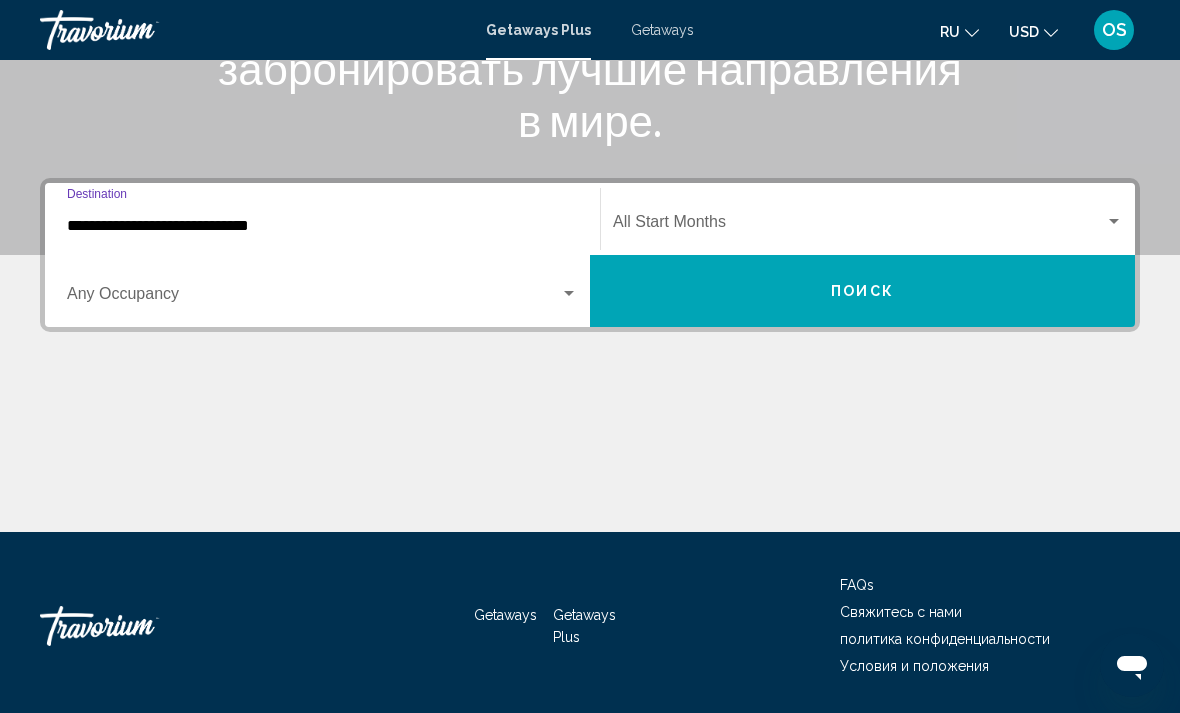 click at bounding box center [313, 298] 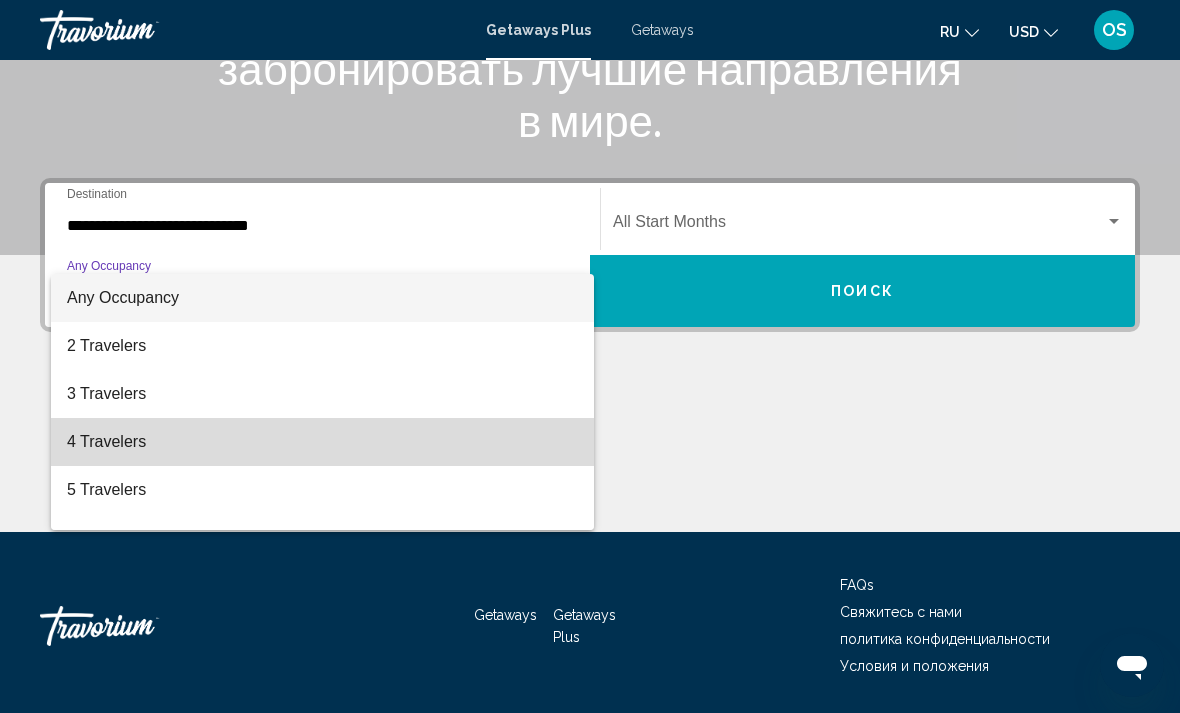 click on "4 Travelers" at bounding box center [322, 442] 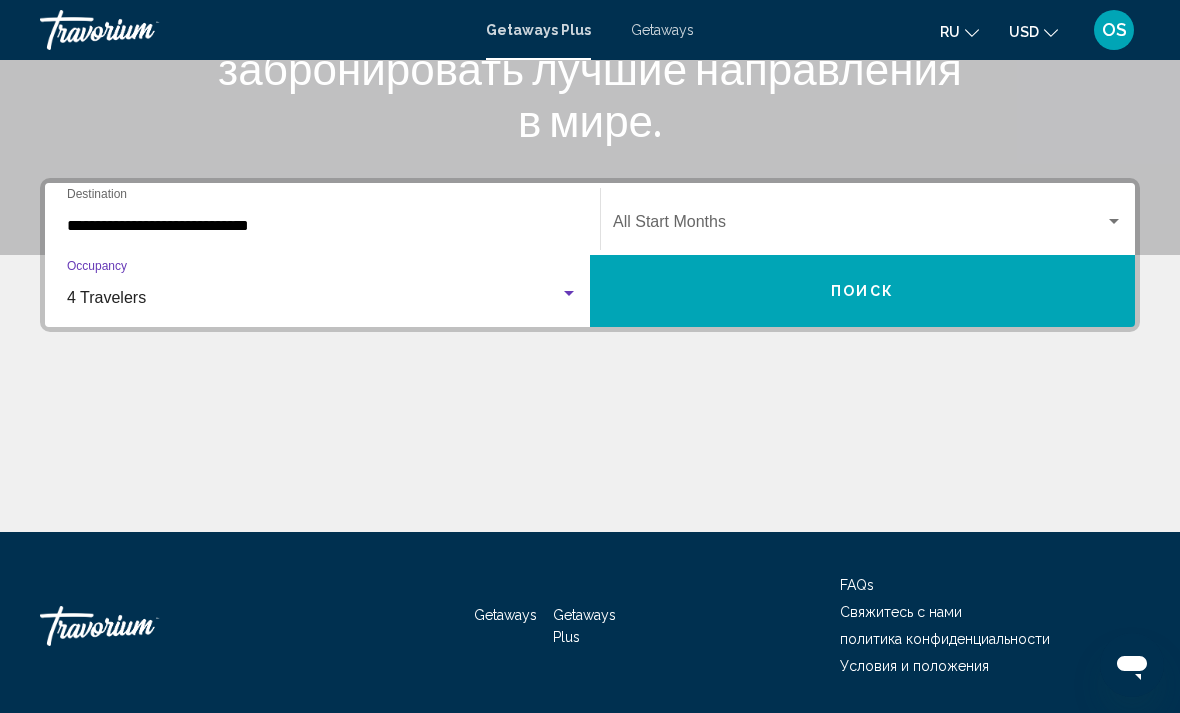 click on "**********" at bounding box center [322, 226] 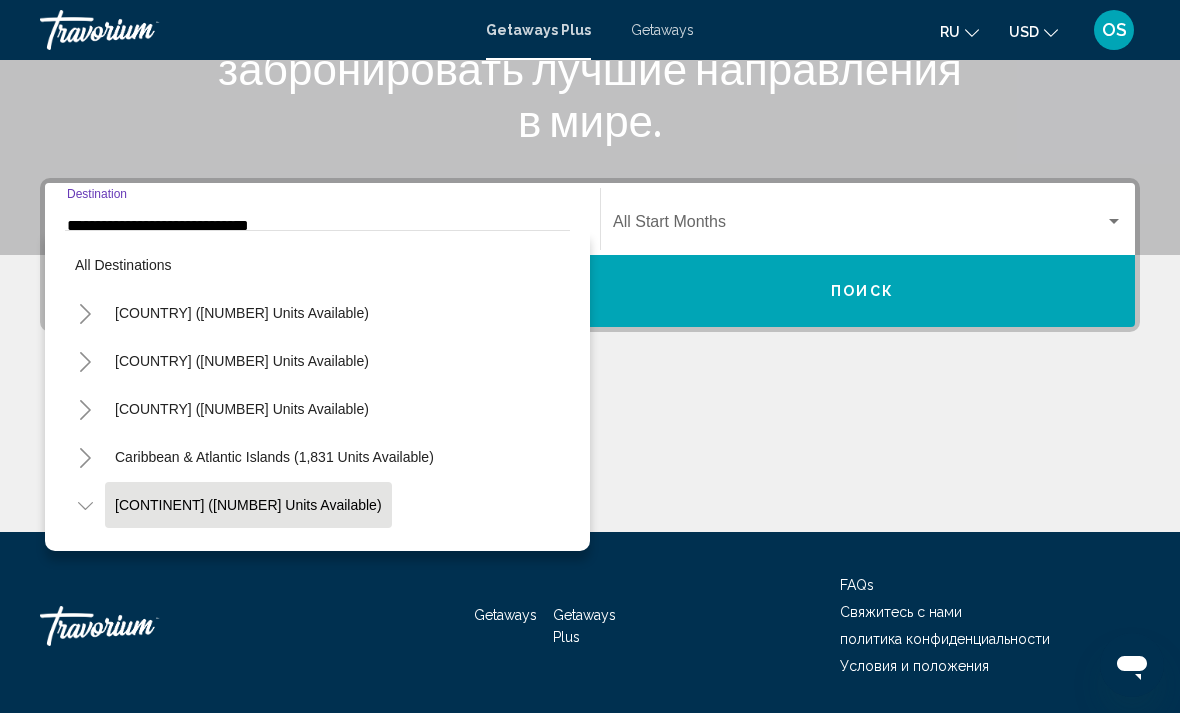 scroll, scrollTop: 343, scrollLeft: 0, axis: vertical 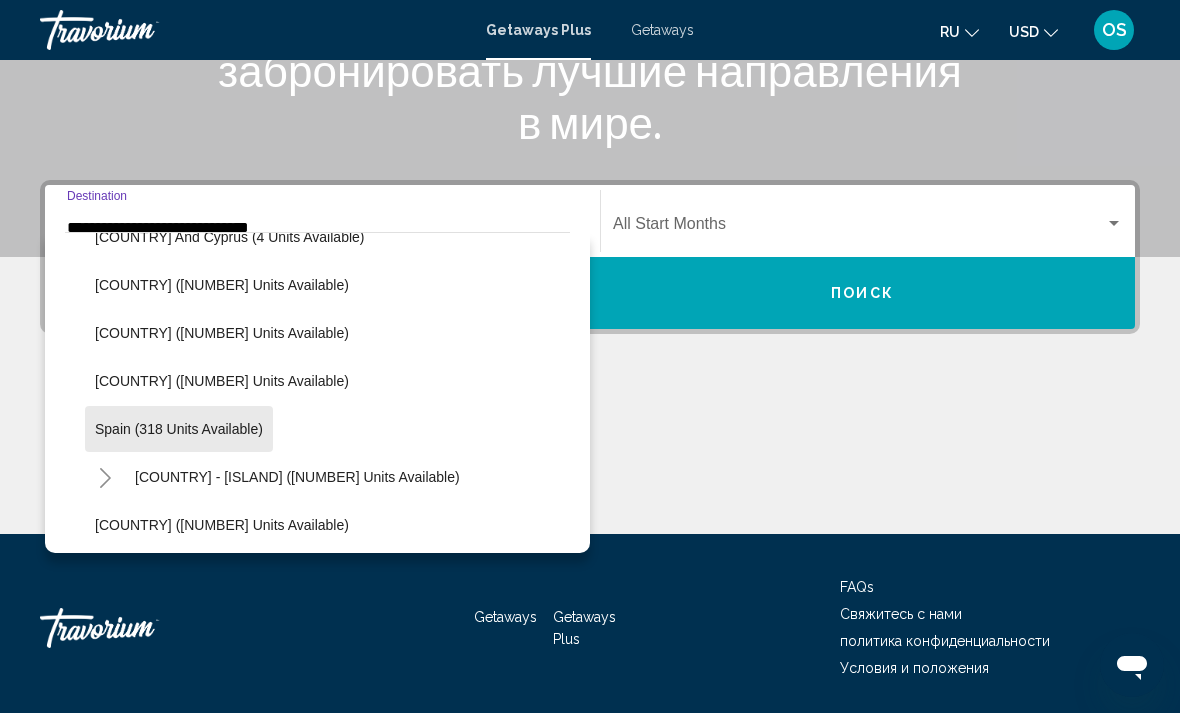 click on "Spain (318 units available)" 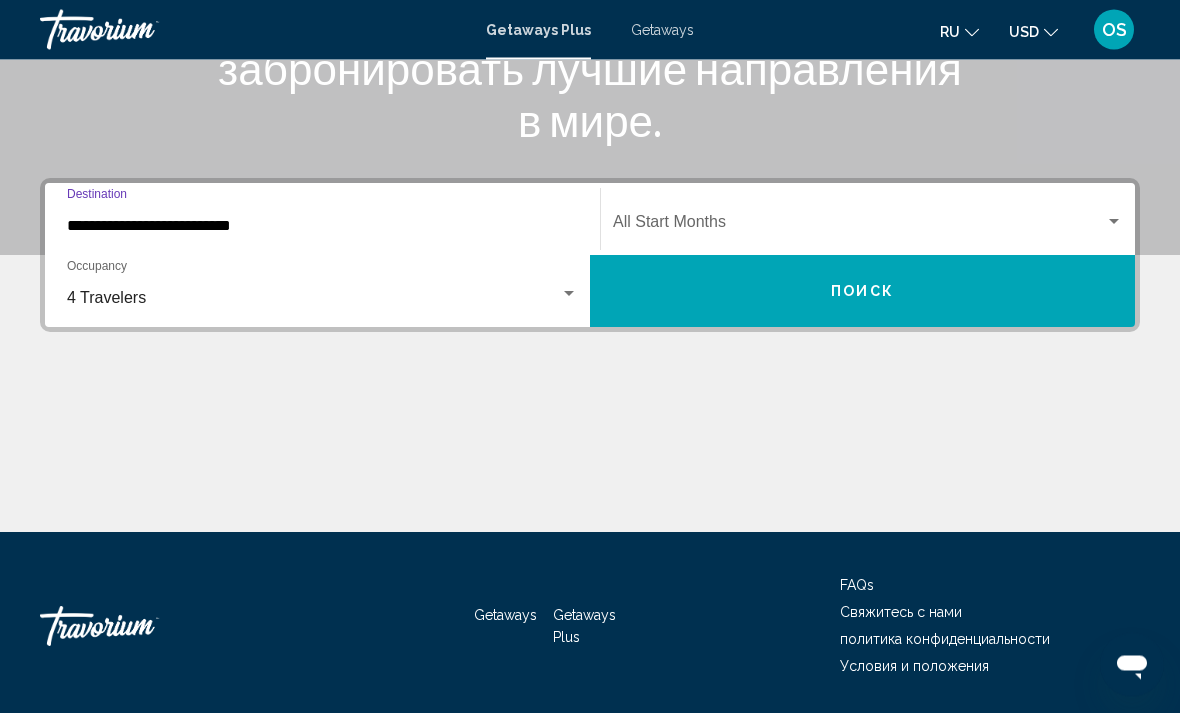 scroll, scrollTop: 345, scrollLeft: 0, axis: vertical 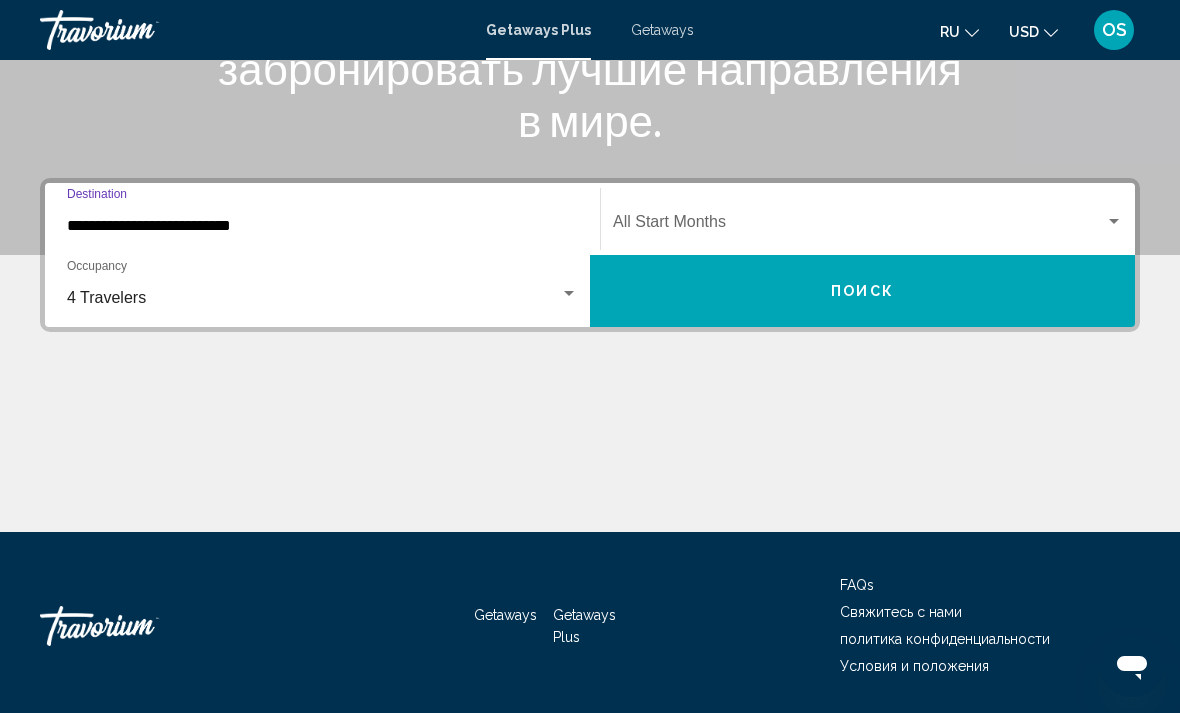 click at bounding box center [859, 226] 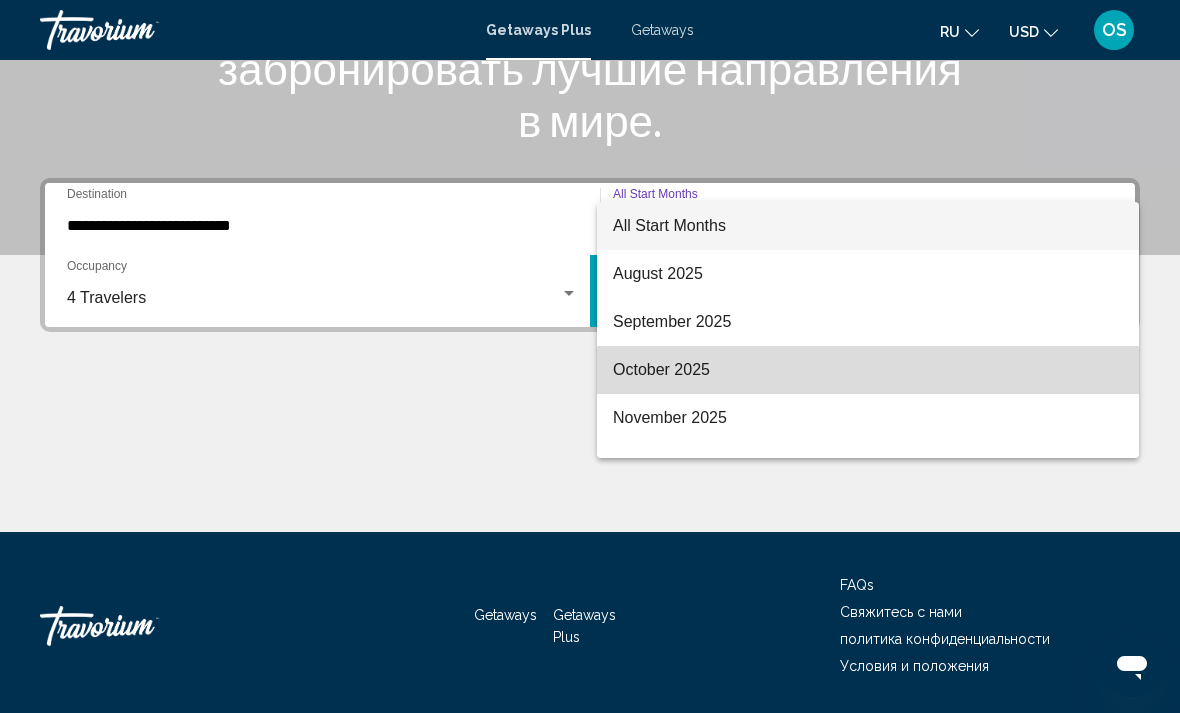click on "October 2025" at bounding box center [868, 370] 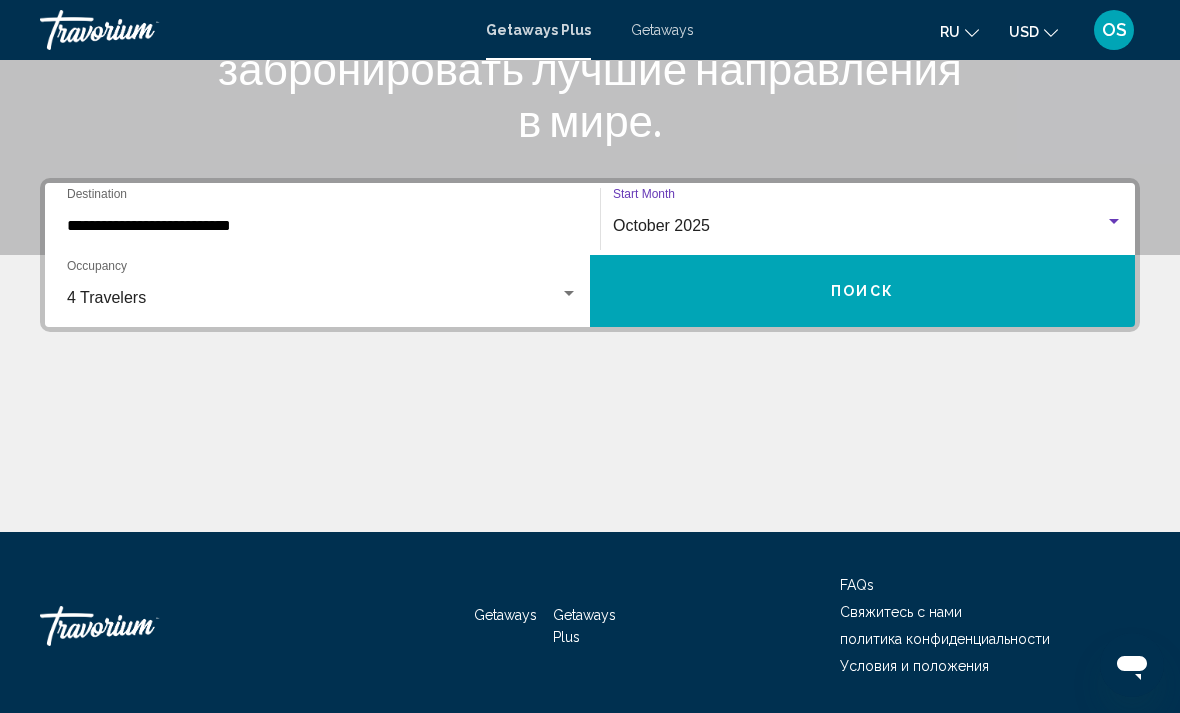 click on "Поиск" at bounding box center [862, 292] 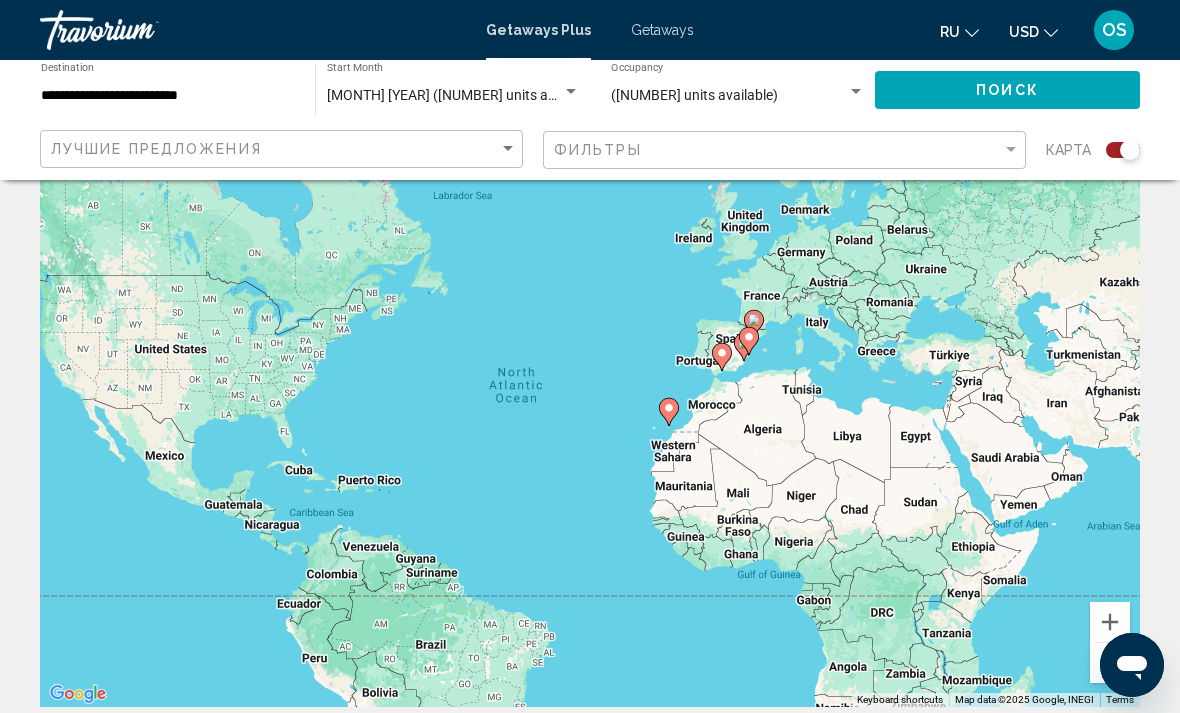 scroll, scrollTop: 0, scrollLeft: 0, axis: both 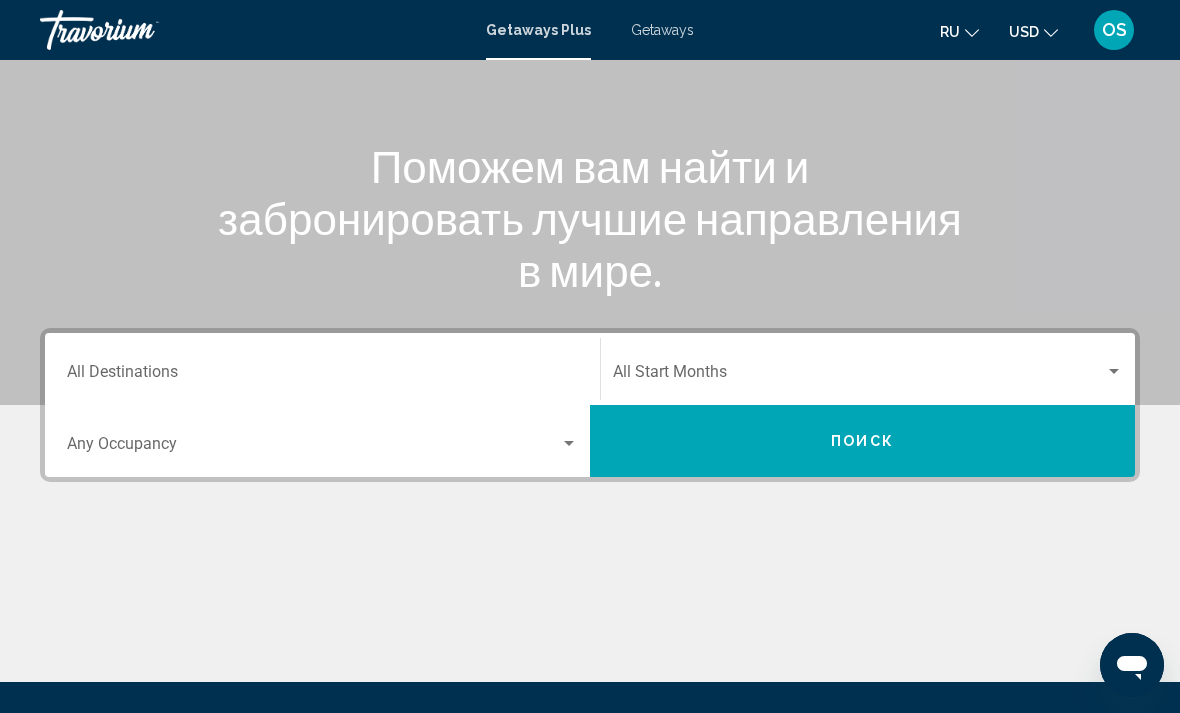 click on "Destination All Destinations" at bounding box center (322, 376) 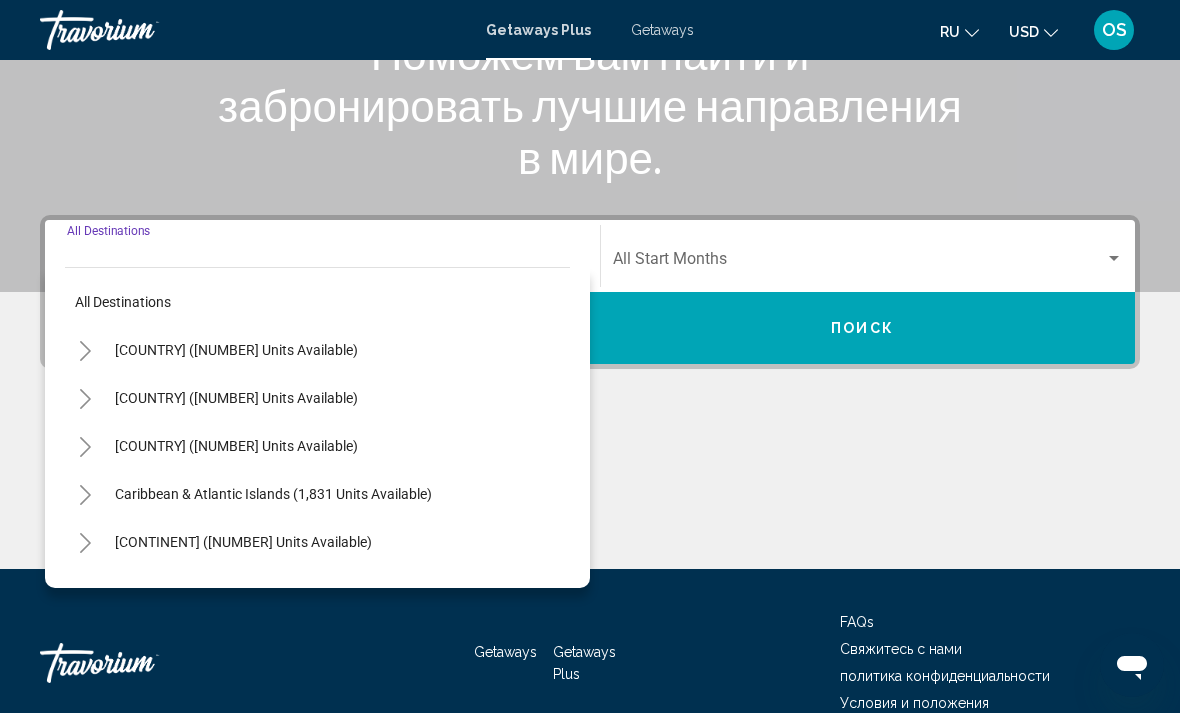 scroll, scrollTop: 345, scrollLeft: 0, axis: vertical 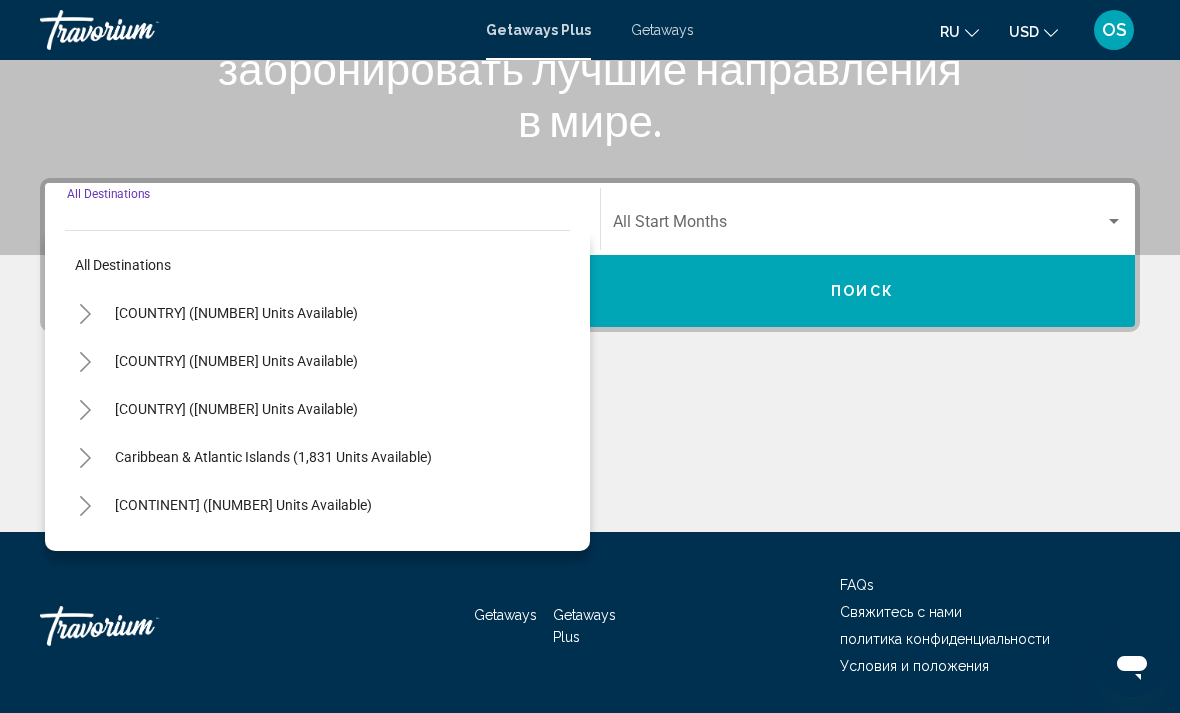click on "Destination All Destinations" at bounding box center (322, 219) 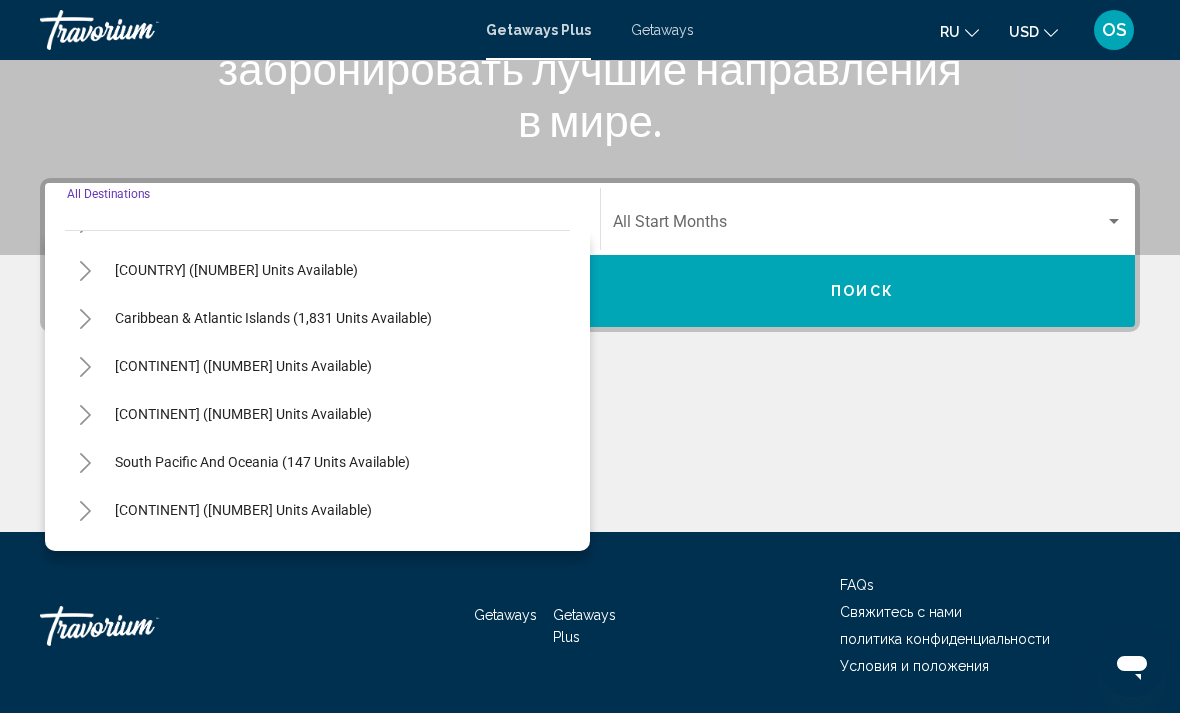 scroll, scrollTop: 140, scrollLeft: 0, axis: vertical 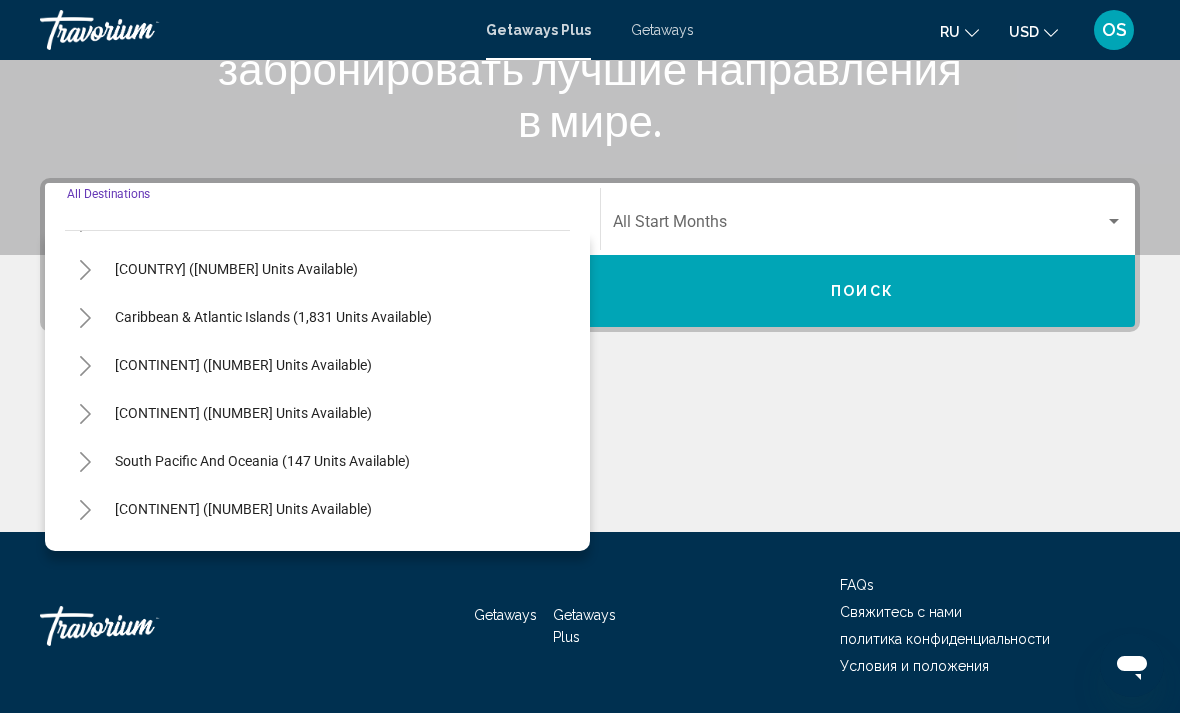 click on "[CONTINENT] ([NUMBER] units available)" at bounding box center [243, 413] 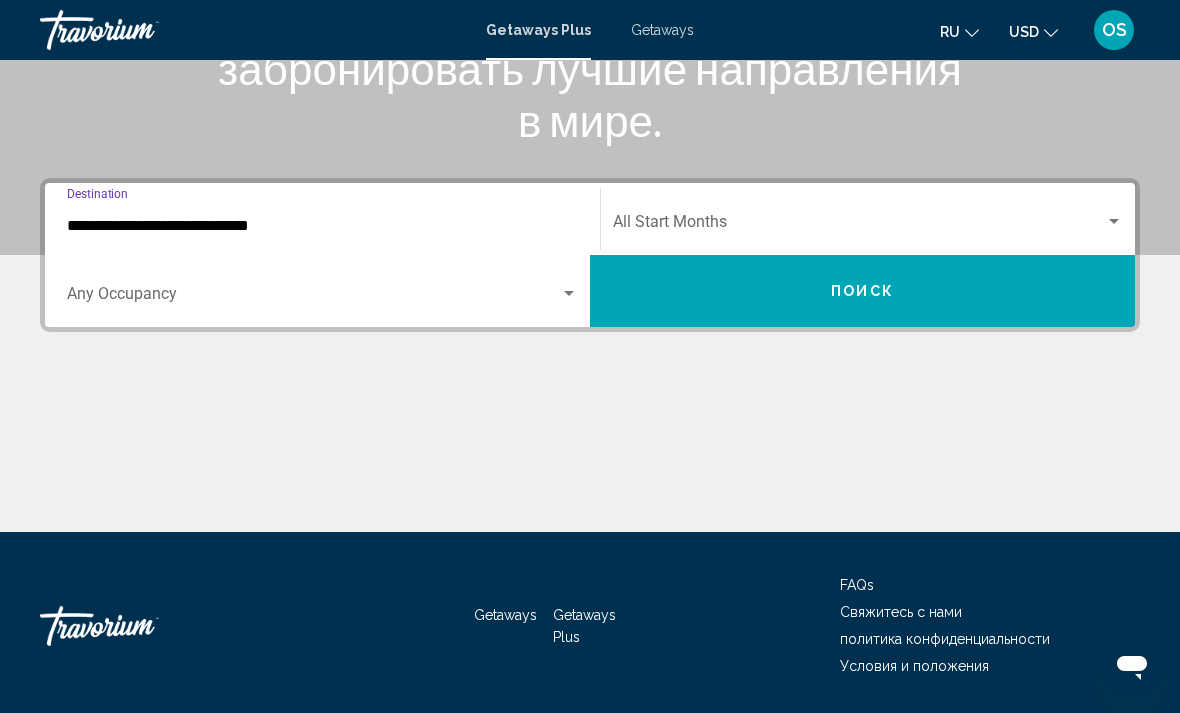 click at bounding box center [313, 298] 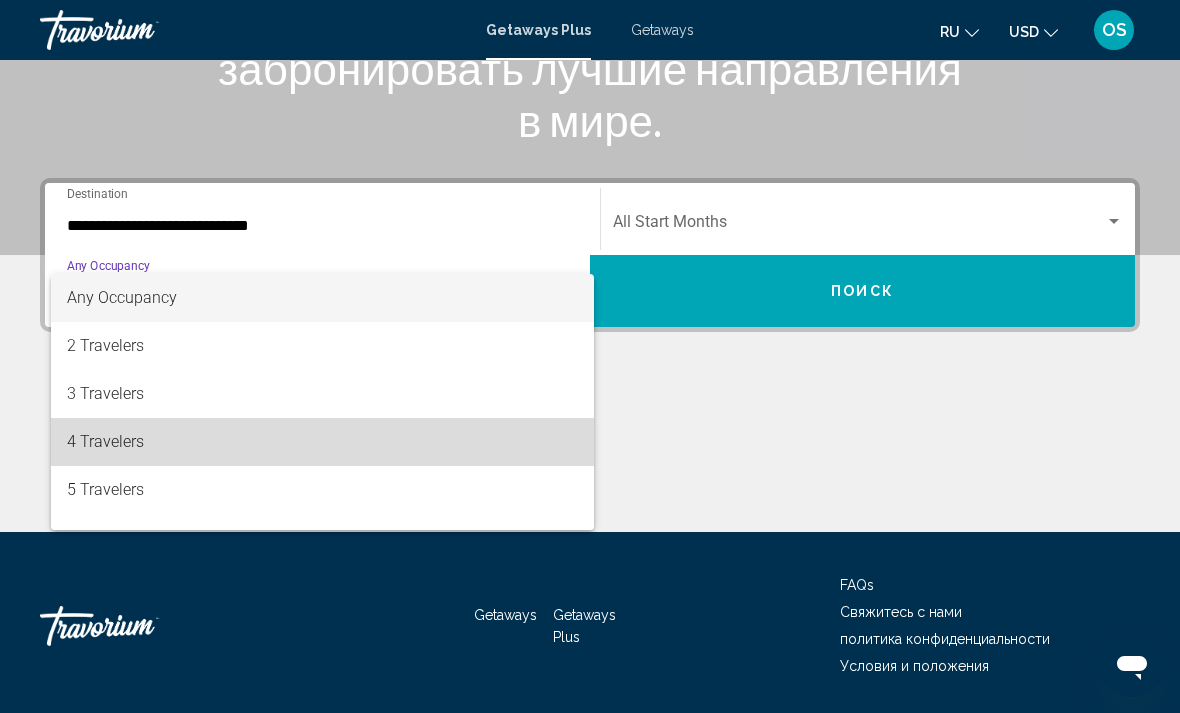 click on "4 Travelers" at bounding box center [322, 442] 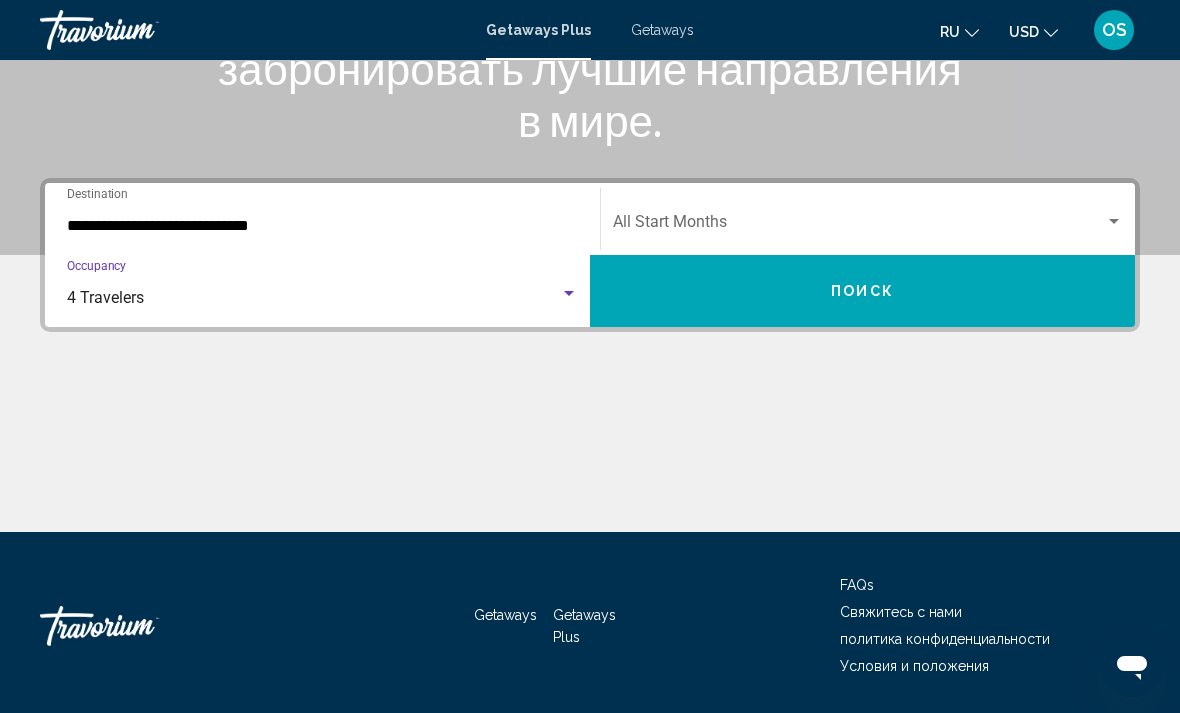 click at bounding box center [859, 226] 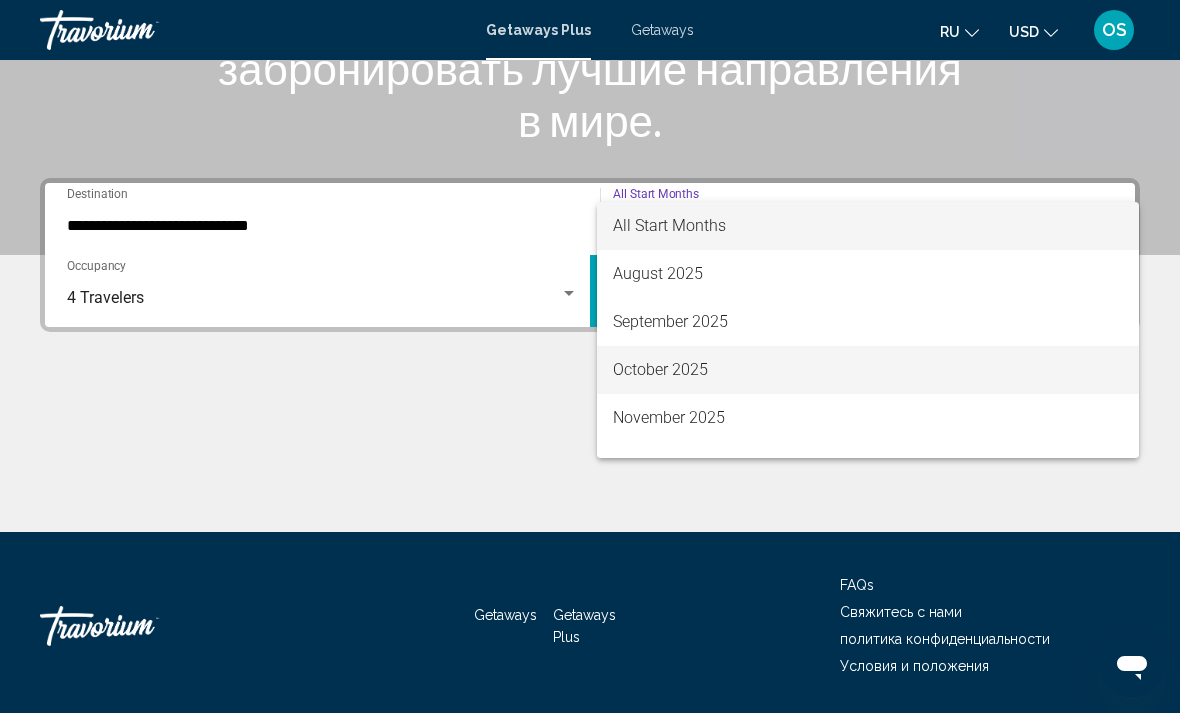 click on "October 2025" at bounding box center (868, 370) 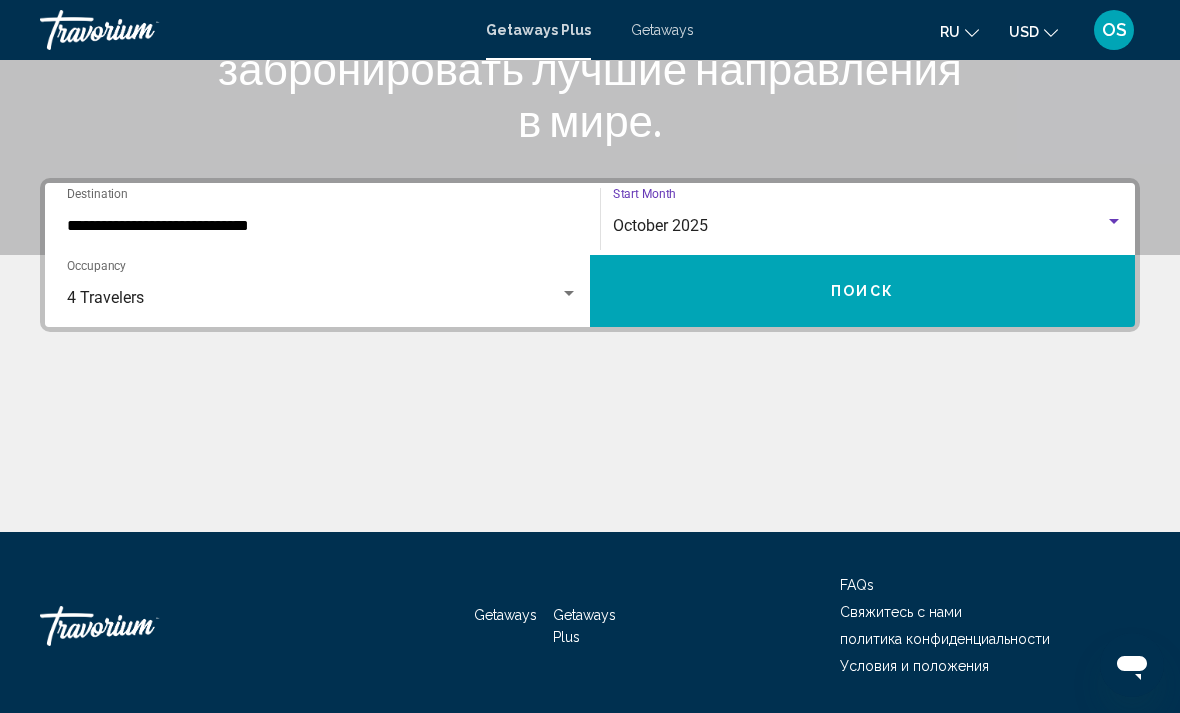 click on "Поиск" at bounding box center (862, 292) 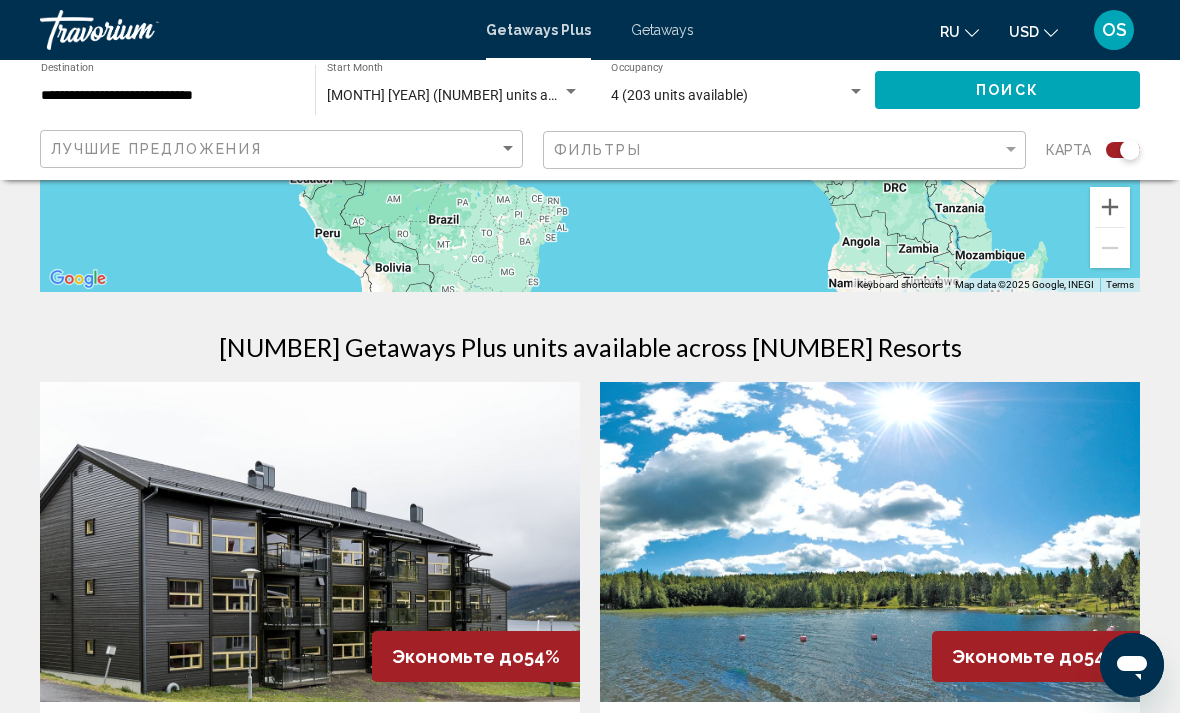 scroll, scrollTop: 489, scrollLeft: 0, axis: vertical 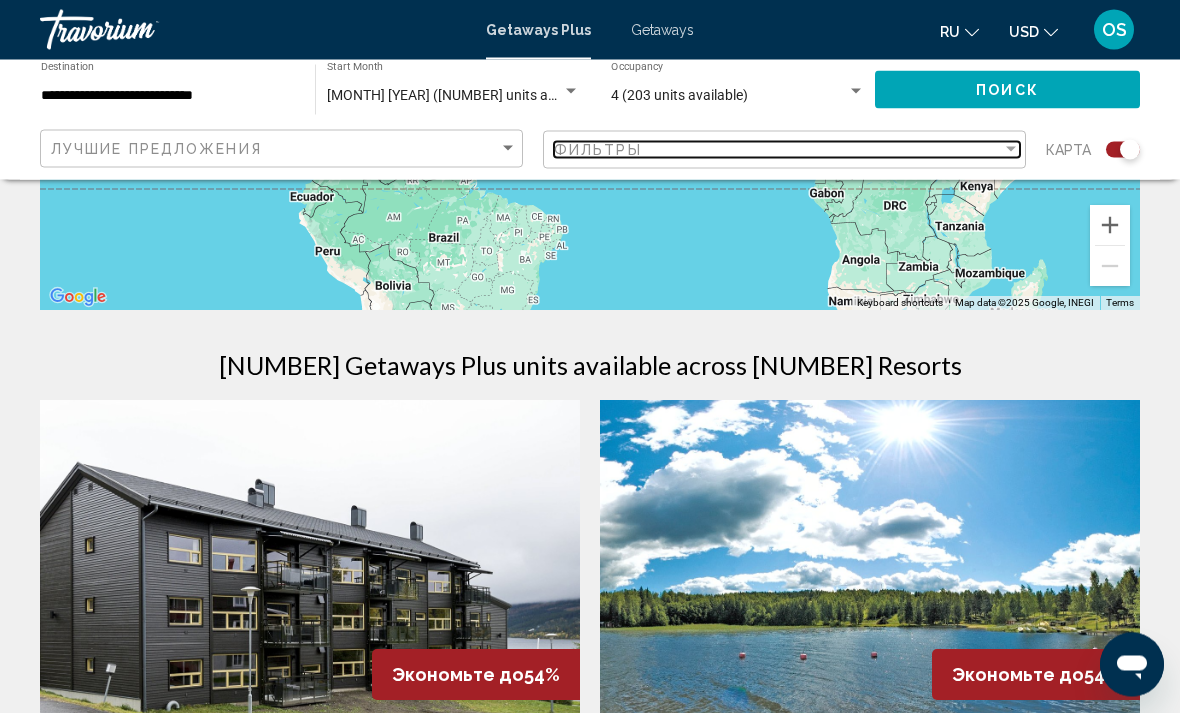 click on "Фильтры" at bounding box center [778, 150] 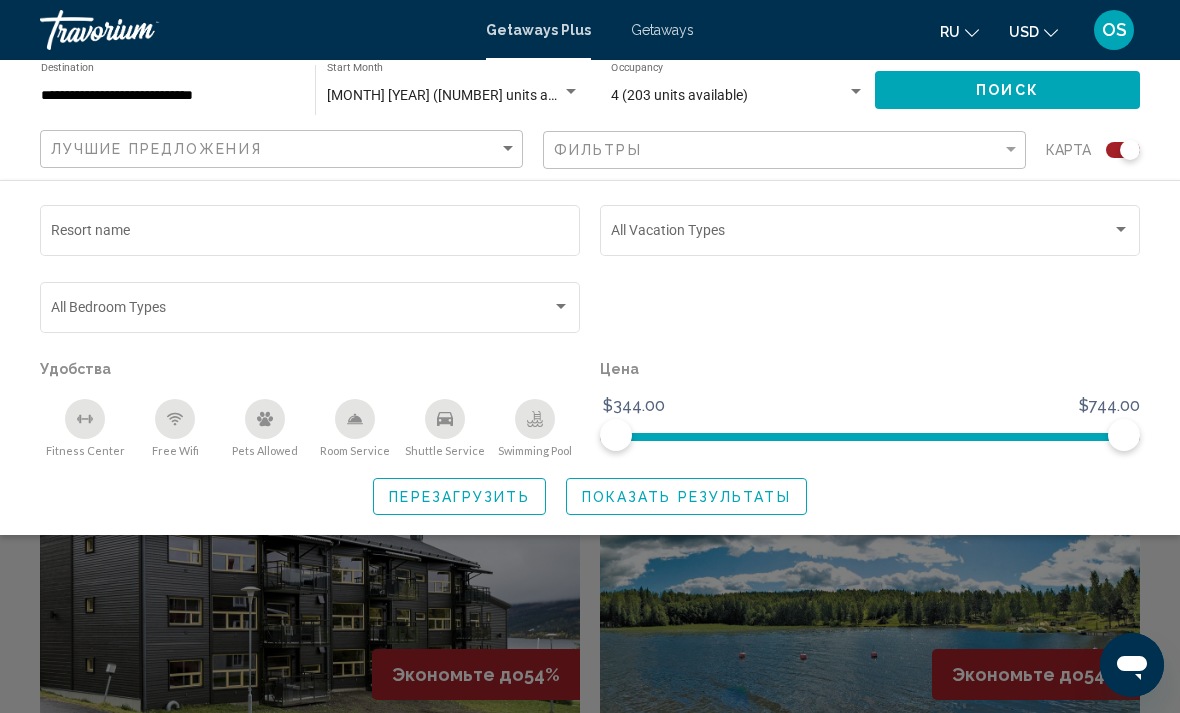 click on "Resort name" 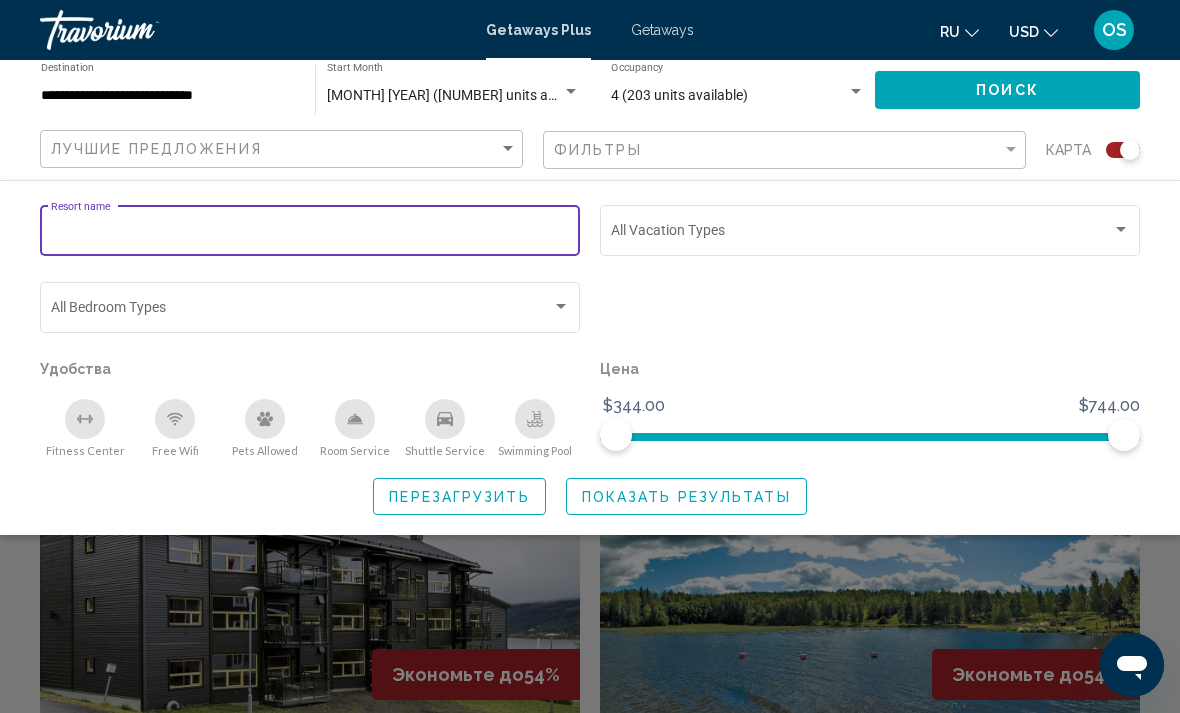 scroll, scrollTop: 489, scrollLeft: 0, axis: vertical 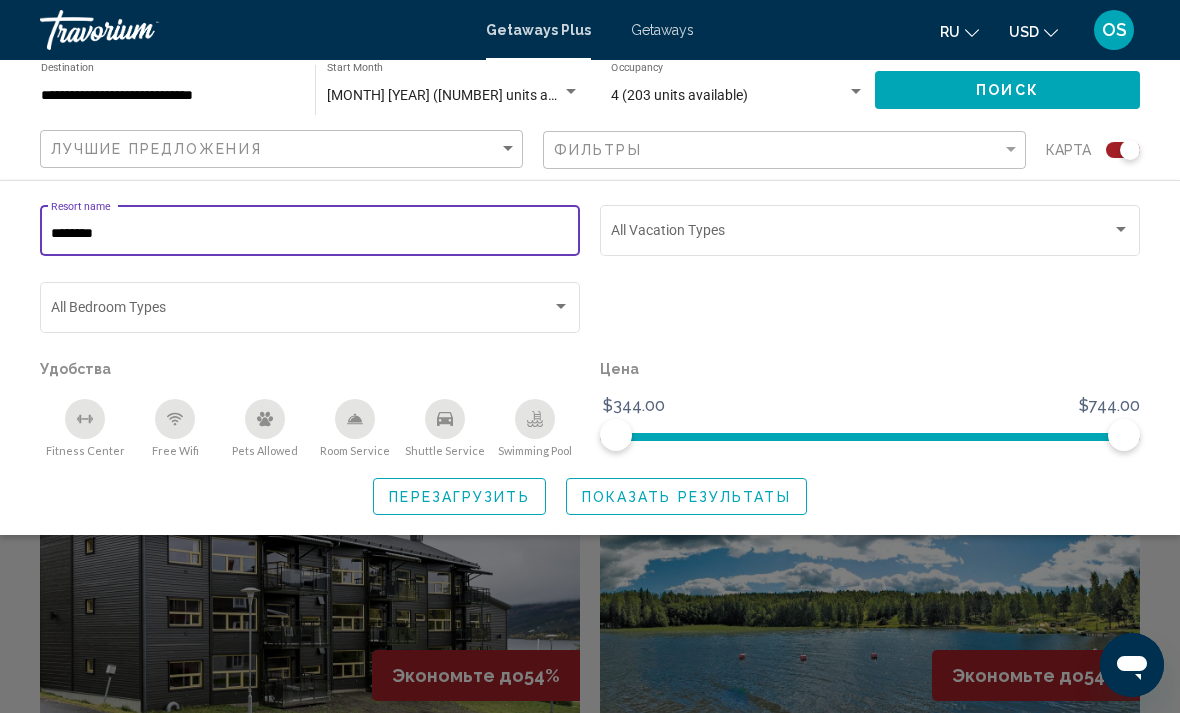 type on "********" 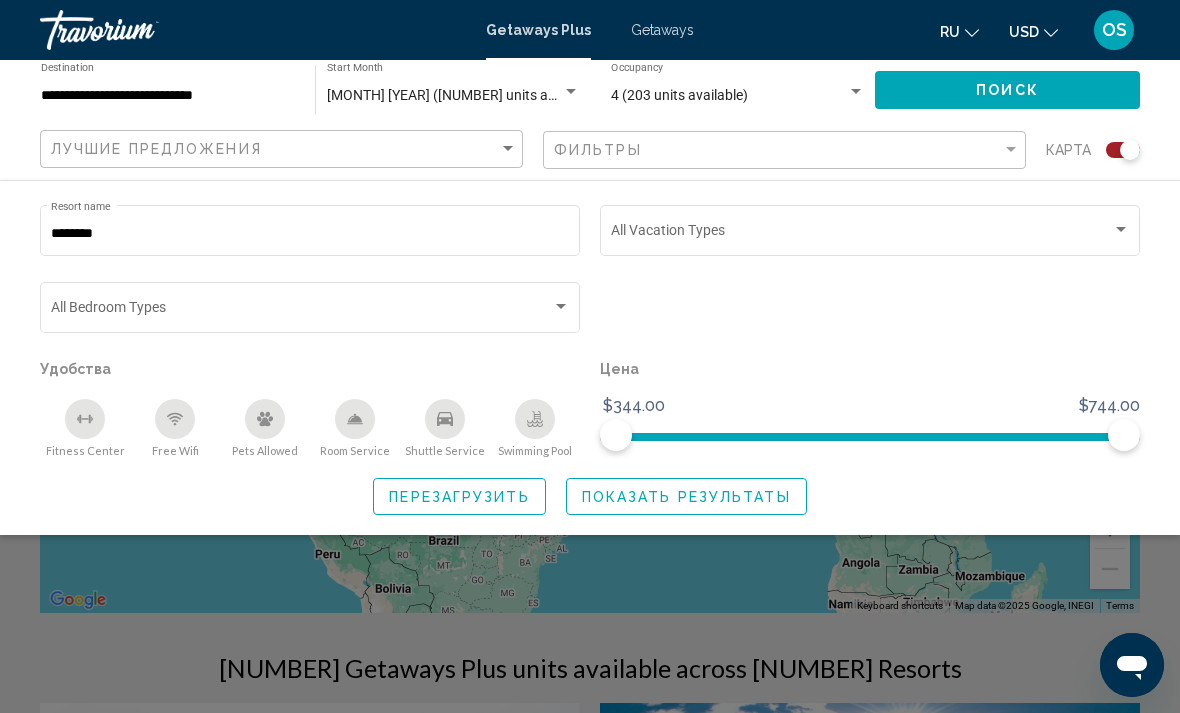 scroll, scrollTop: 186, scrollLeft: 0, axis: vertical 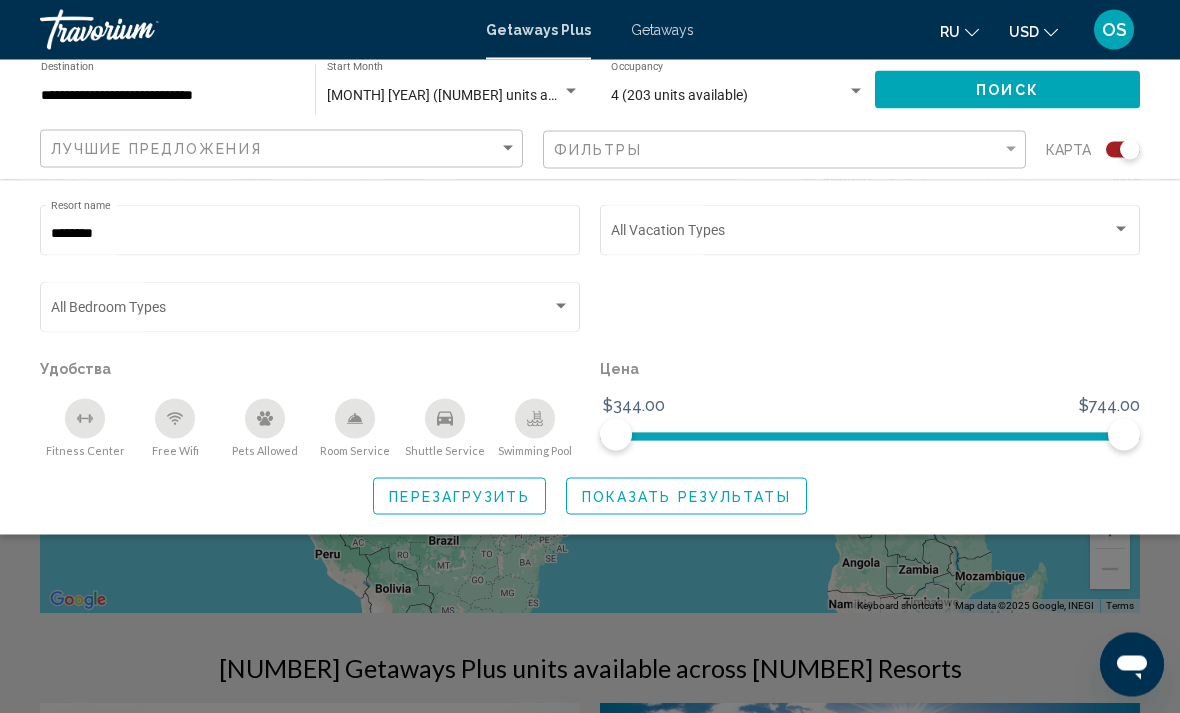 click on "Перезагрузить" 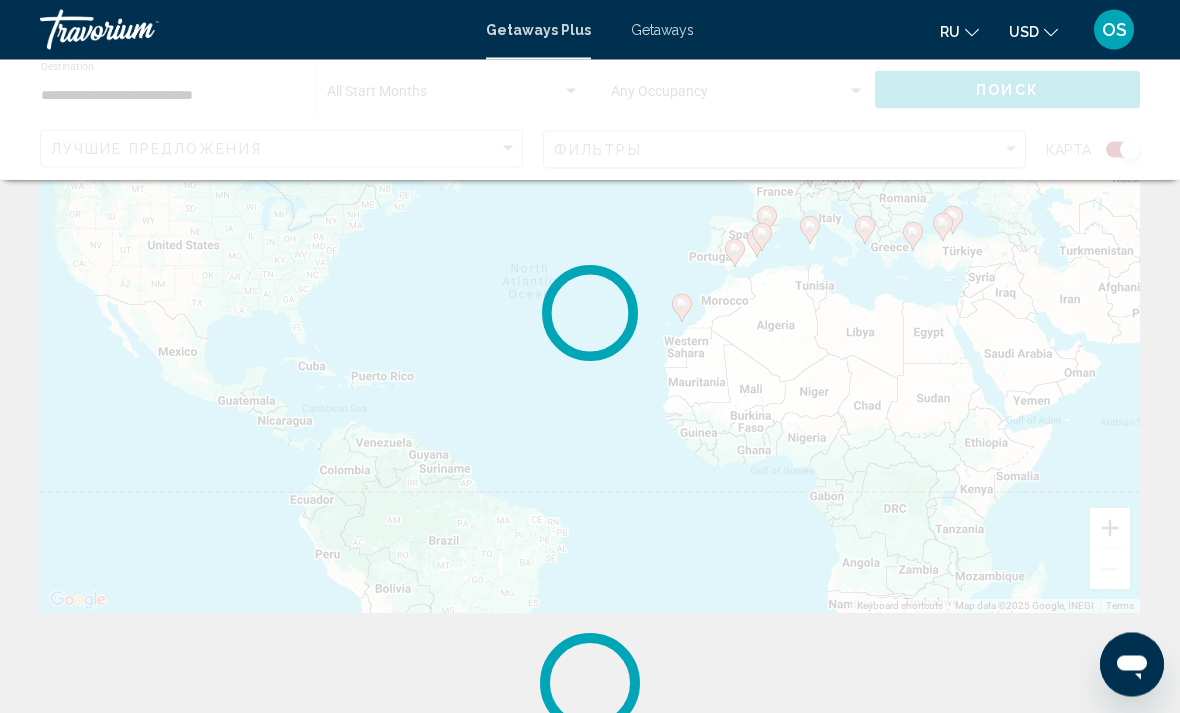 scroll, scrollTop: 0, scrollLeft: 0, axis: both 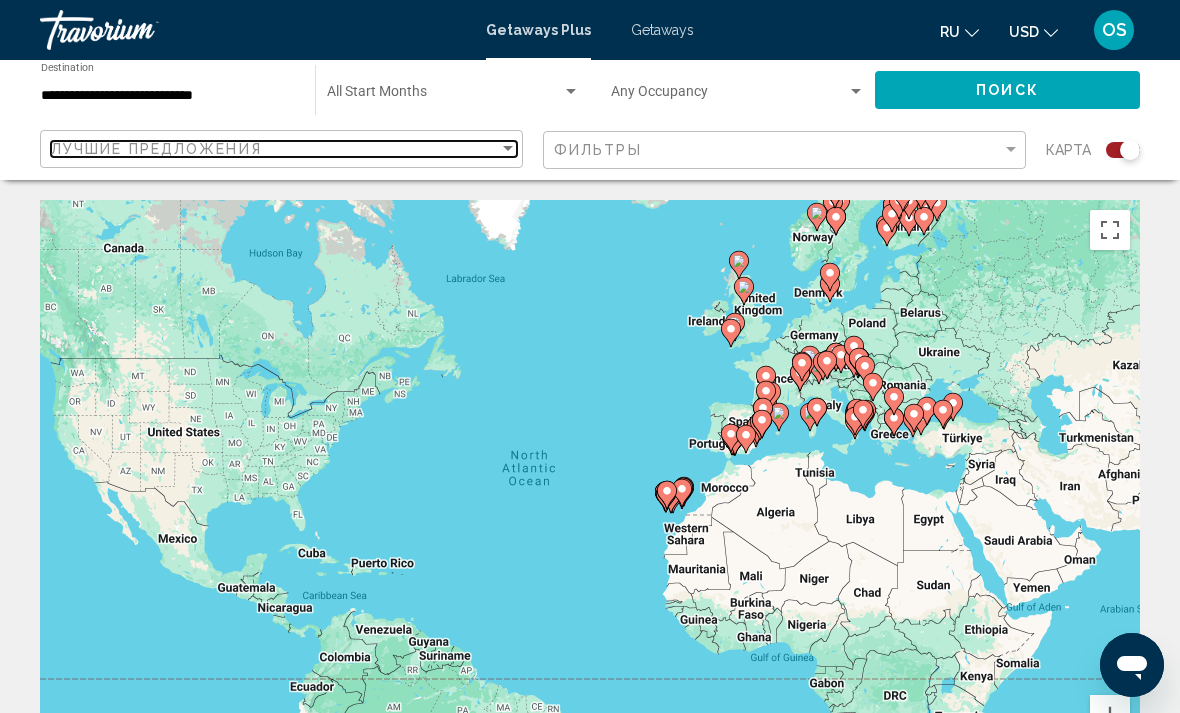 click on "Лучшие предложения" at bounding box center [275, 149] 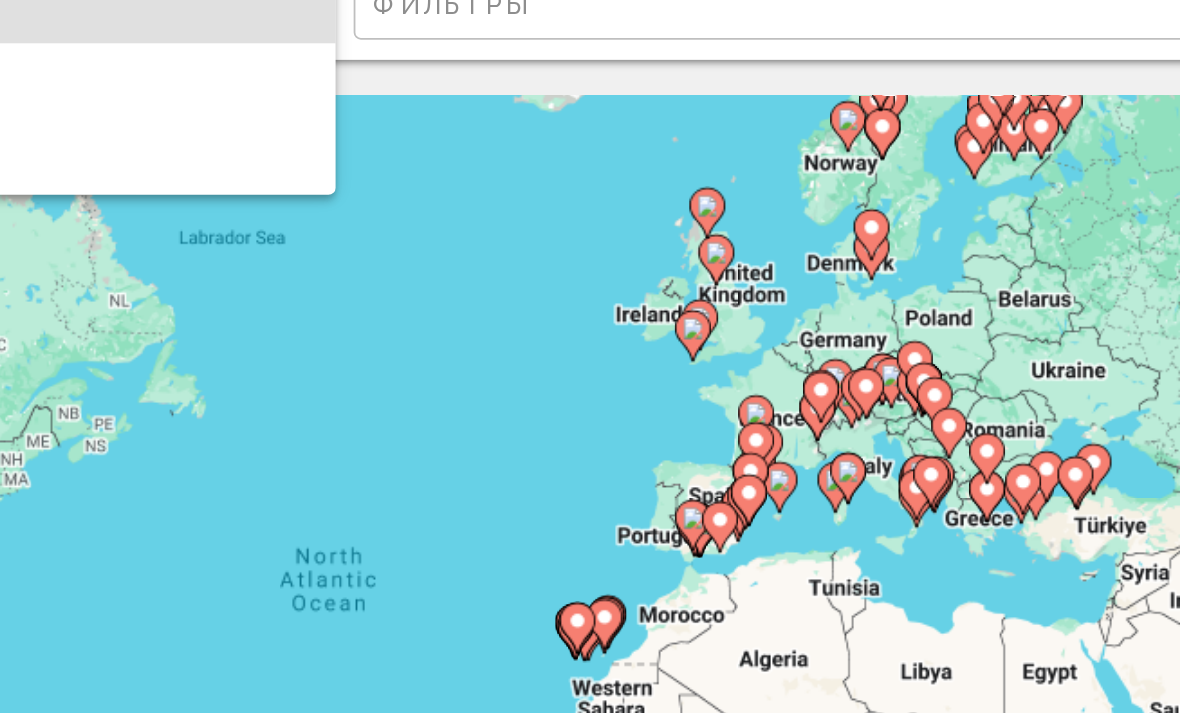 click at bounding box center [590, 356] 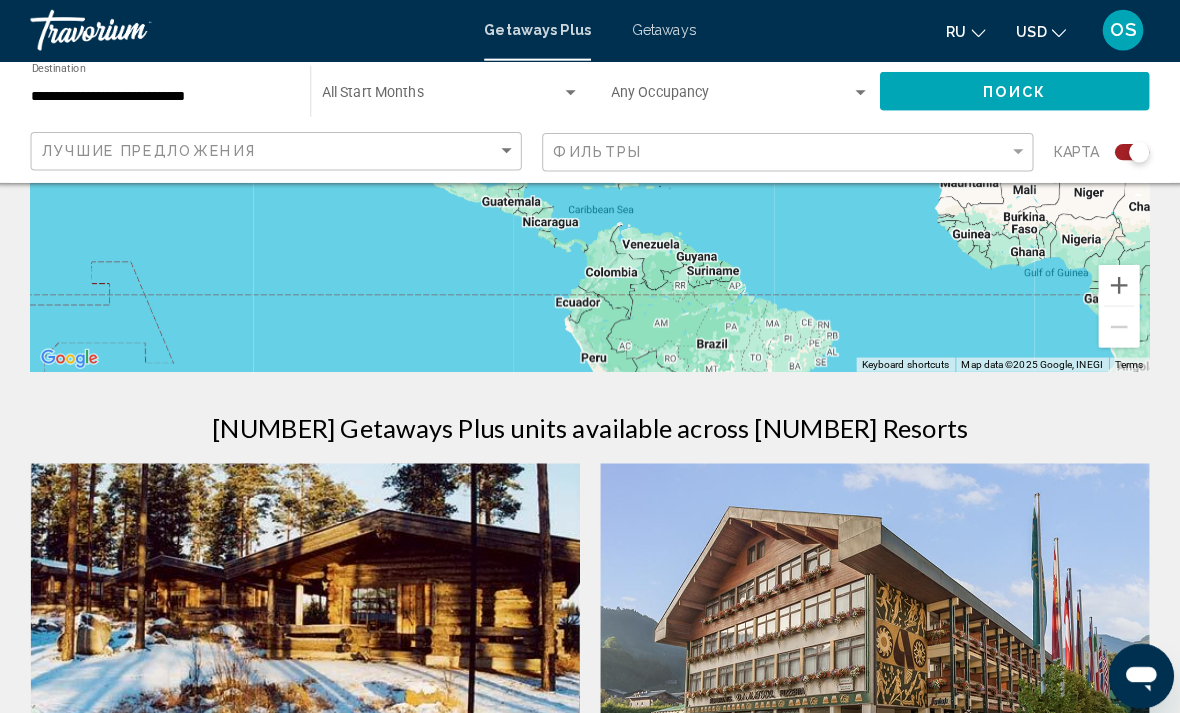 scroll, scrollTop: 0, scrollLeft: 0, axis: both 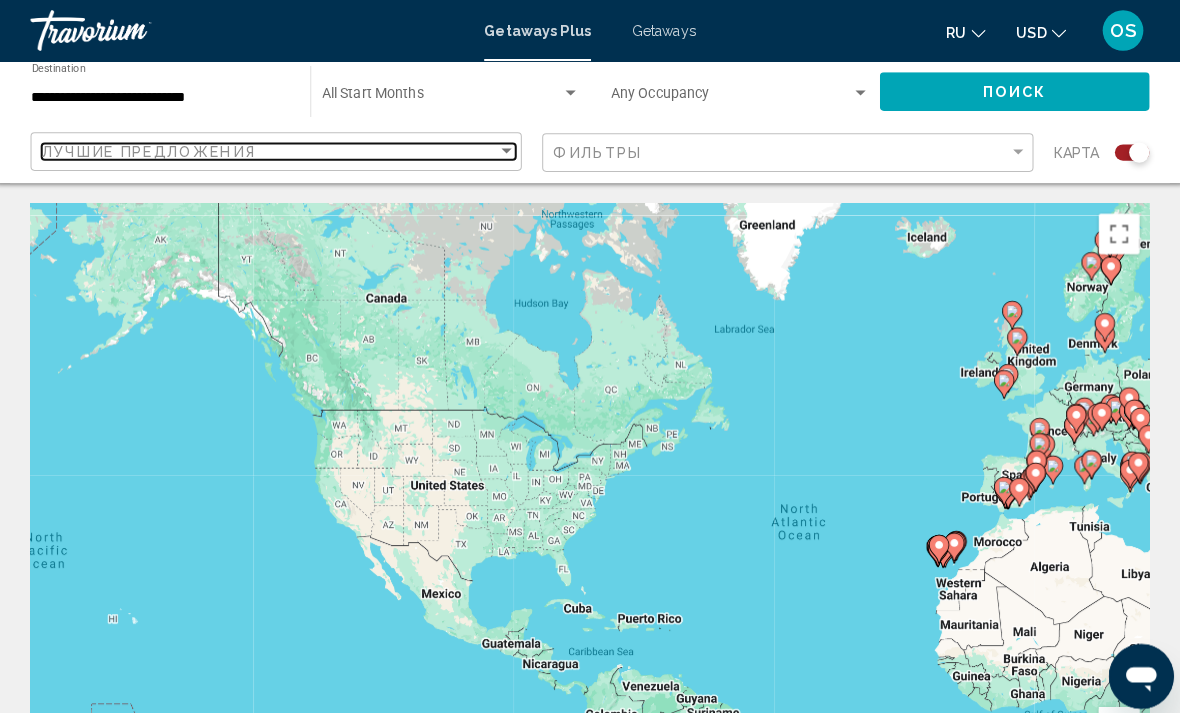 click on "Лучшие предложения" at bounding box center [156, 149] 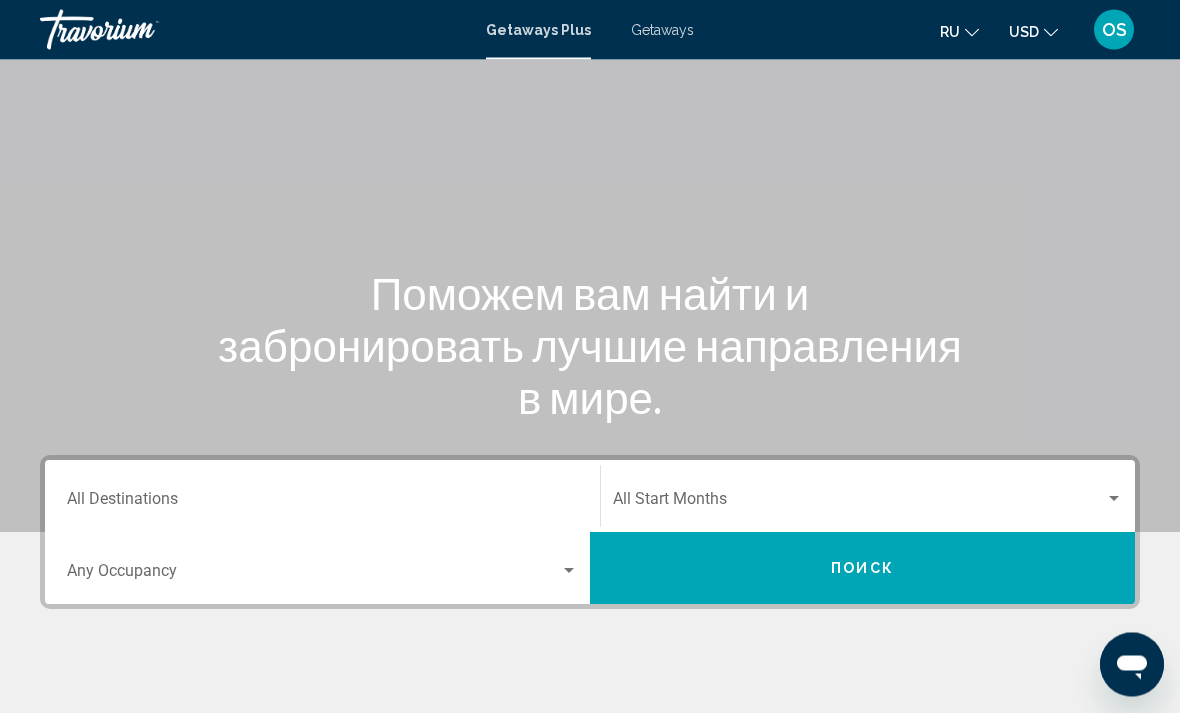 scroll, scrollTop: 68, scrollLeft: 0, axis: vertical 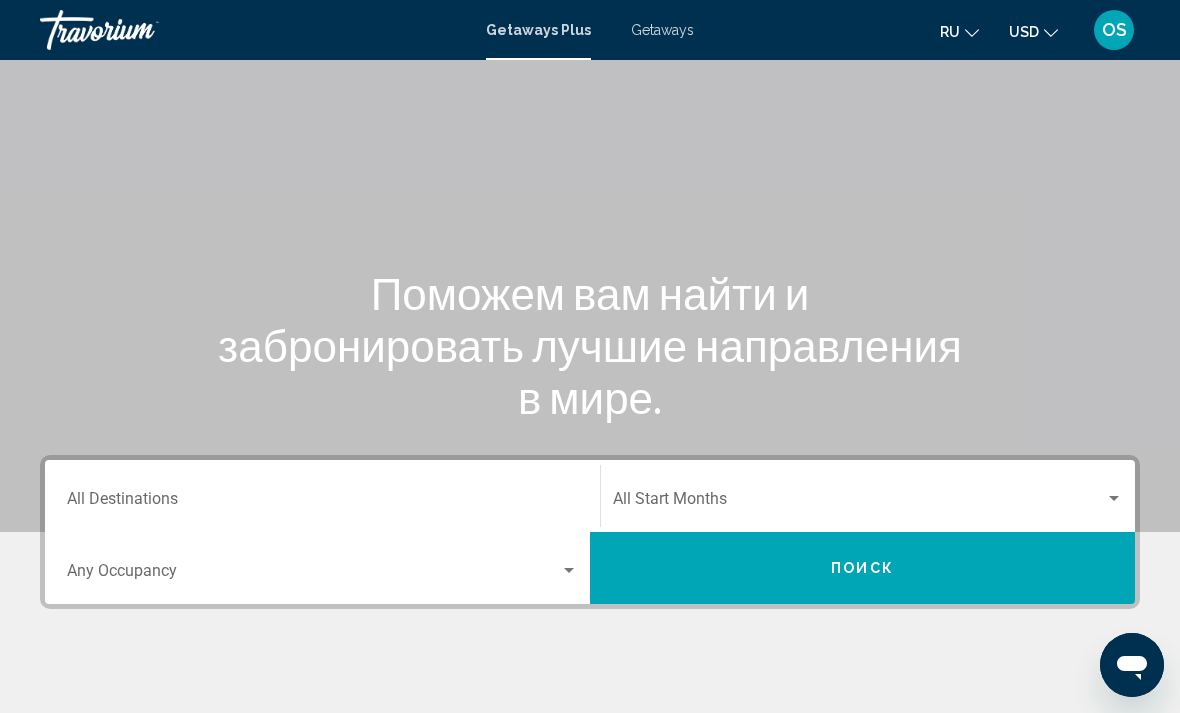 click on "Destination All Destinations" at bounding box center [322, 503] 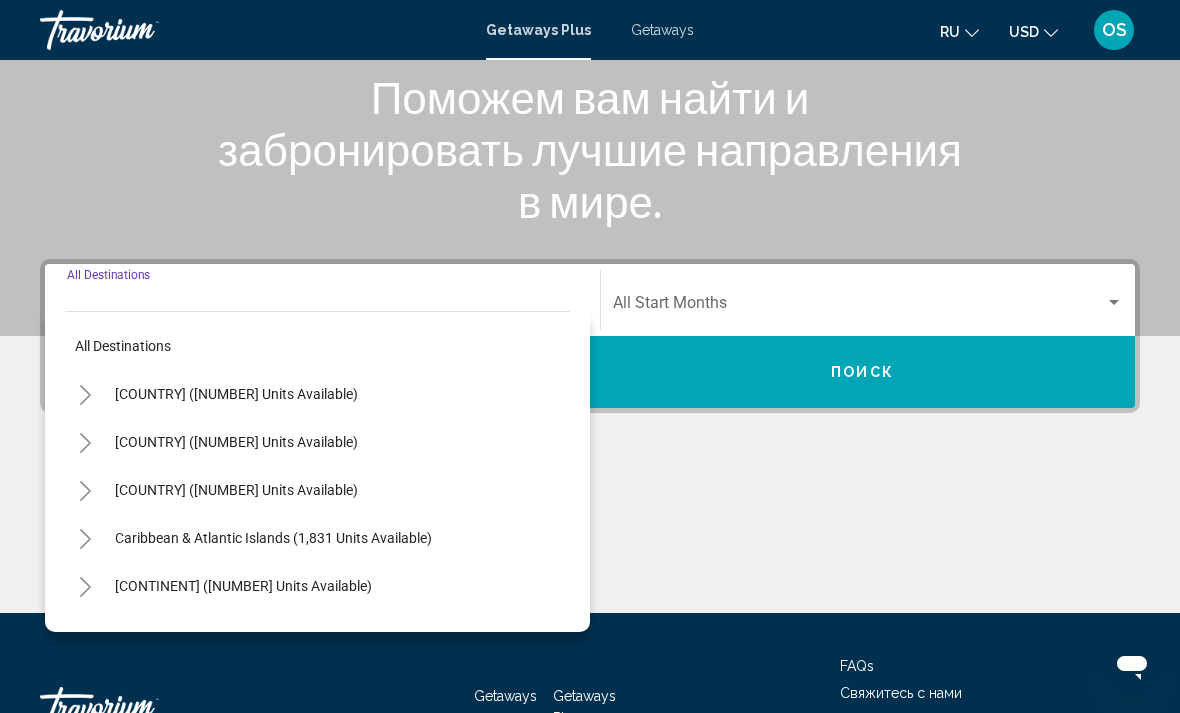 scroll, scrollTop: 345, scrollLeft: 0, axis: vertical 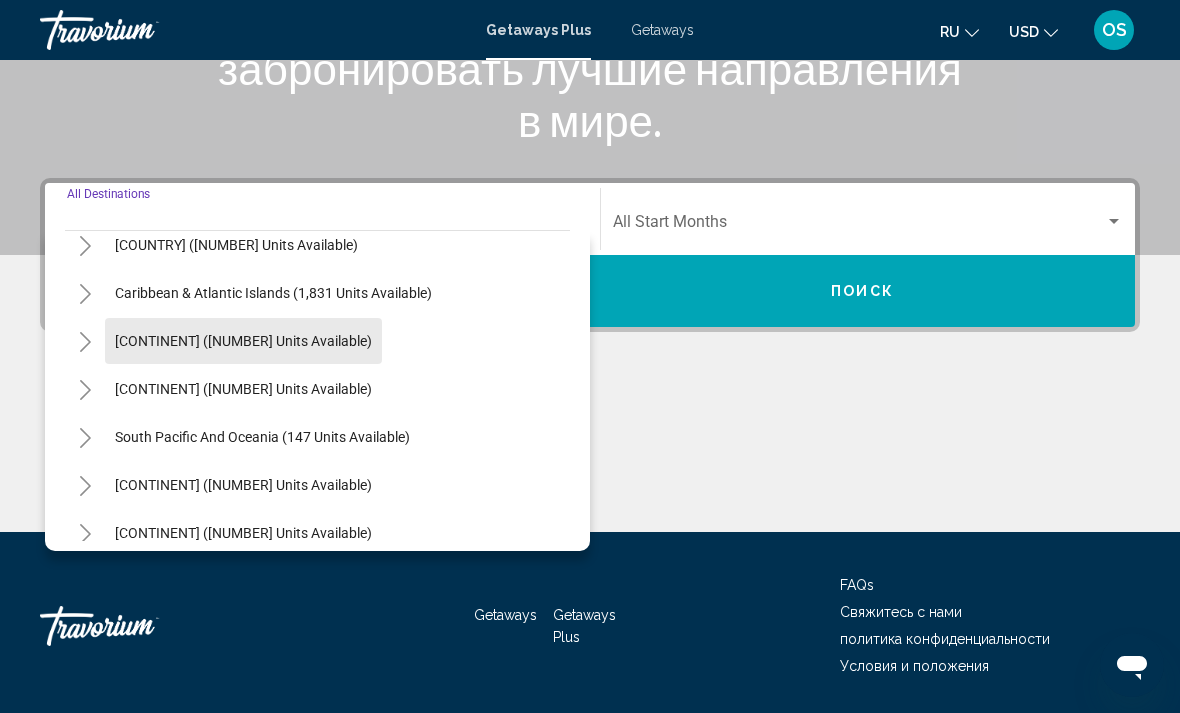 click on "[CONTINENT] ([NUMBER] units available)" at bounding box center [243, 389] 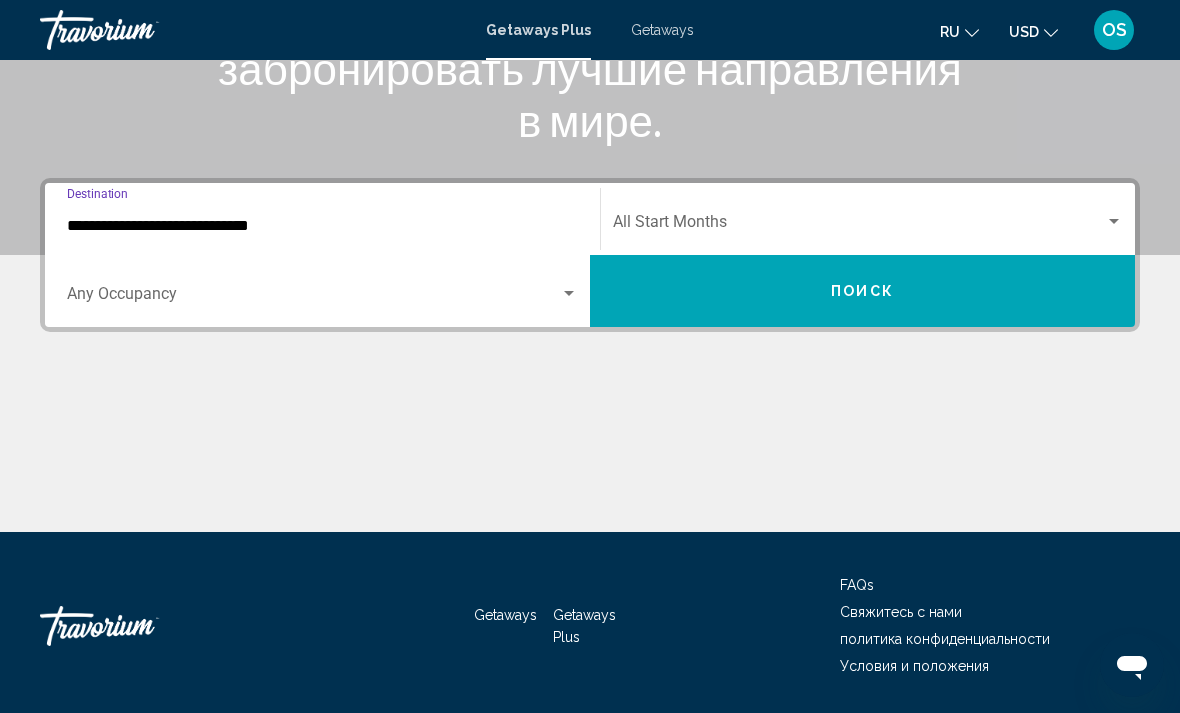 click at bounding box center [313, 298] 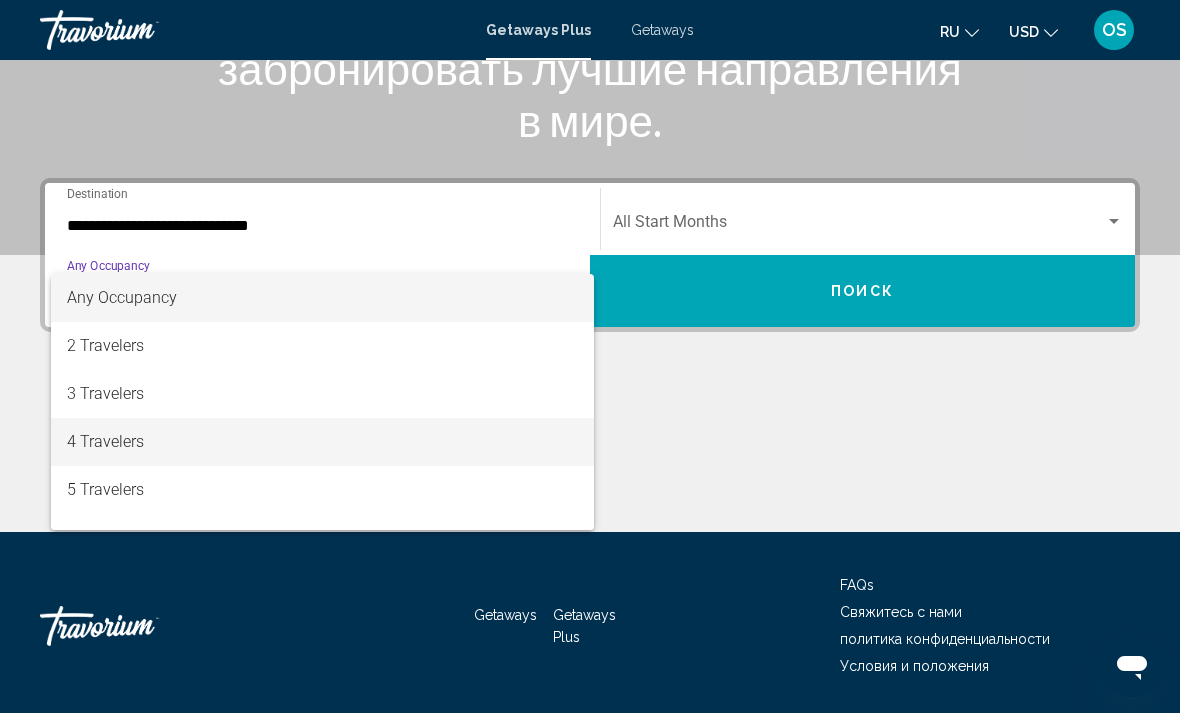 click on "4 Travelers" at bounding box center [322, 442] 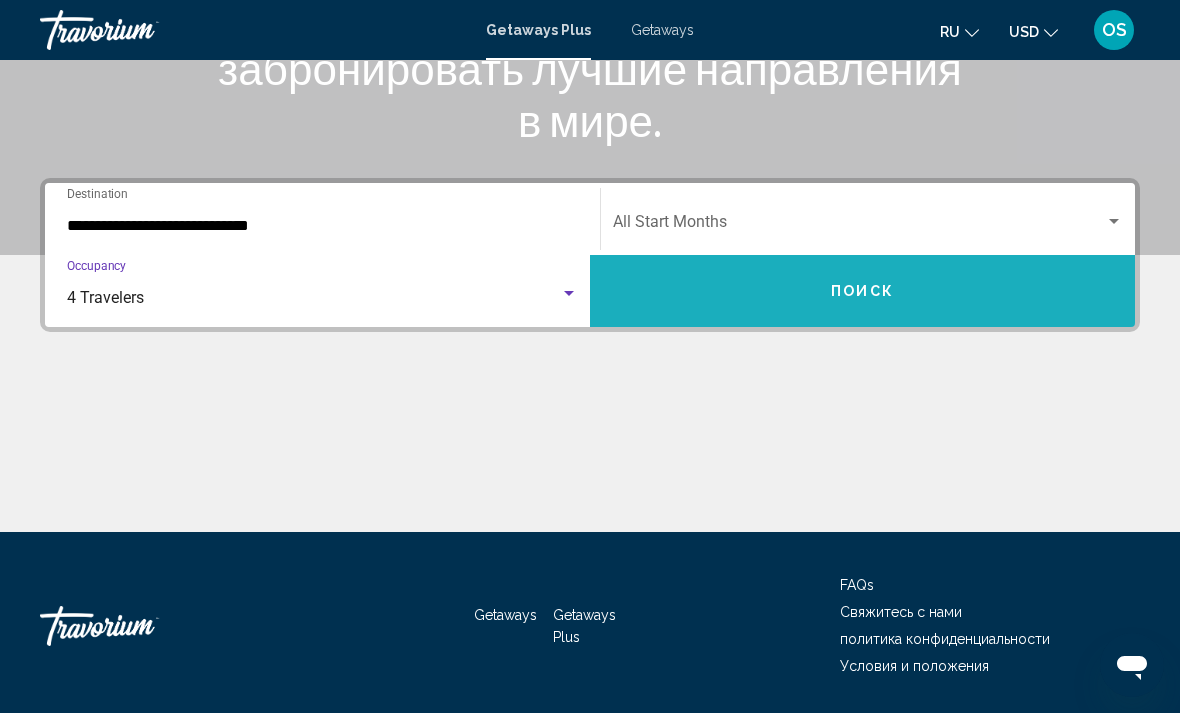 click on "Поиск" at bounding box center [862, 292] 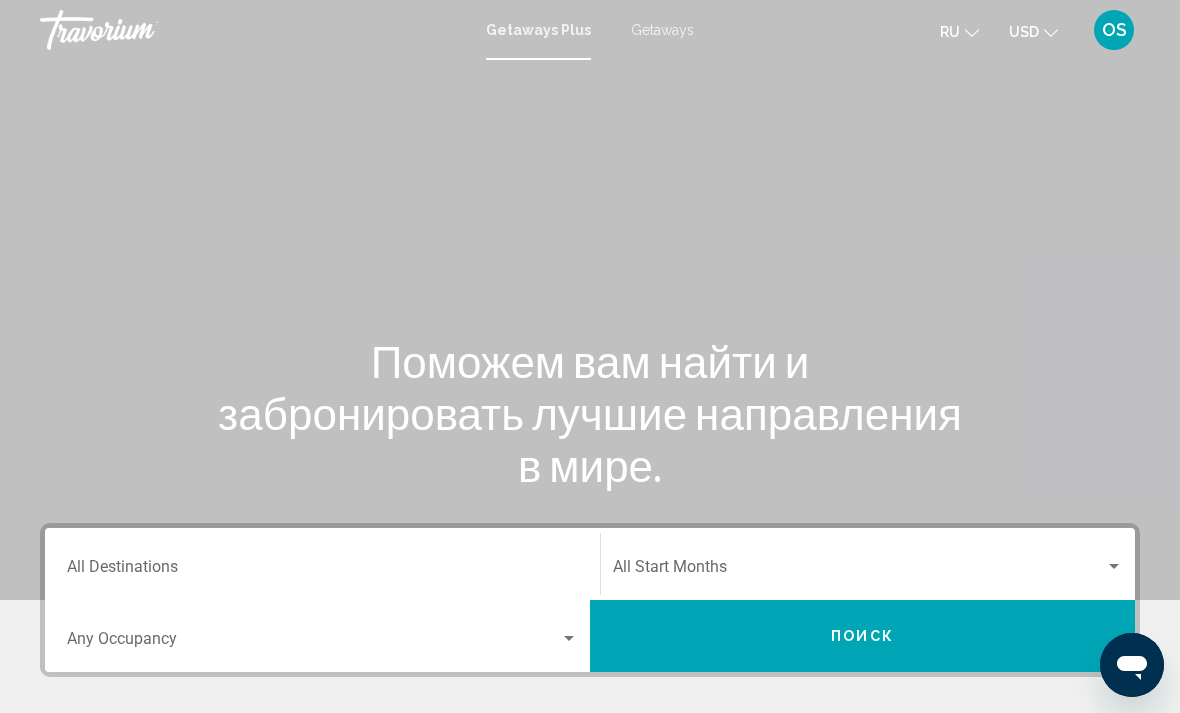 click on "Destination All Destinations" at bounding box center (322, 564) 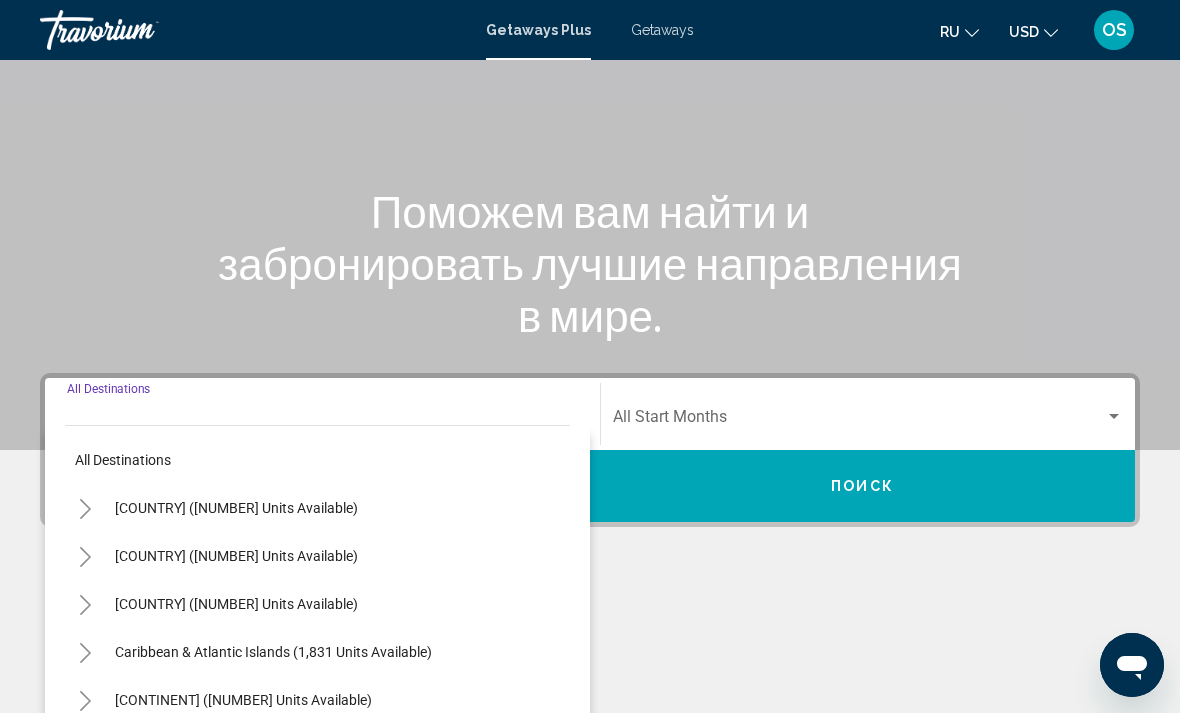 scroll, scrollTop: 409, scrollLeft: 0, axis: vertical 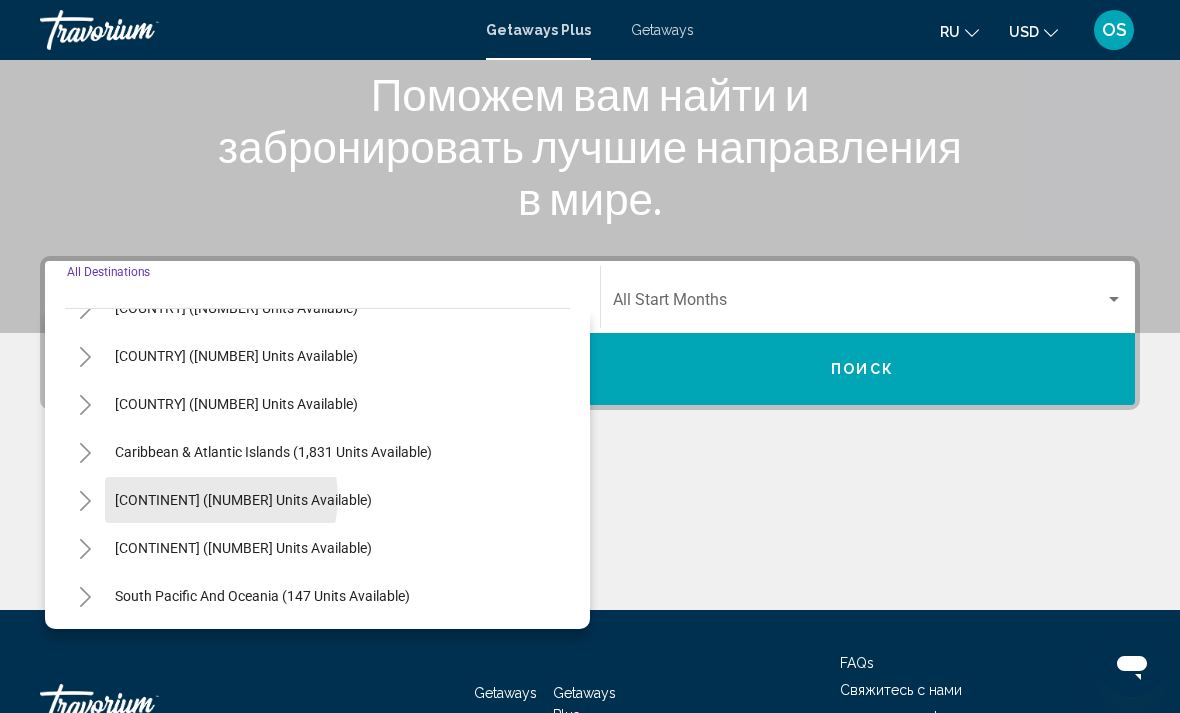 click on "[CONTINENT] ([NUMBER] units available)" at bounding box center [243, 548] 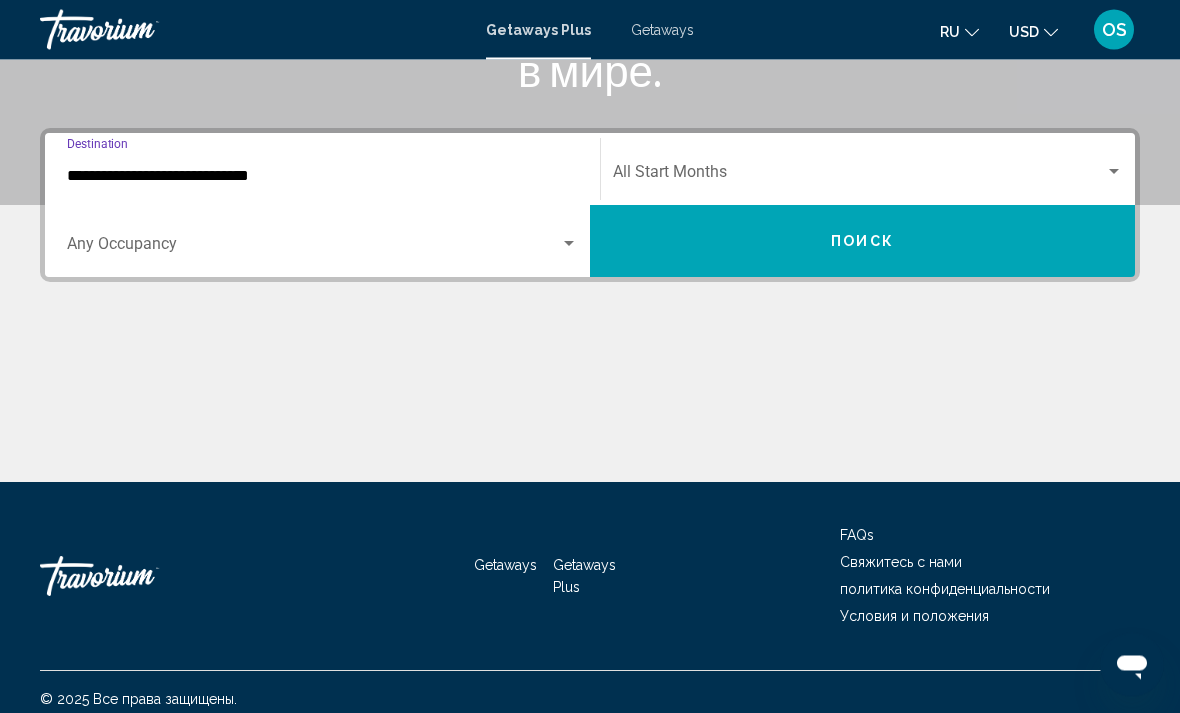 scroll, scrollTop: 409, scrollLeft: 0, axis: vertical 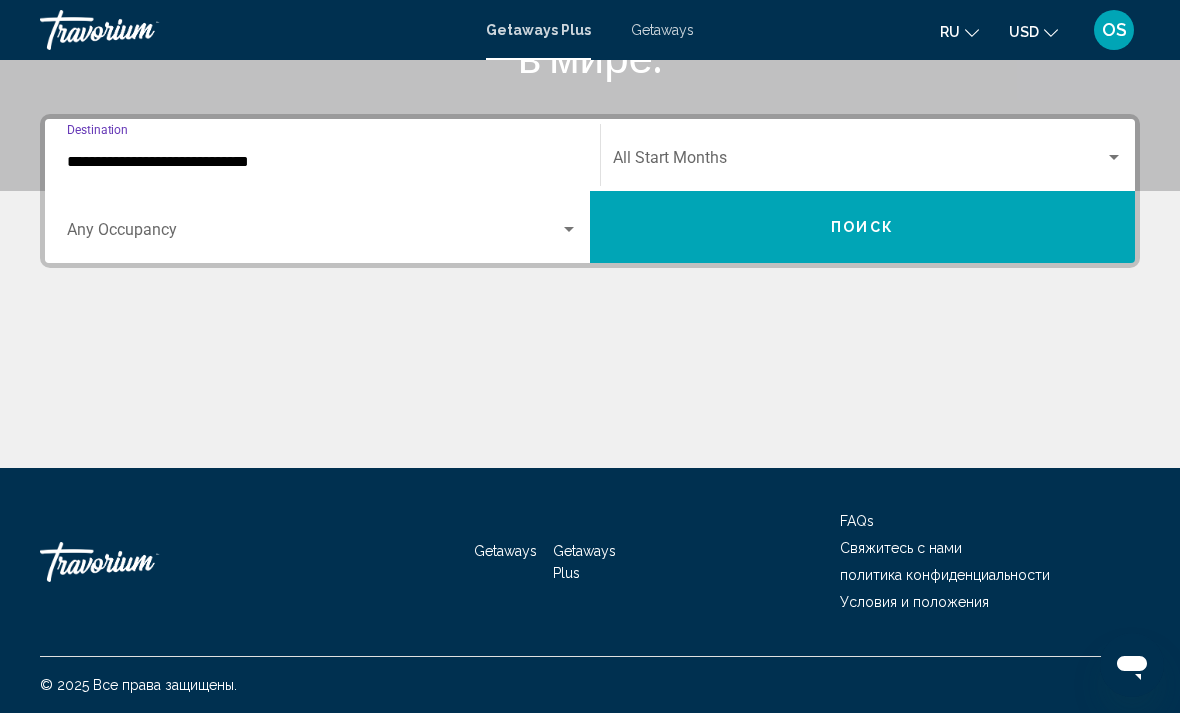 click on "Occupancy Any Occupancy" at bounding box center (322, 227) 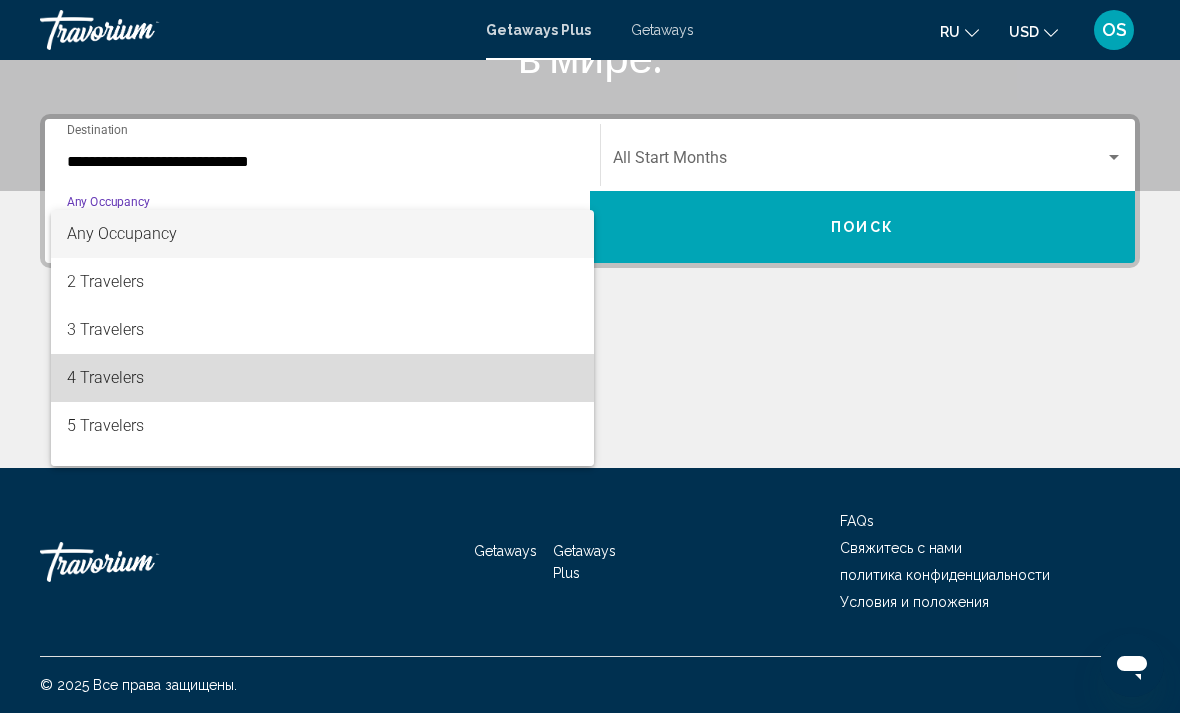 click on "4 Travelers" at bounding box center (322, 378) 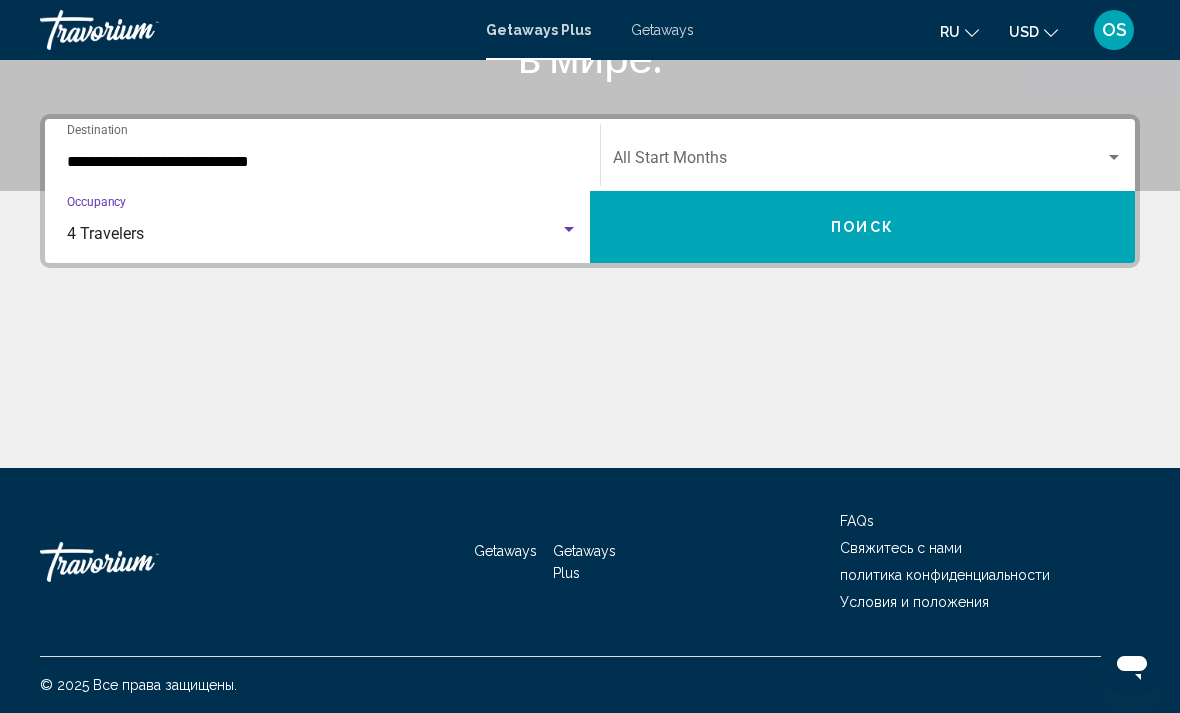 click at bounding box center (859, 162) 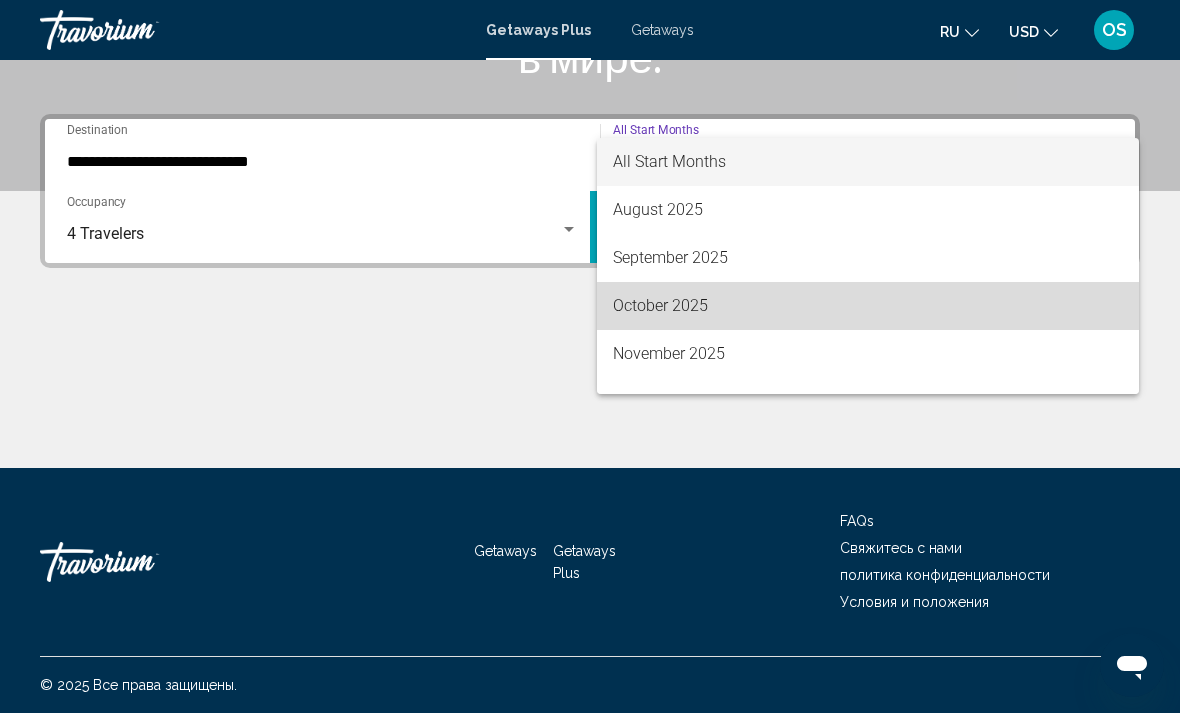 click on "October 2025" at bounding box center [868, 306] 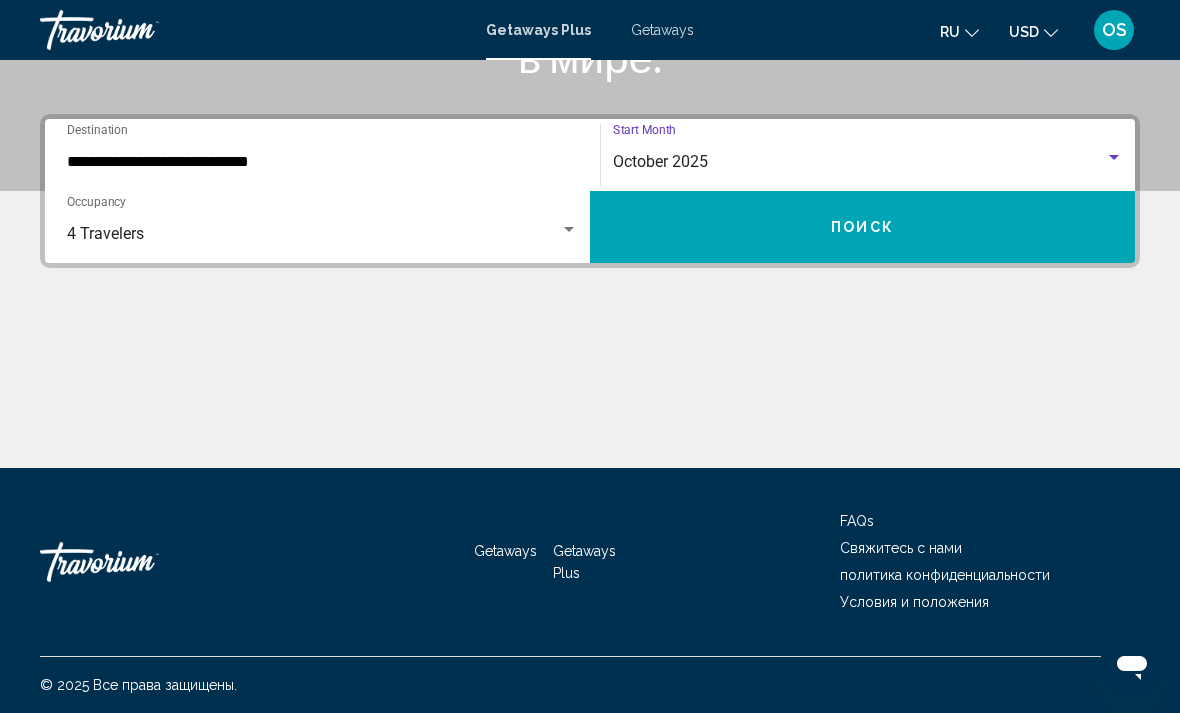 click on "Поиск" at bounding box center [862, 228] 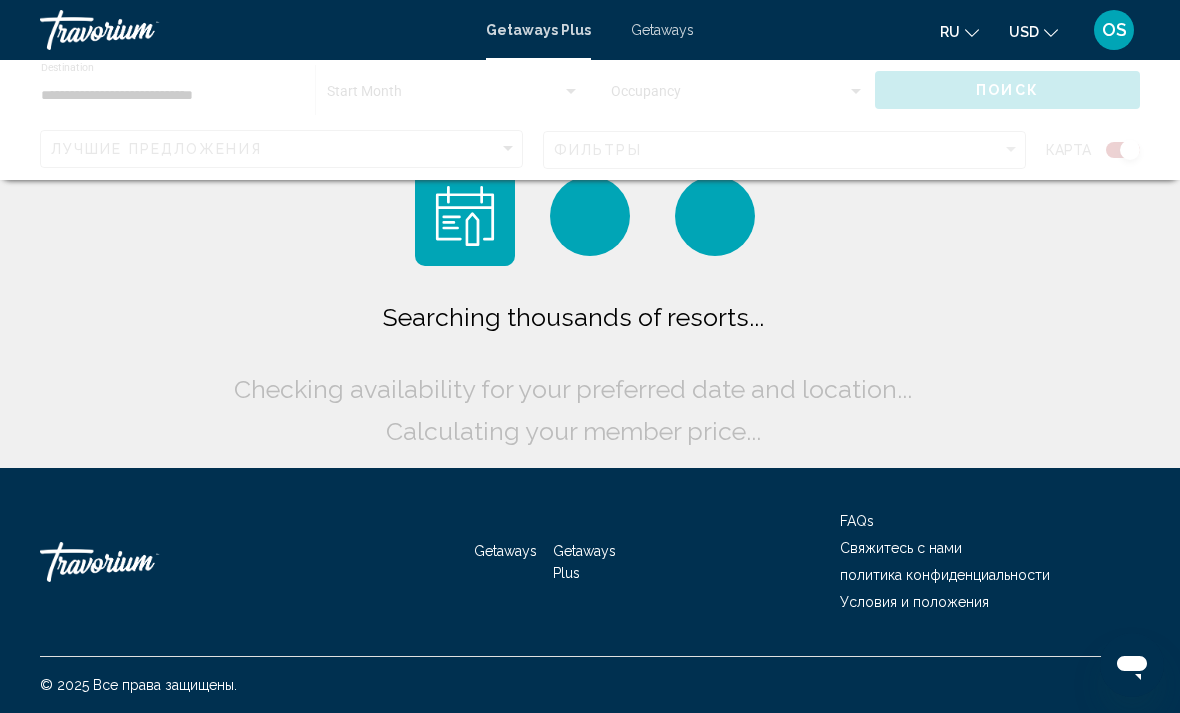 scroll, scrollTop: 64, scrollLeft: 0, axis: vertical 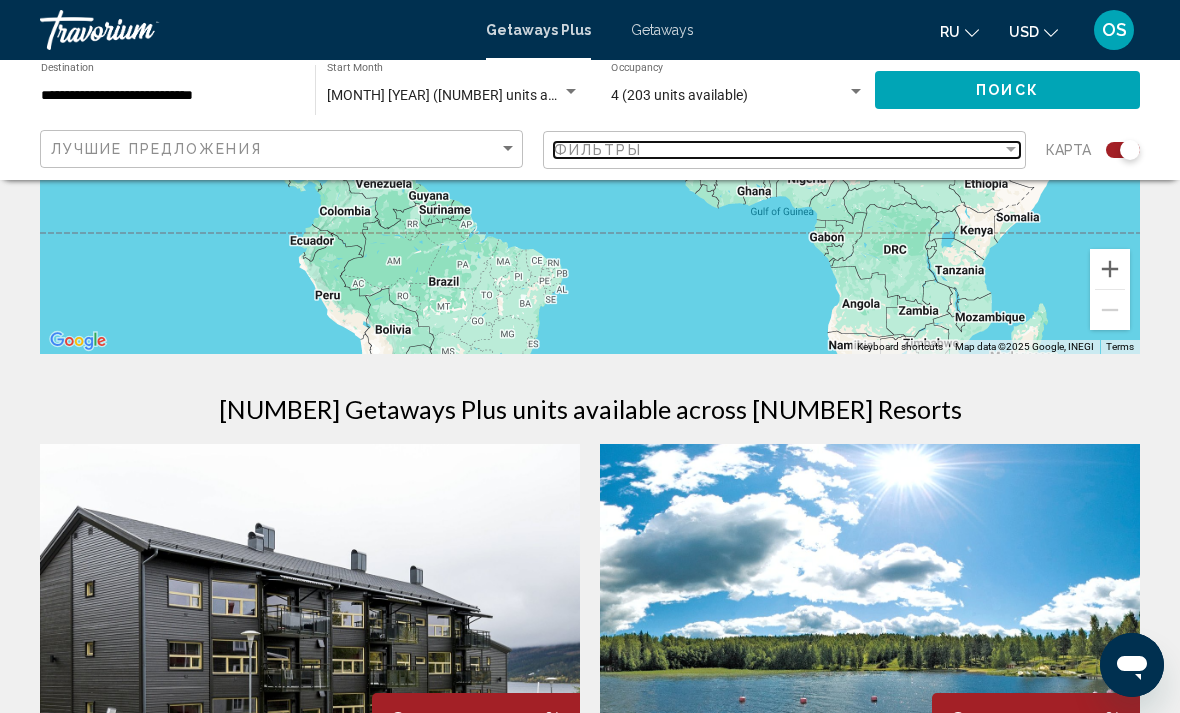 click on "Фильтры" at bounding box center [778, 150] 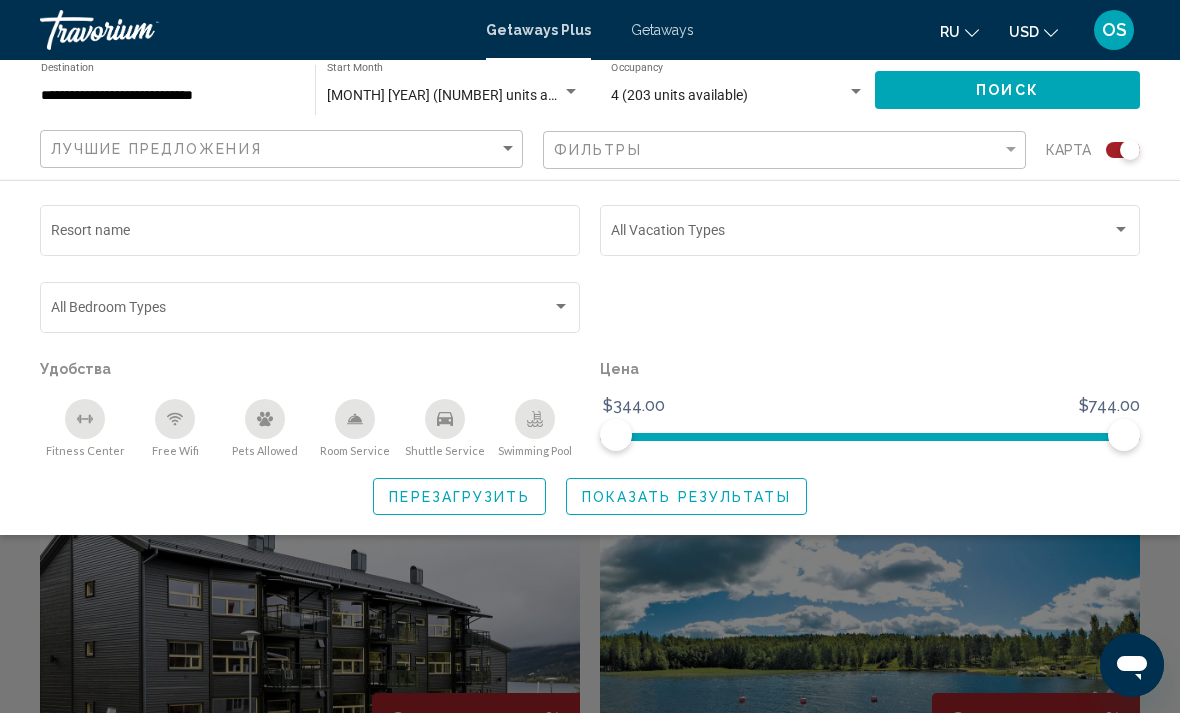 click at bounding box center (861, 234) 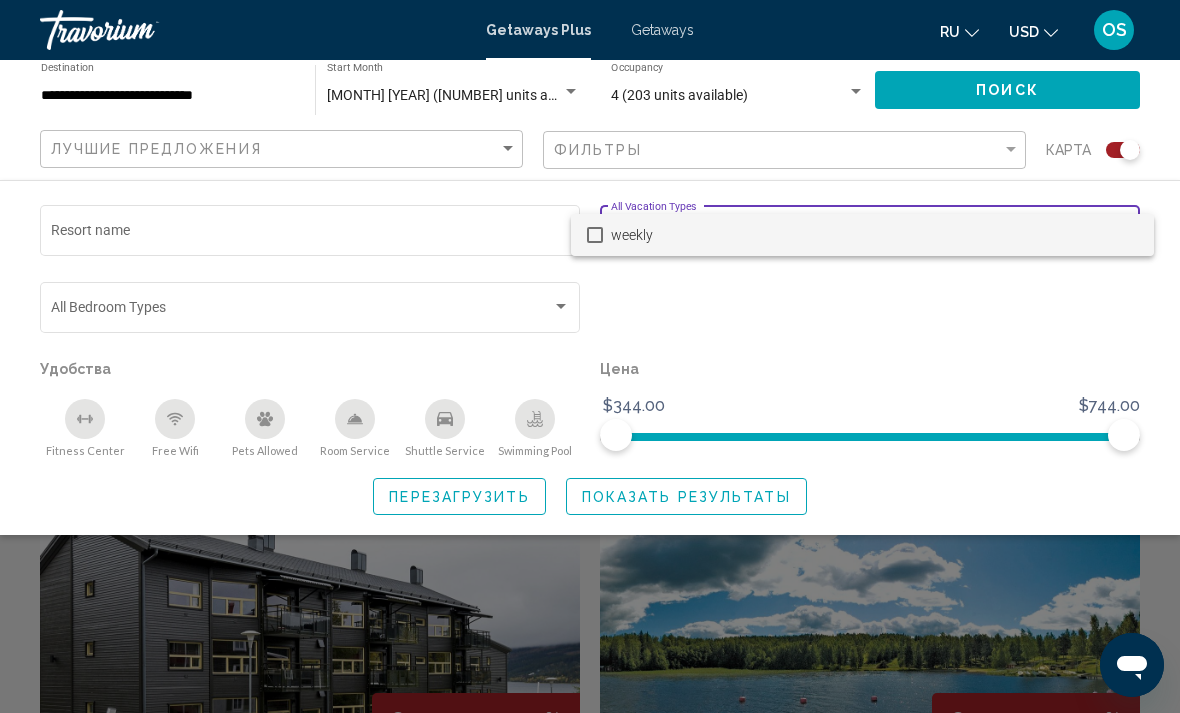 click at bounding box center [590, 356] 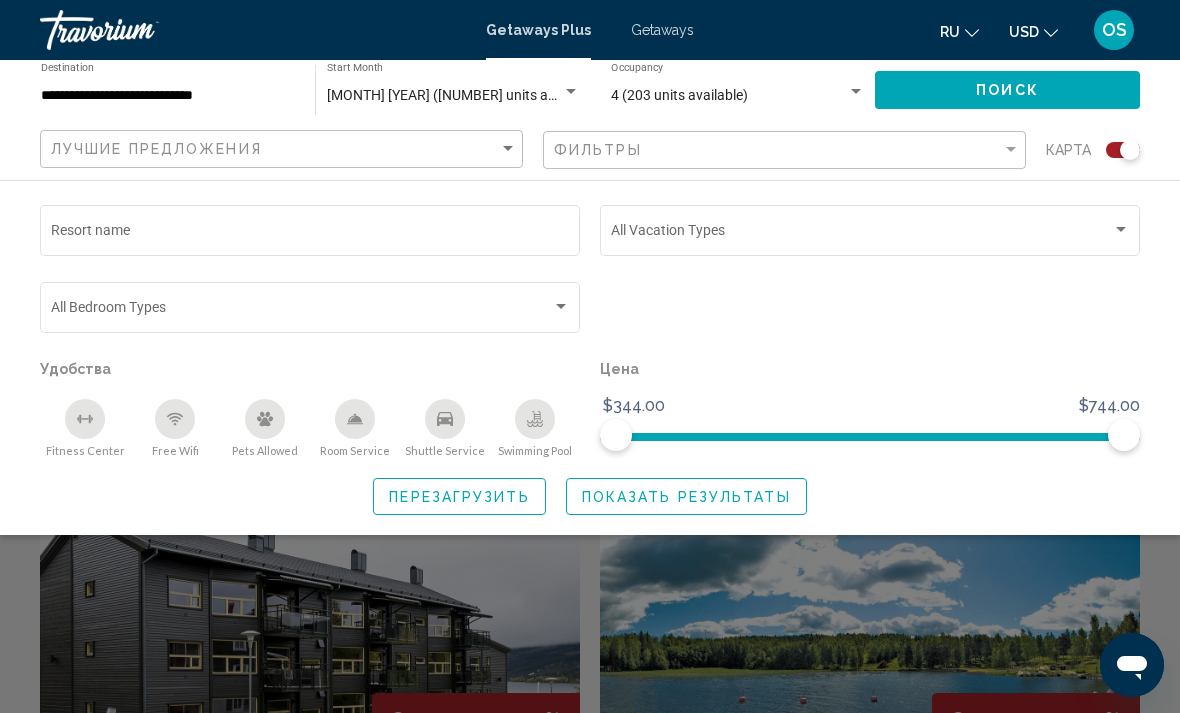 click on "Resort name" at bounding box center [310, 234] 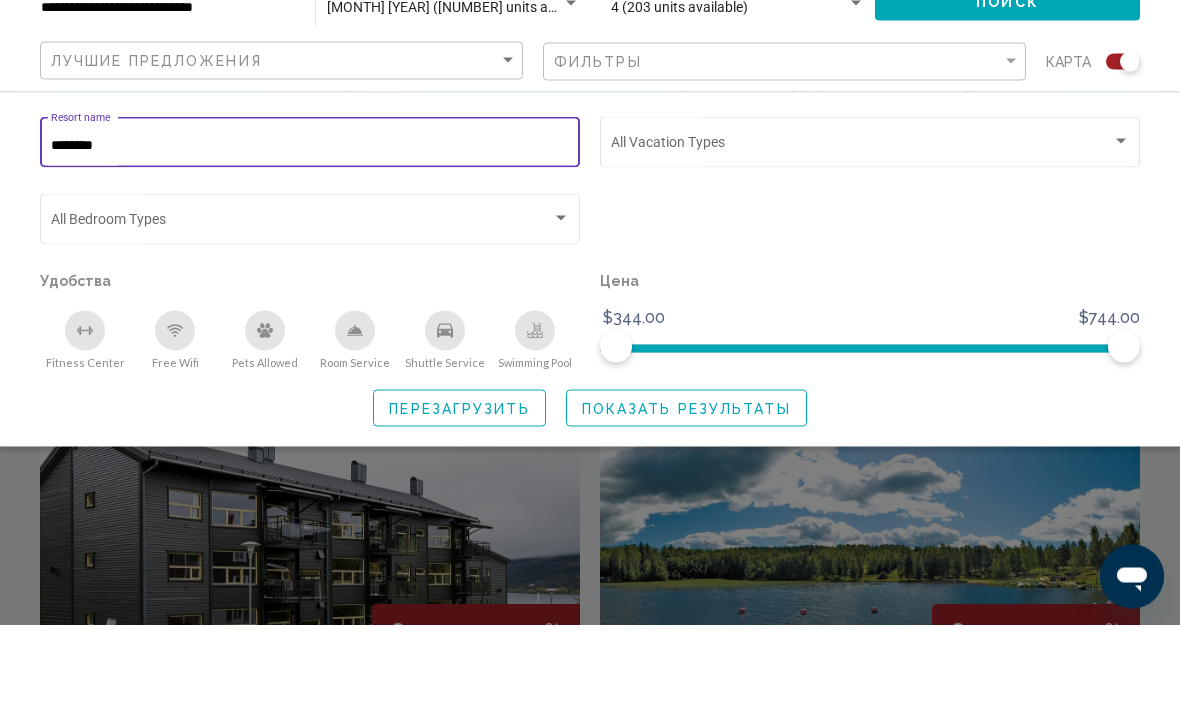 type on "********" 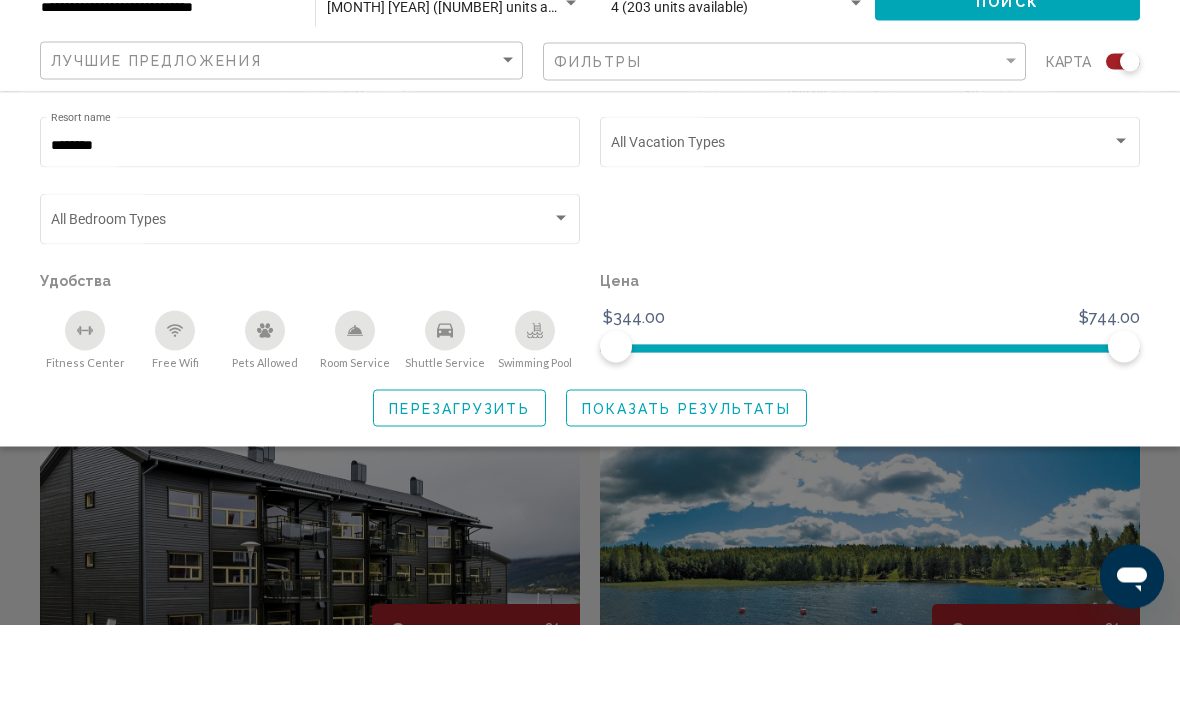 scroll, scrollTop: 535, scrollLeft: 0, axis: vertical 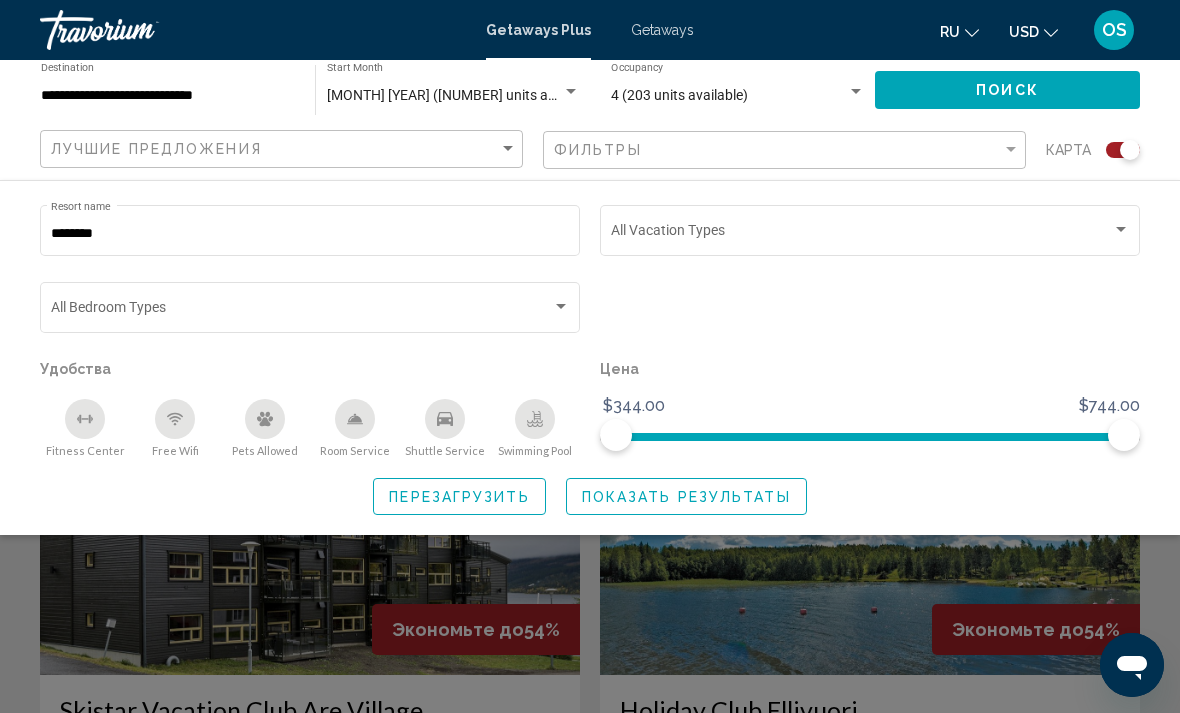 click on "Показать результаты" 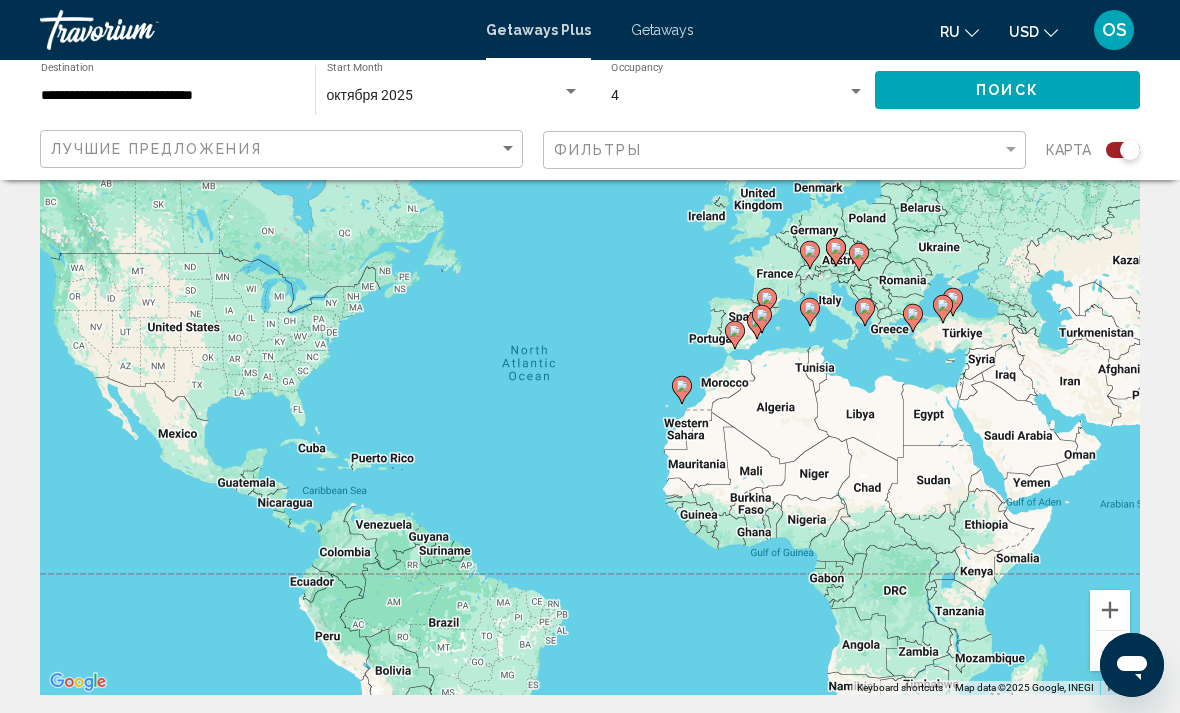 scroll, scrollTop: 0, scrollLeft: 0, axis: both 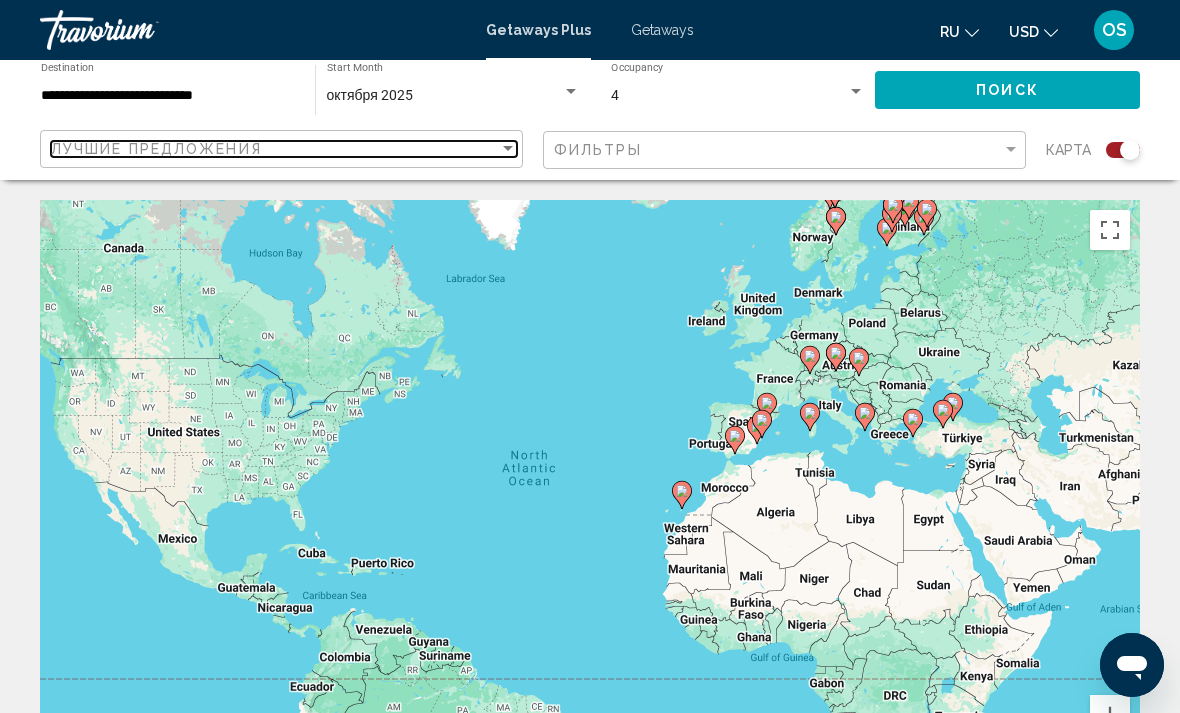click on "Лучшие предложения" at bounding box center (275, 149) 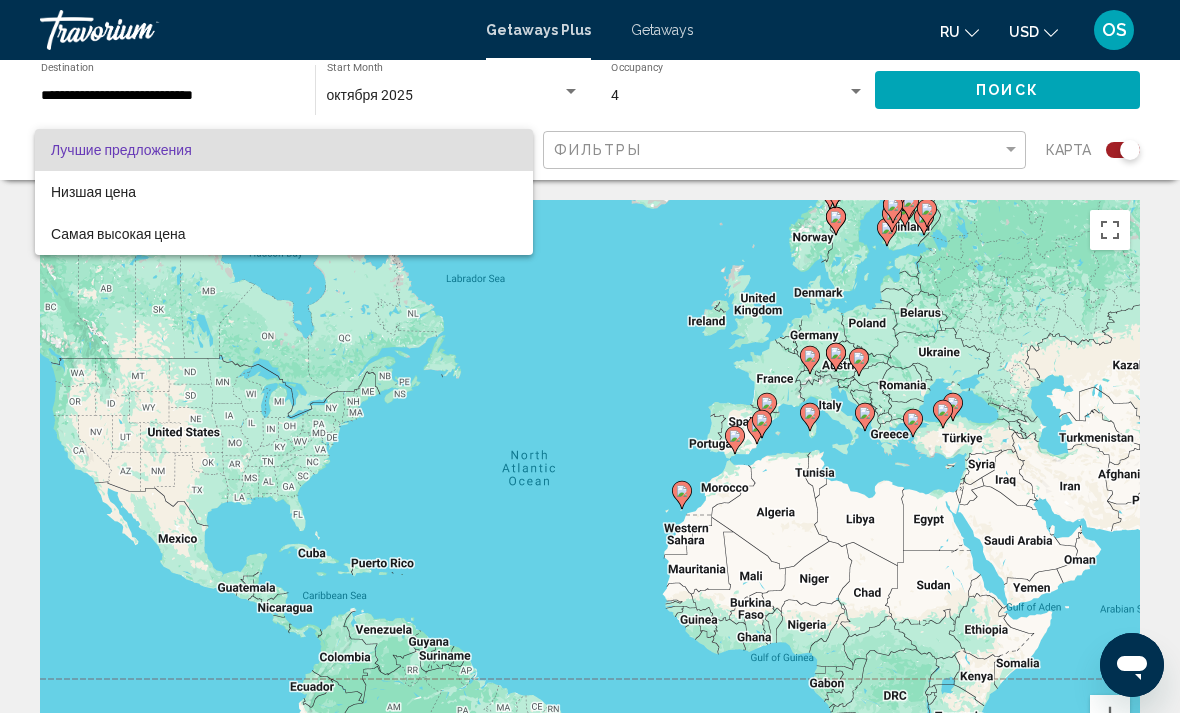 click at bounding box center [590, 356] 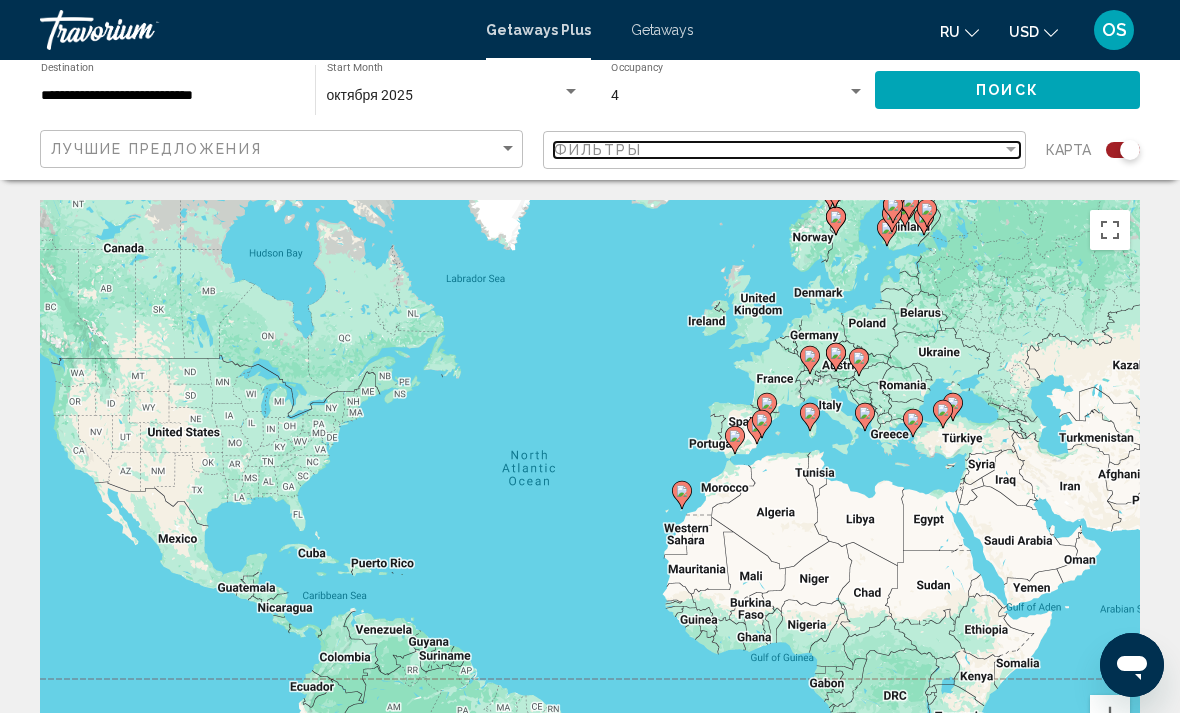click on "Фильтры" at bounding box center [778, 150] 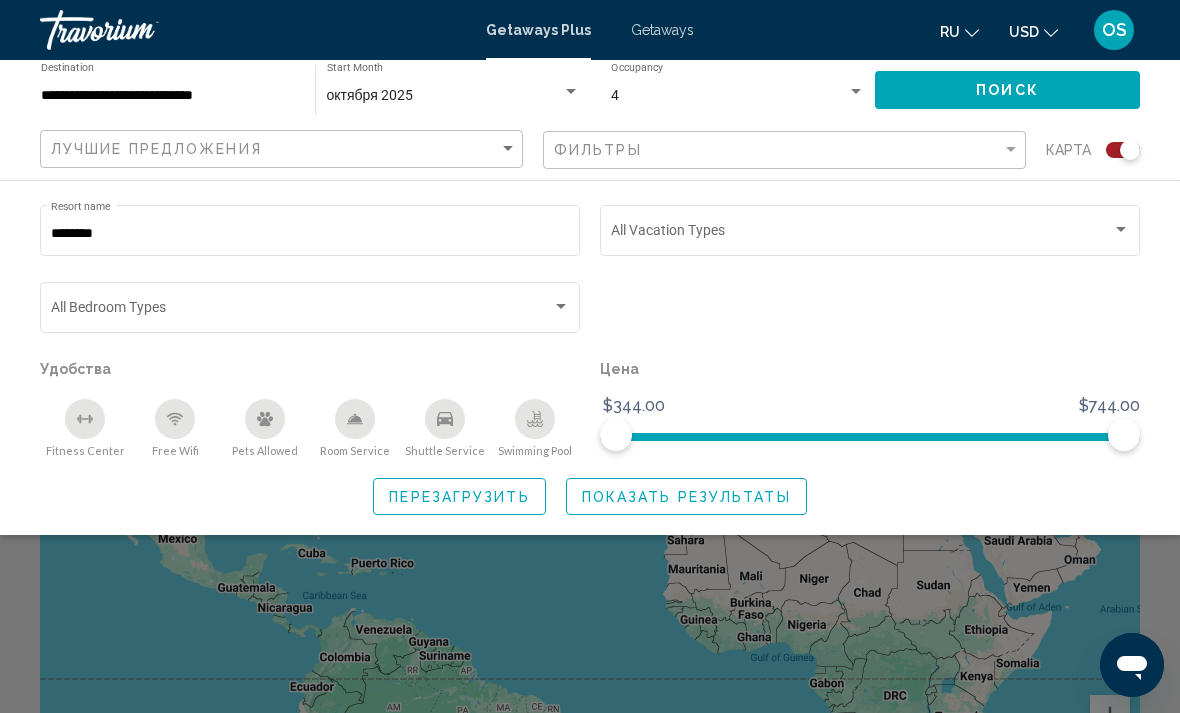 click on "********" at bounding box center (310, 234) 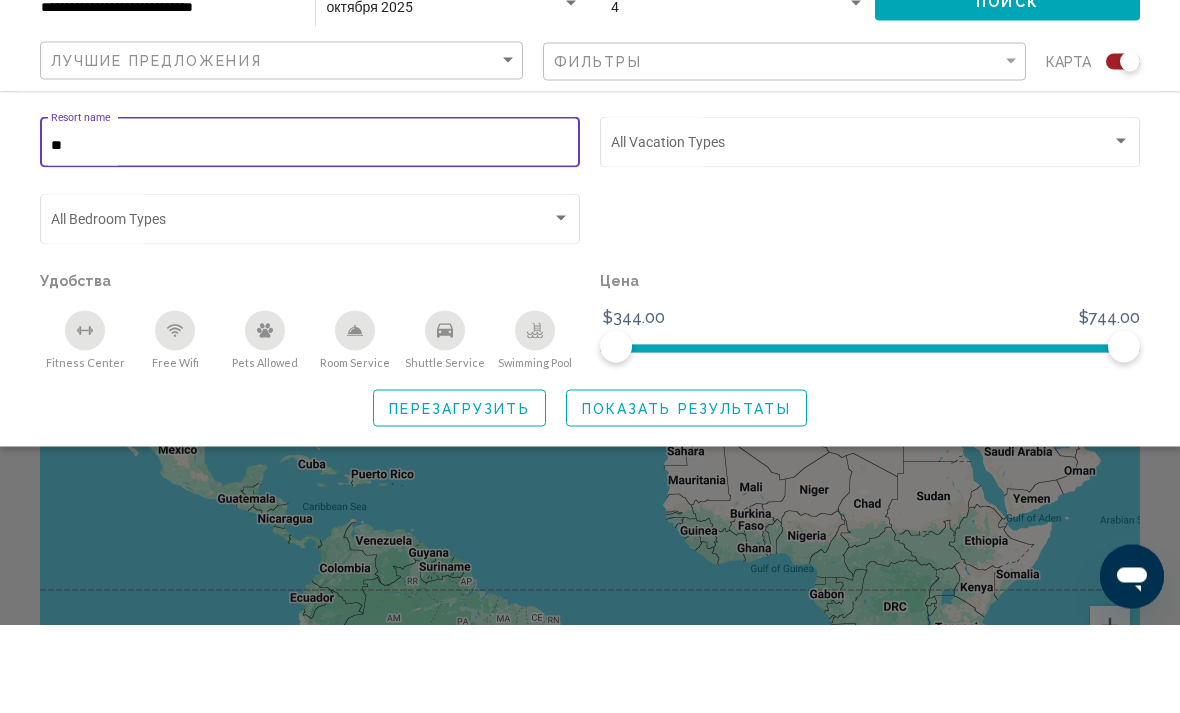 type on "*" 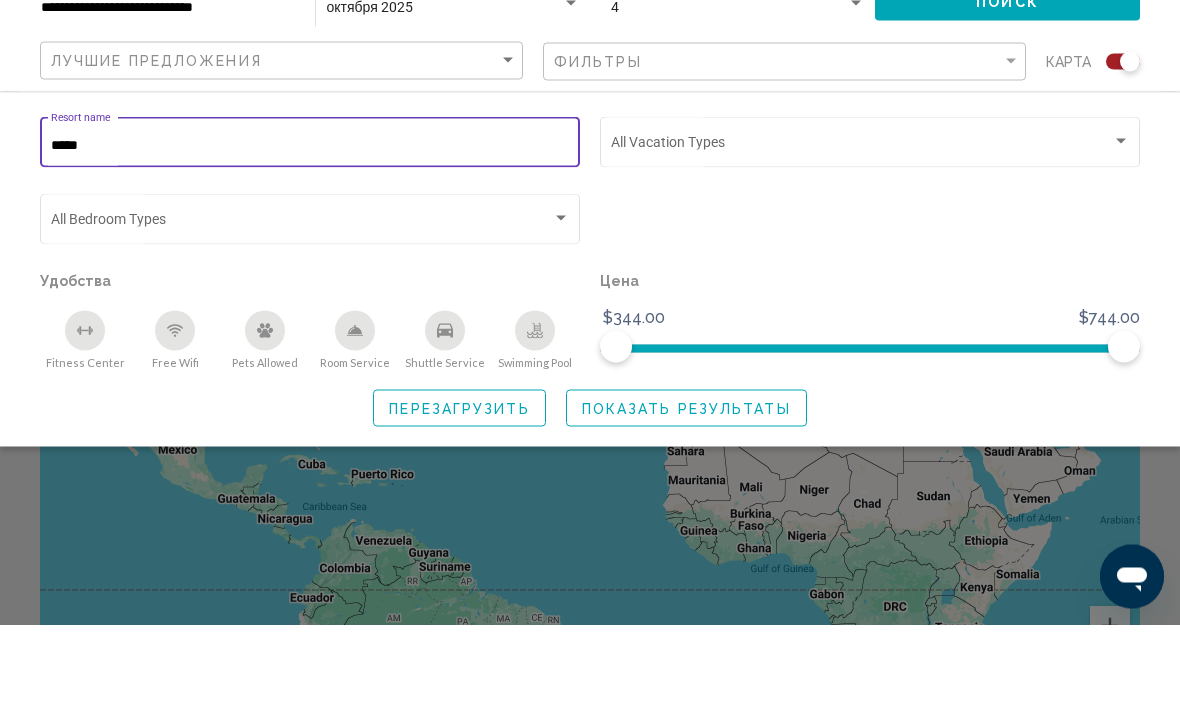 type on "*****" 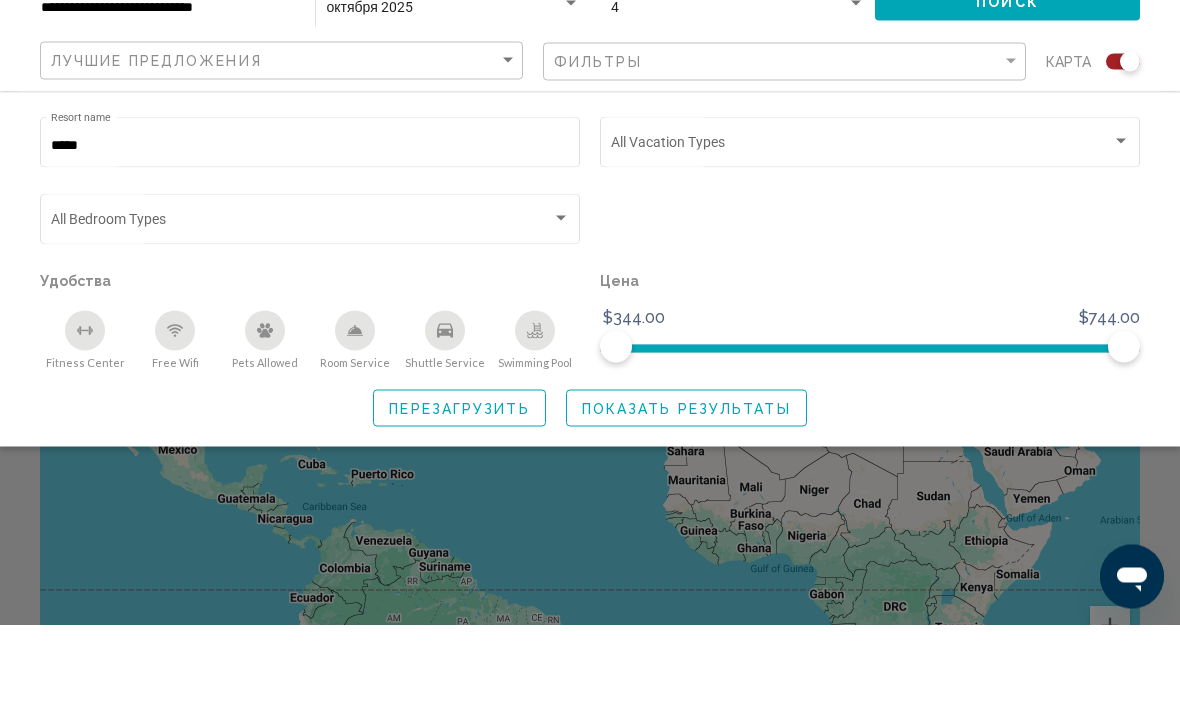 scroll, scrollTop: 89, scrollLeft: 0, axis: vertical 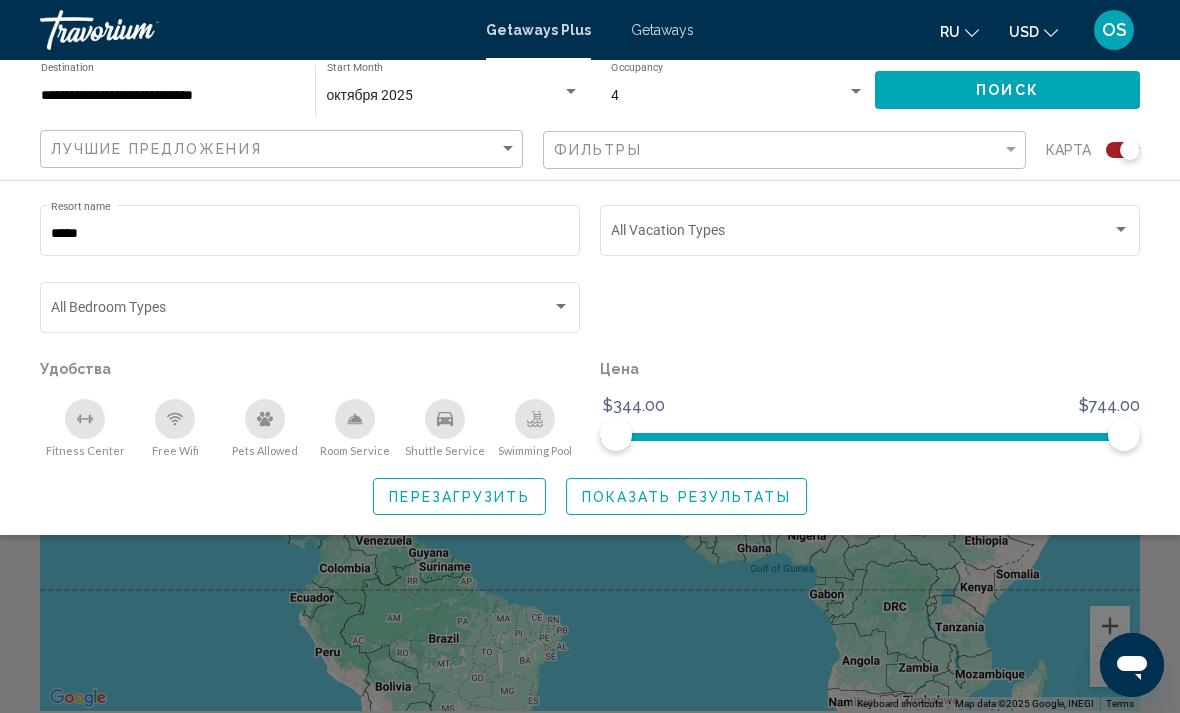click on "Поиск" 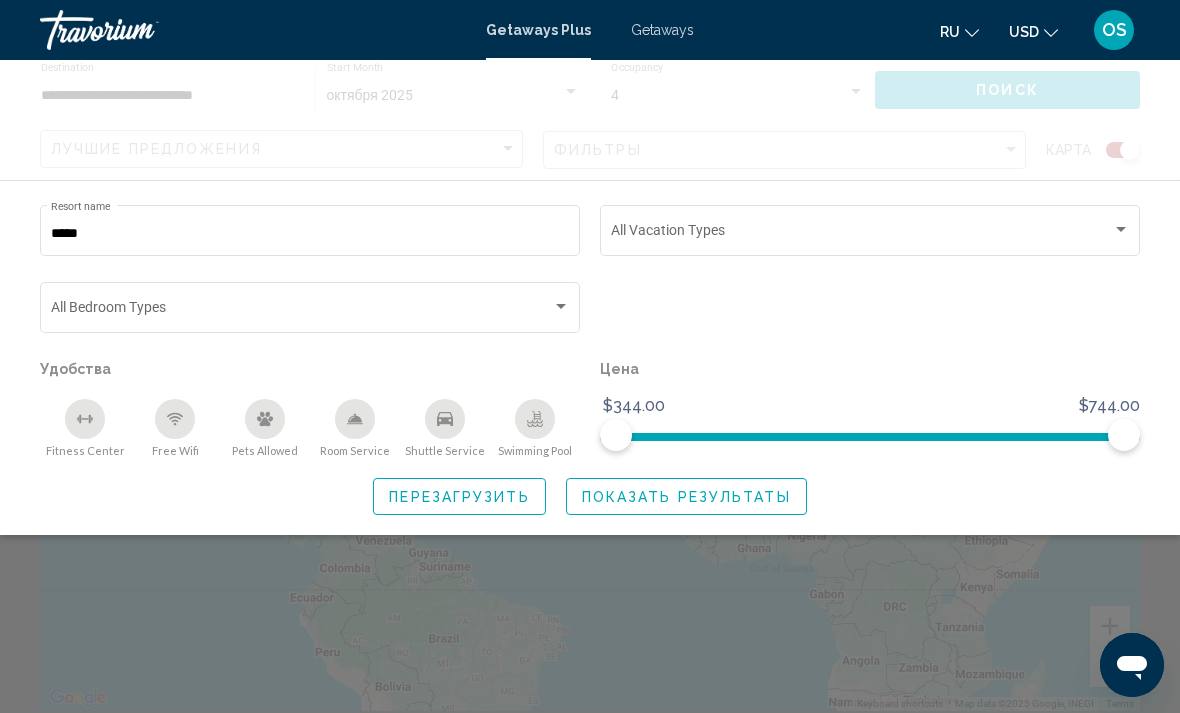 scroll, scrollTop: 0, scrollLeft: 0, axis: both 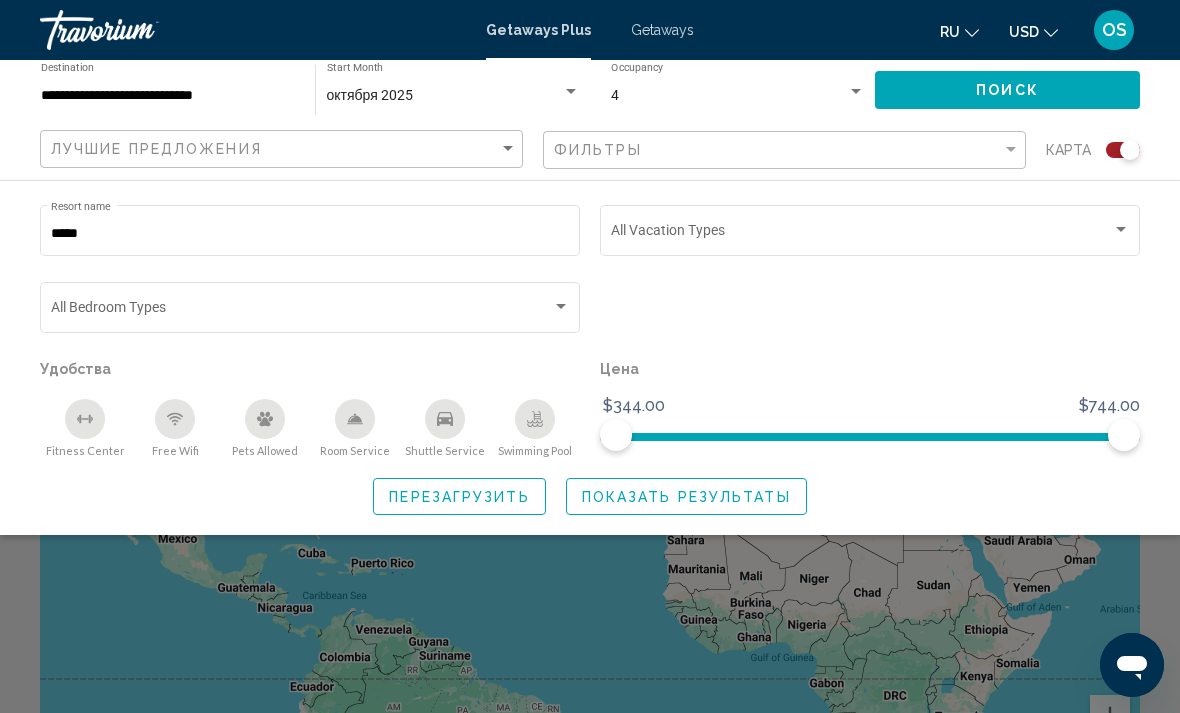 click on "***** Resort name Vacation Types All Vacation Types Bedroom Types All Bedroom Types Удобства
Fitness Center
Free Wifi
Pets Allowed
Room Service
Shuttle Service
Swimming Pool Цена $344.00 $744.00 $344.00 $744.00 Перезагрузить Показать результаты" 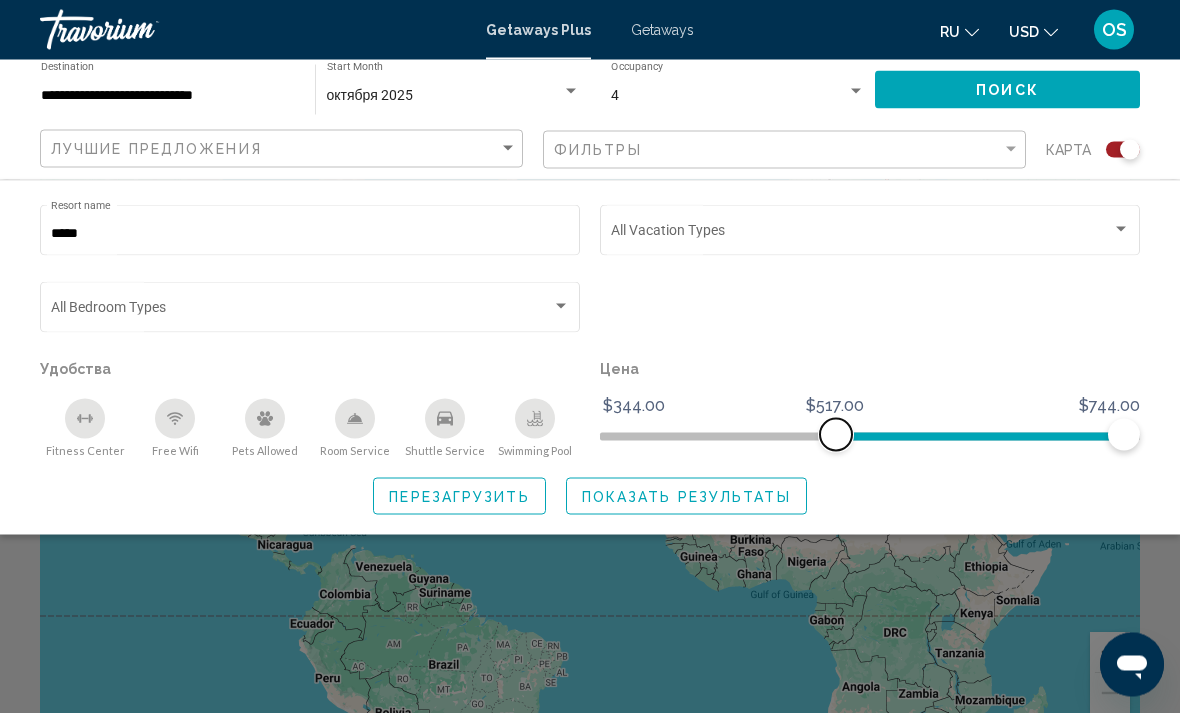 scroll, scrollTop: 71, scrollLeft: 0, axis: vertical 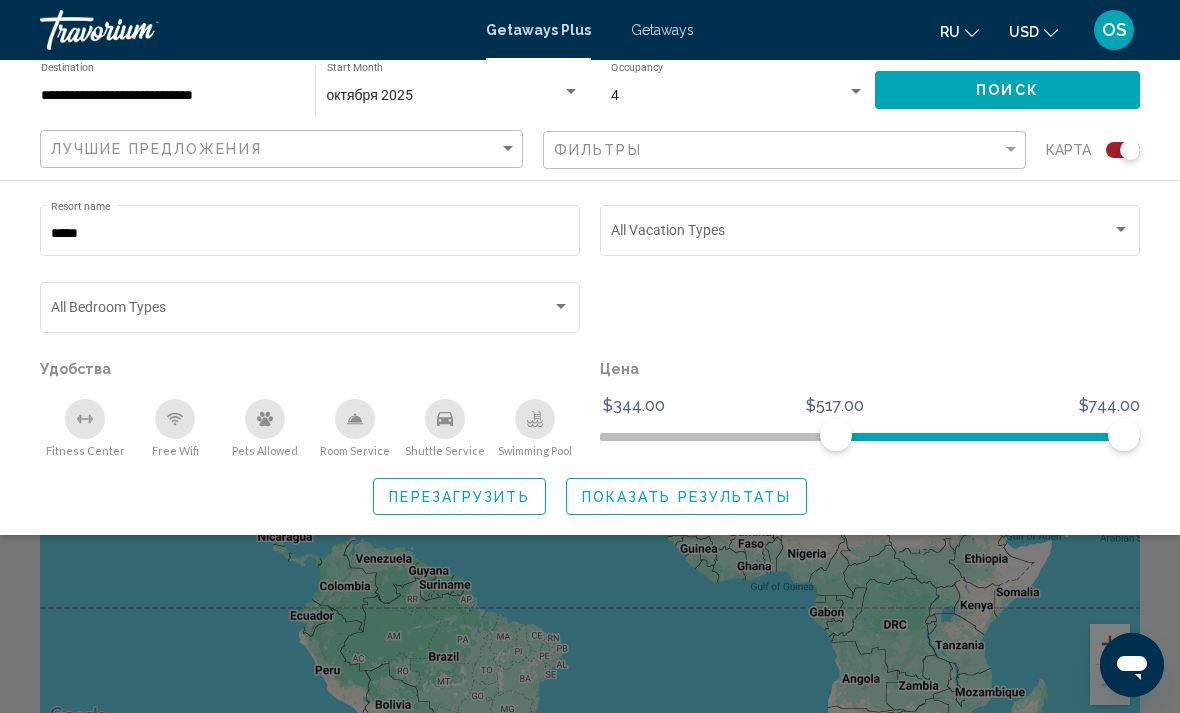 click on "Показать результаты" 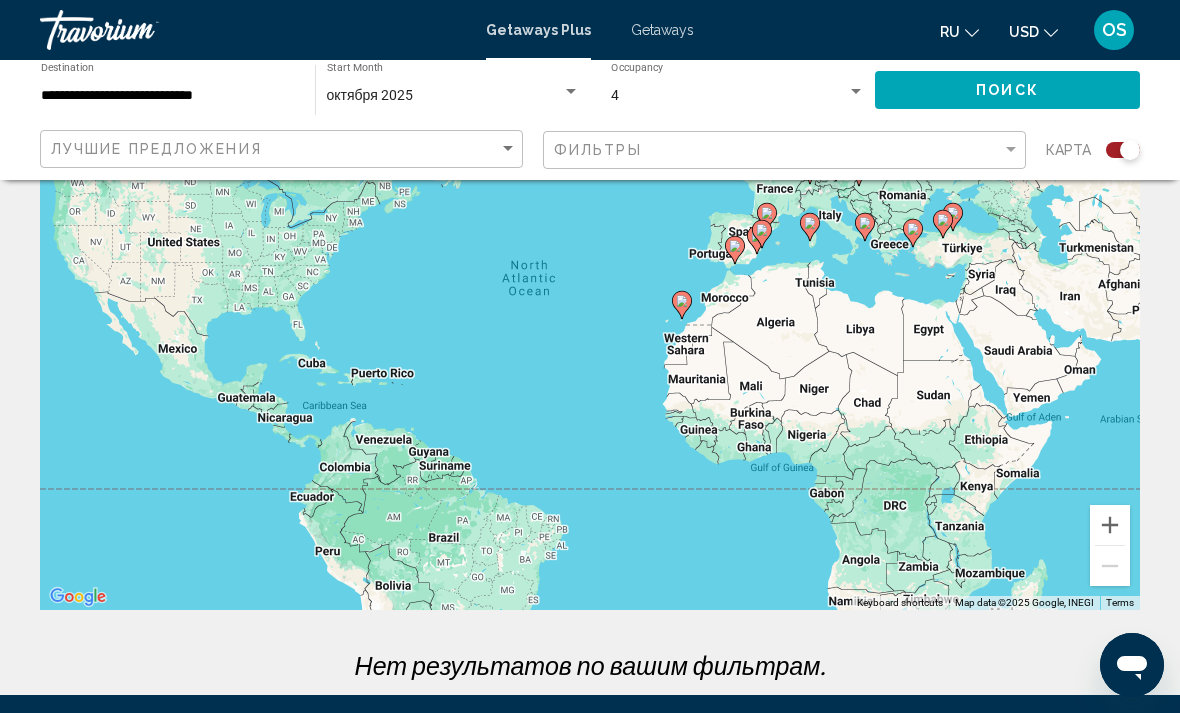 scroll, scrollTop: 0, scrollLeft: 0, axis: both 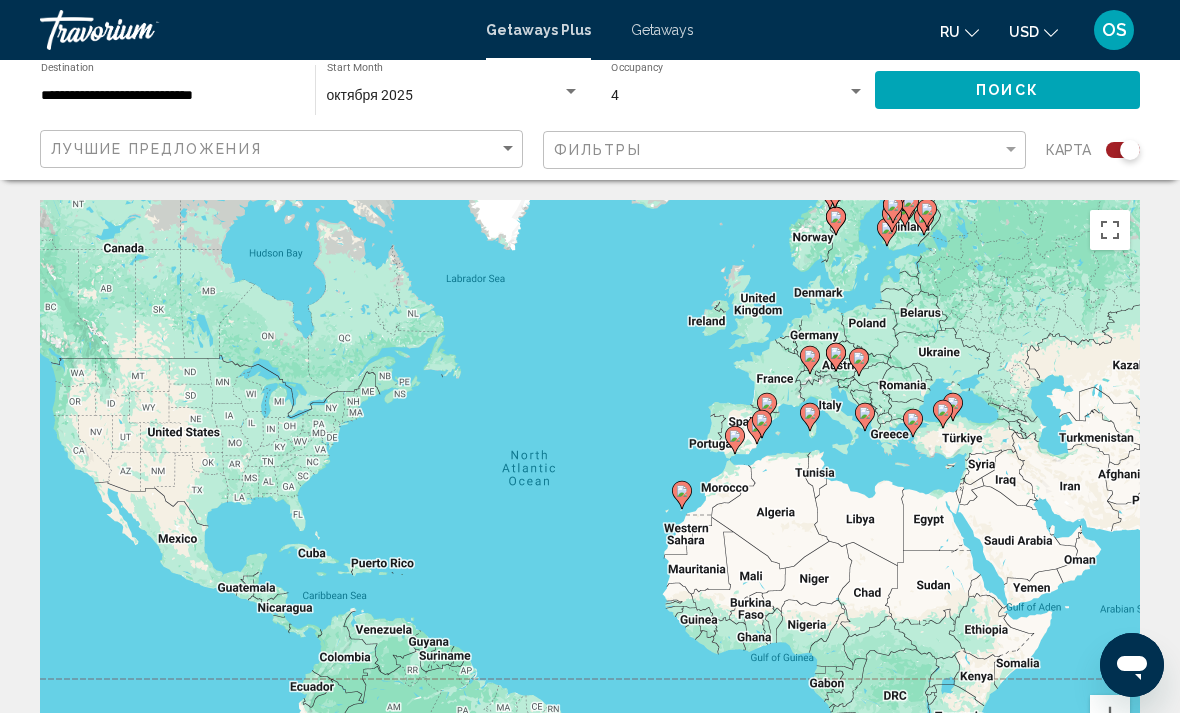 click on "**********" 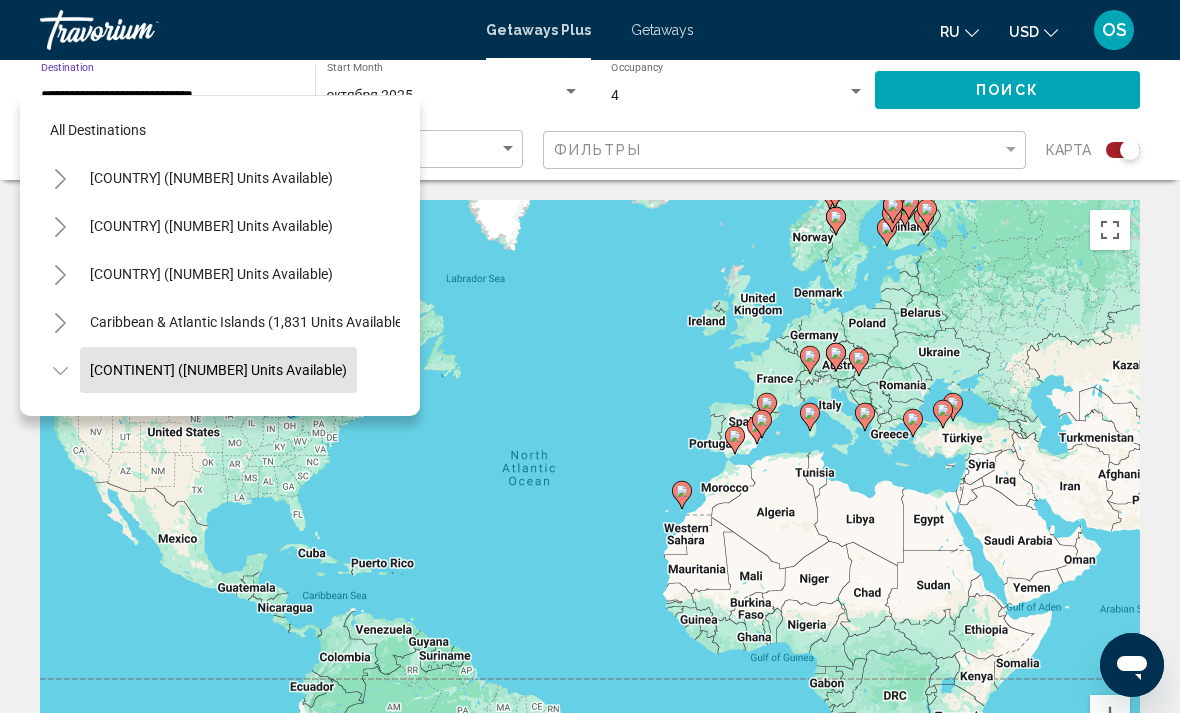 scroll, scrollTop: 119, scrollLeft: 0, axis: vertical 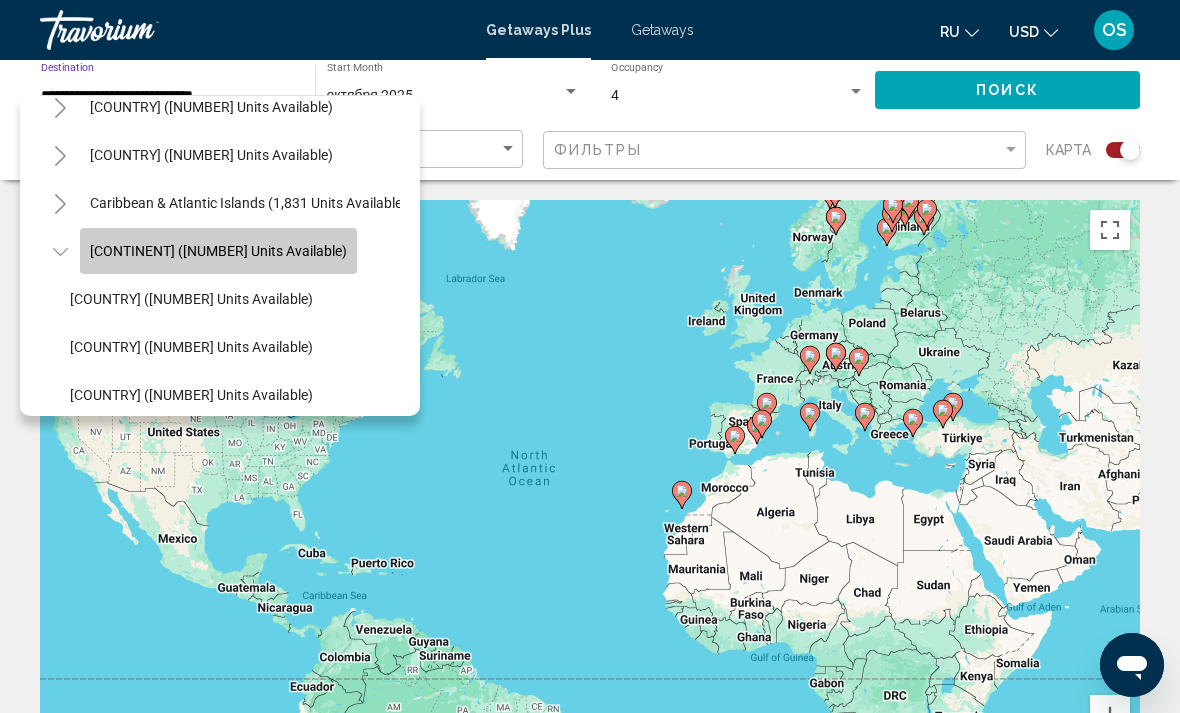 click on "[CONTINENT] ([NUMBER] units available)" 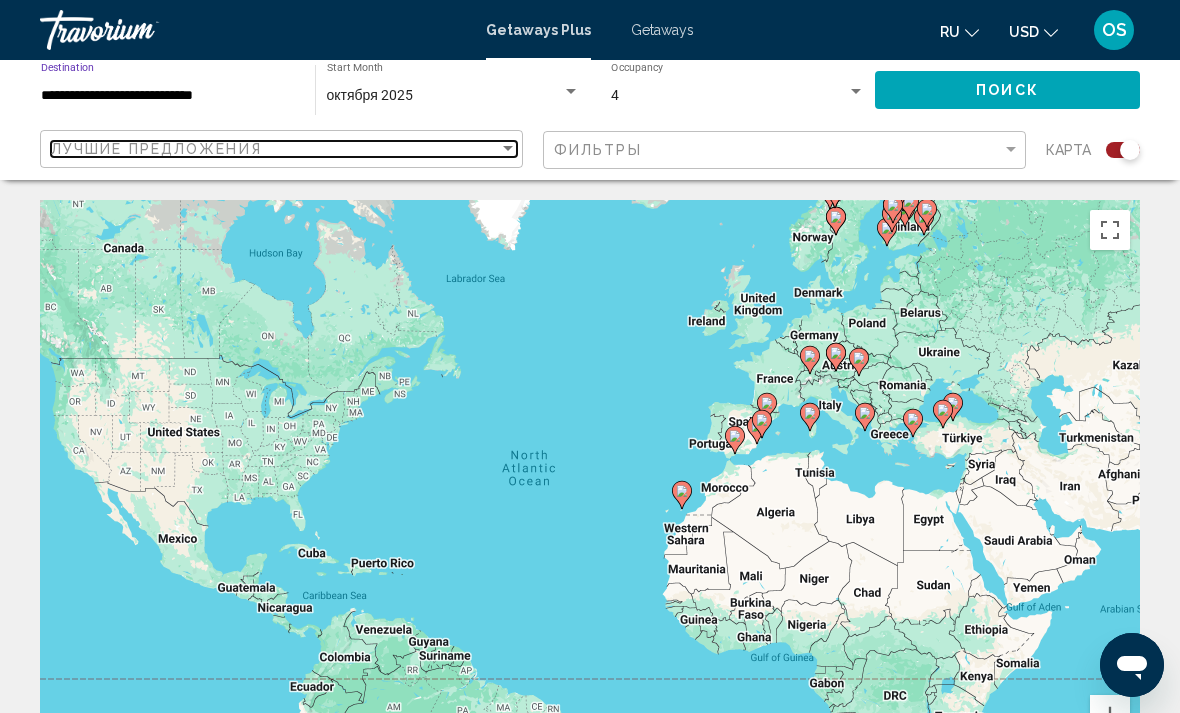 click on "Лучшие предложения" at bounding box center [275, 149] 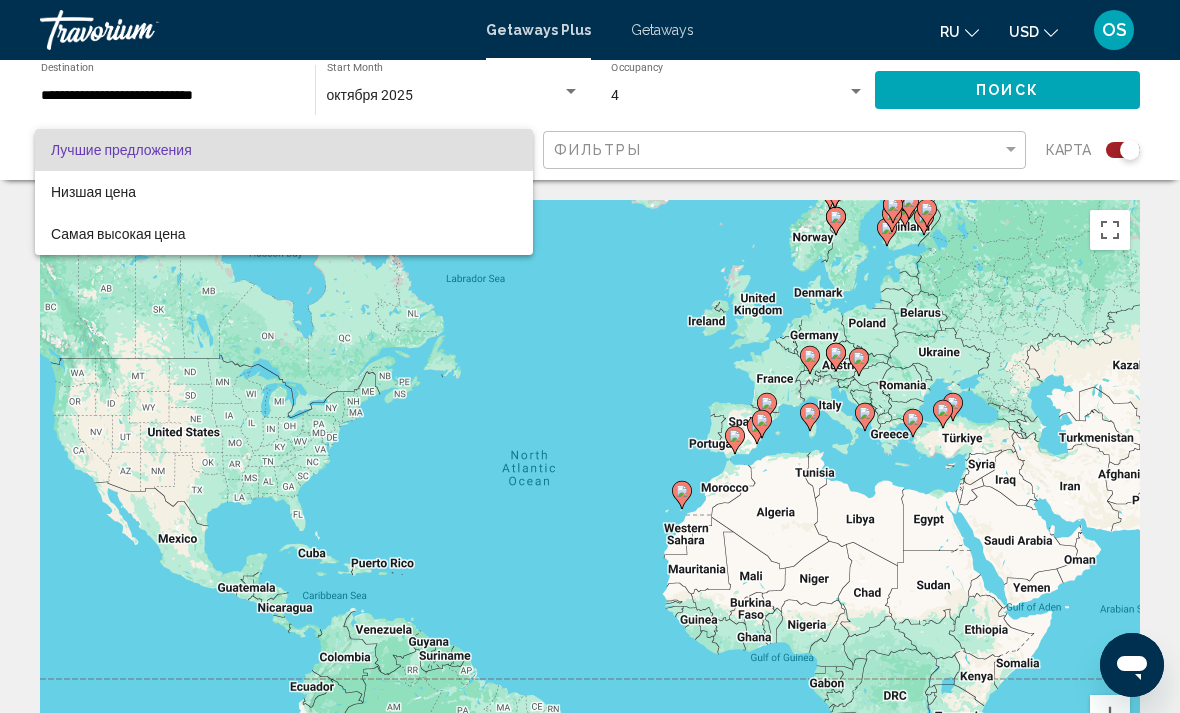 click at bounding box center [590, 356] 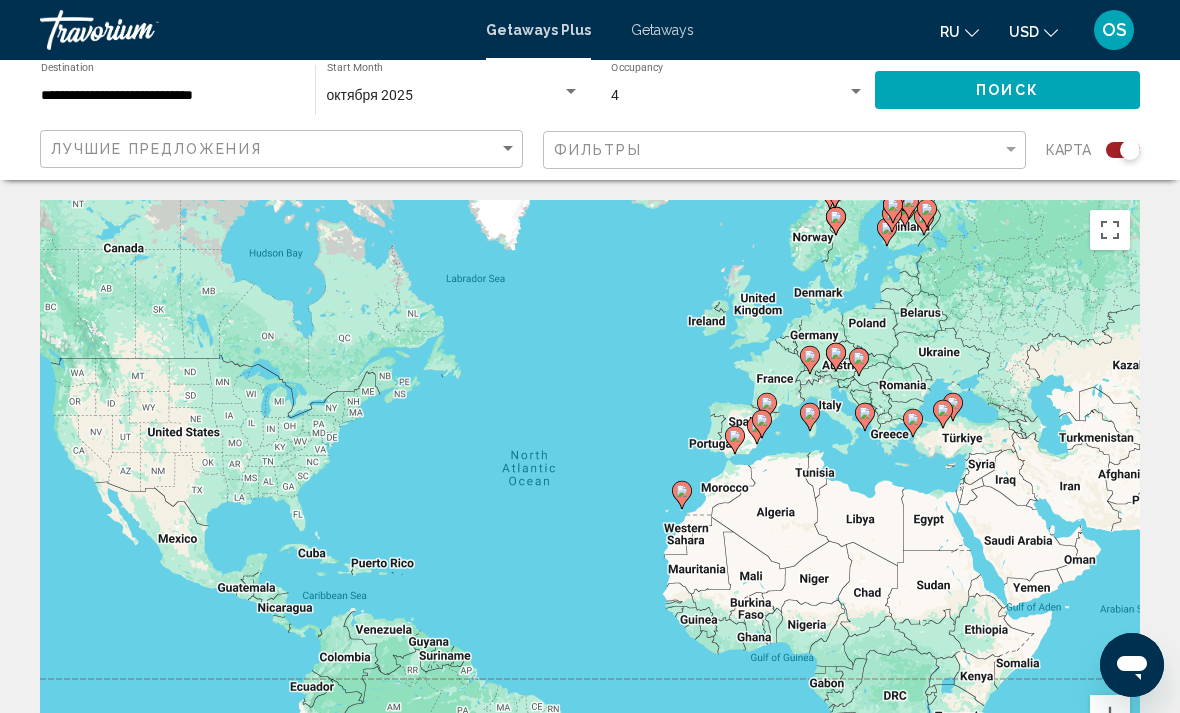 click on "**********" at bounding box center (168, 96) 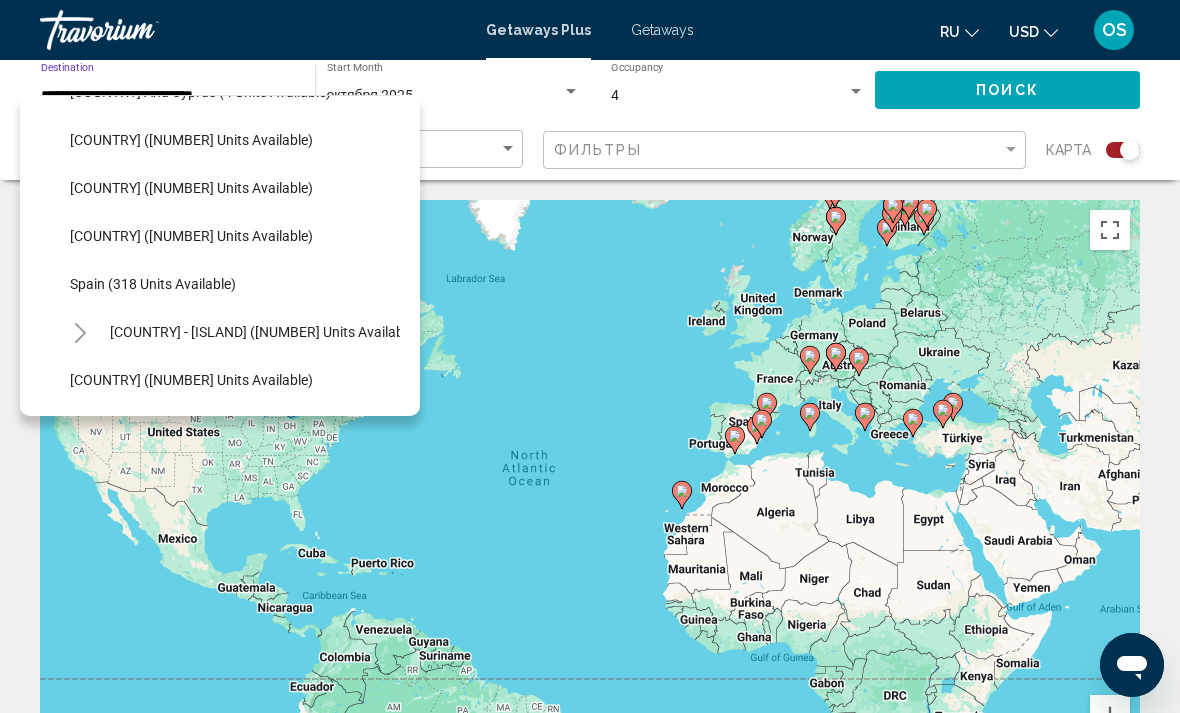 scroll, scrollTop: 616, scrollLeft: 0, axis: vertical 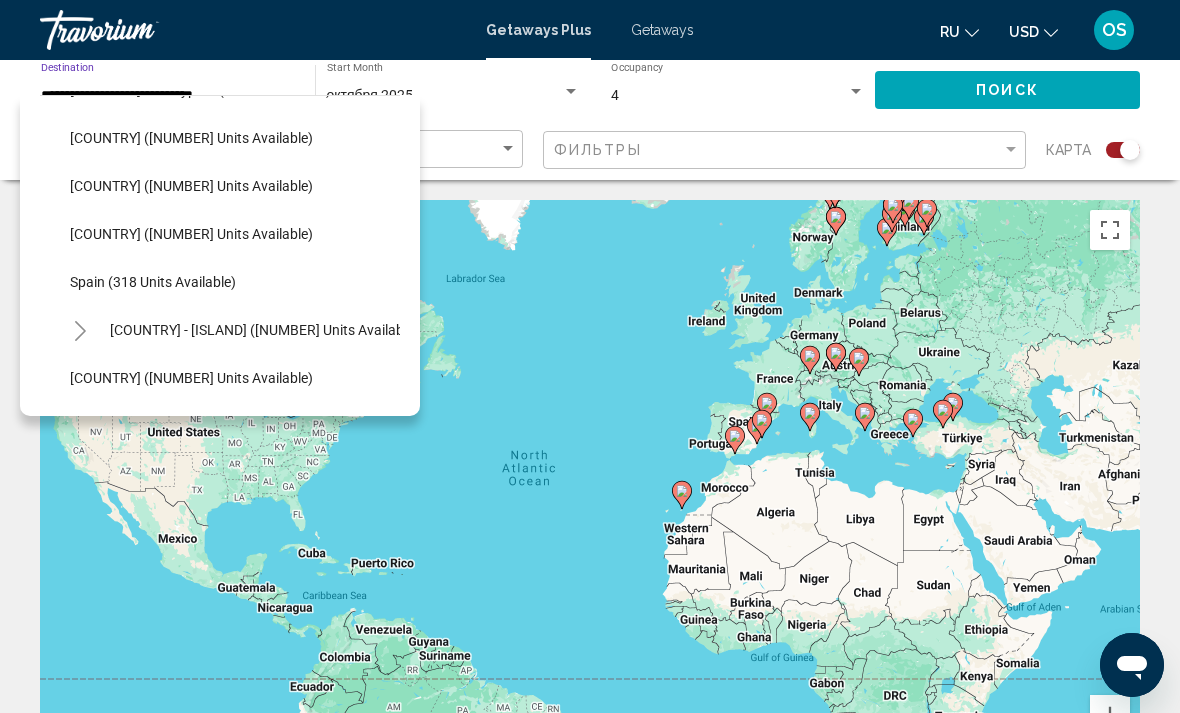 click on "[COUNTRY] - [ISLAND] ([NUMBER] units available)" 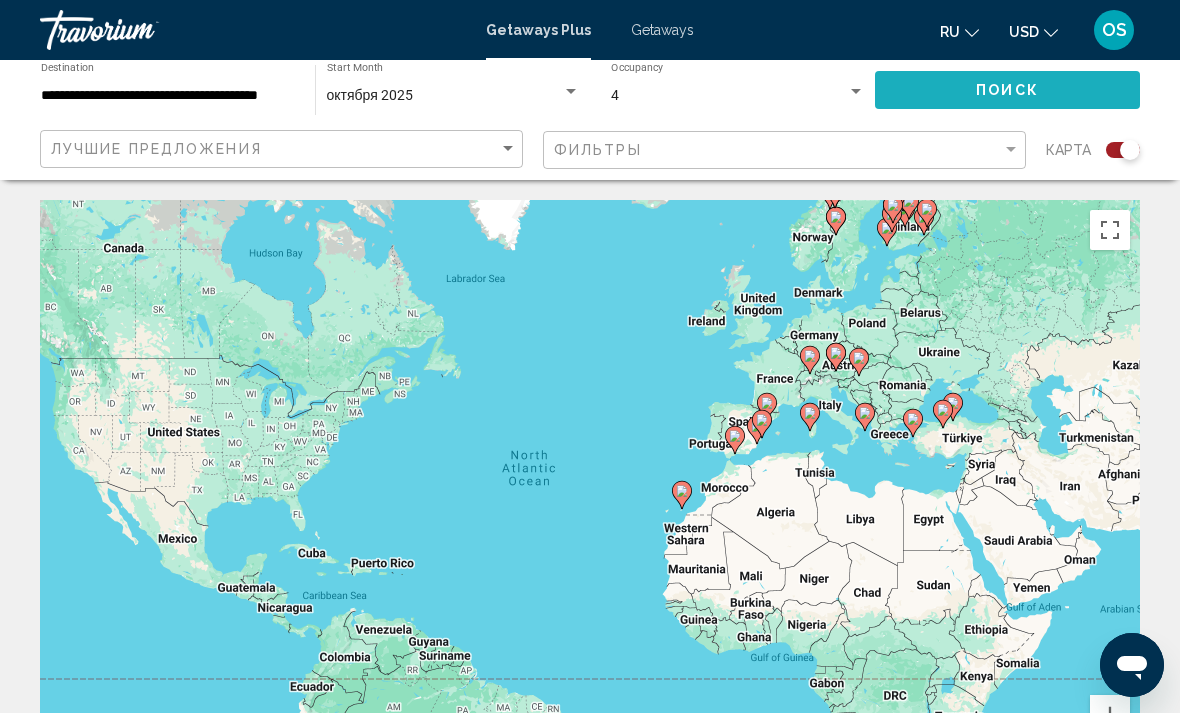 click on "Поиск" 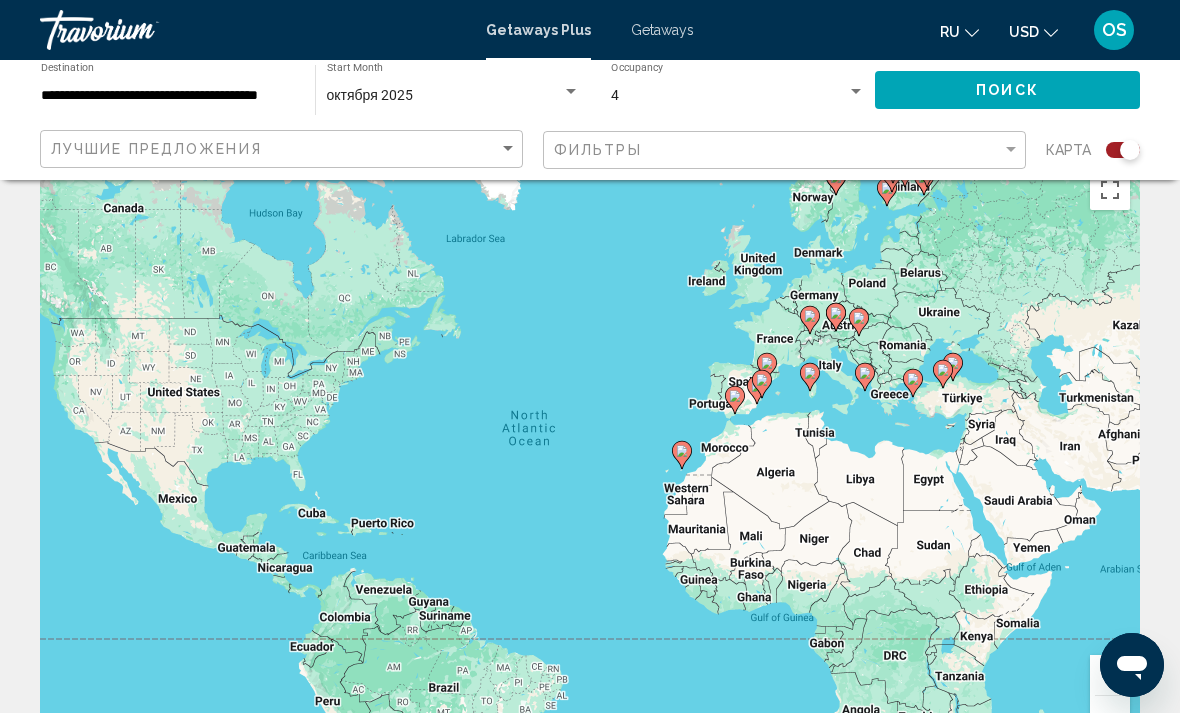 scroll, scrollTop: 0, scrollLeft: 0, axis: both 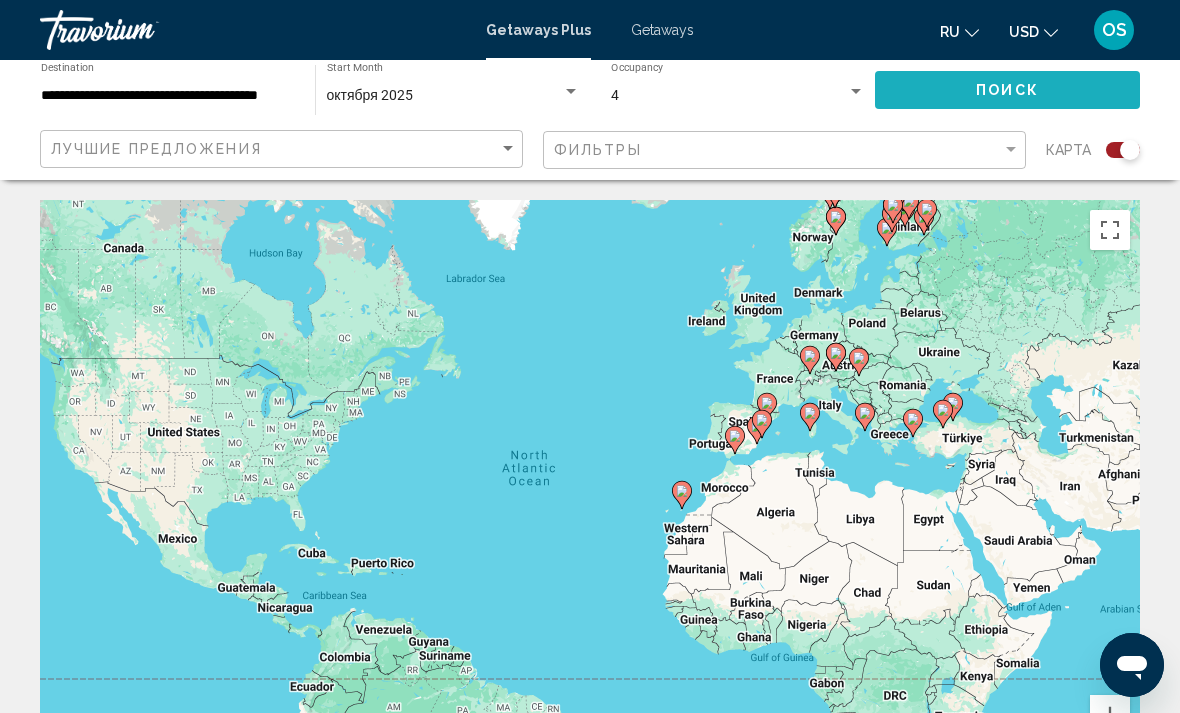 click on "Поиск" 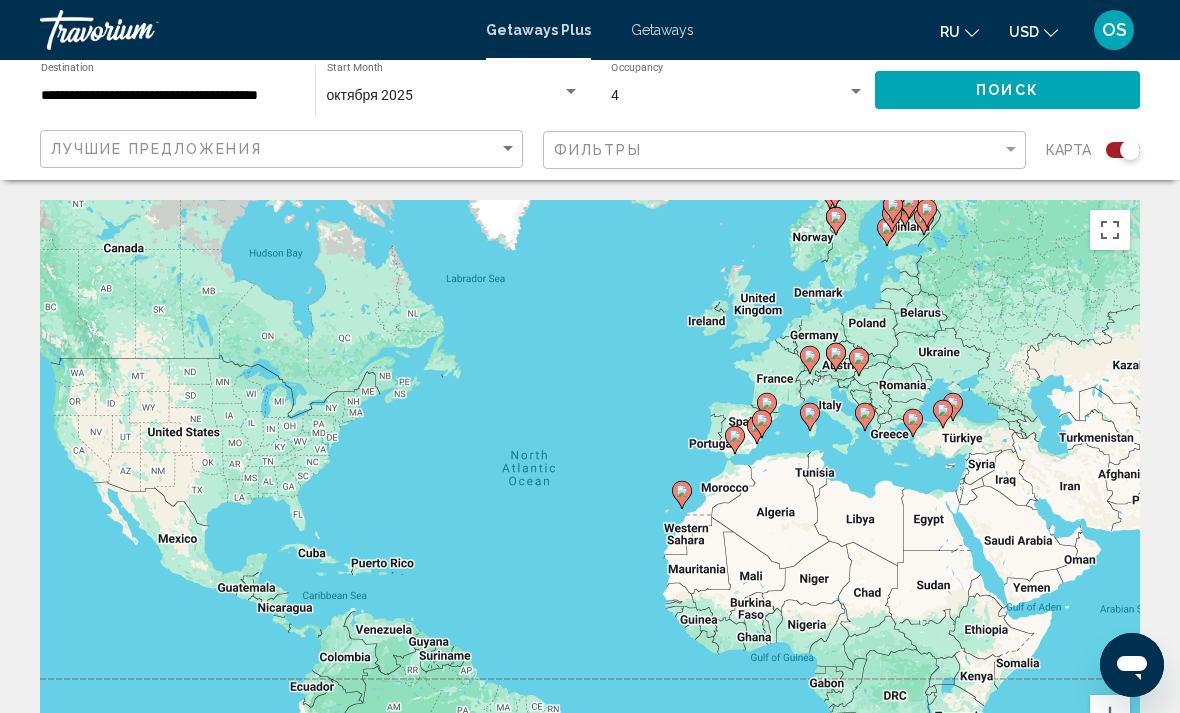 click on "**********" at bounding box center [168, 96] 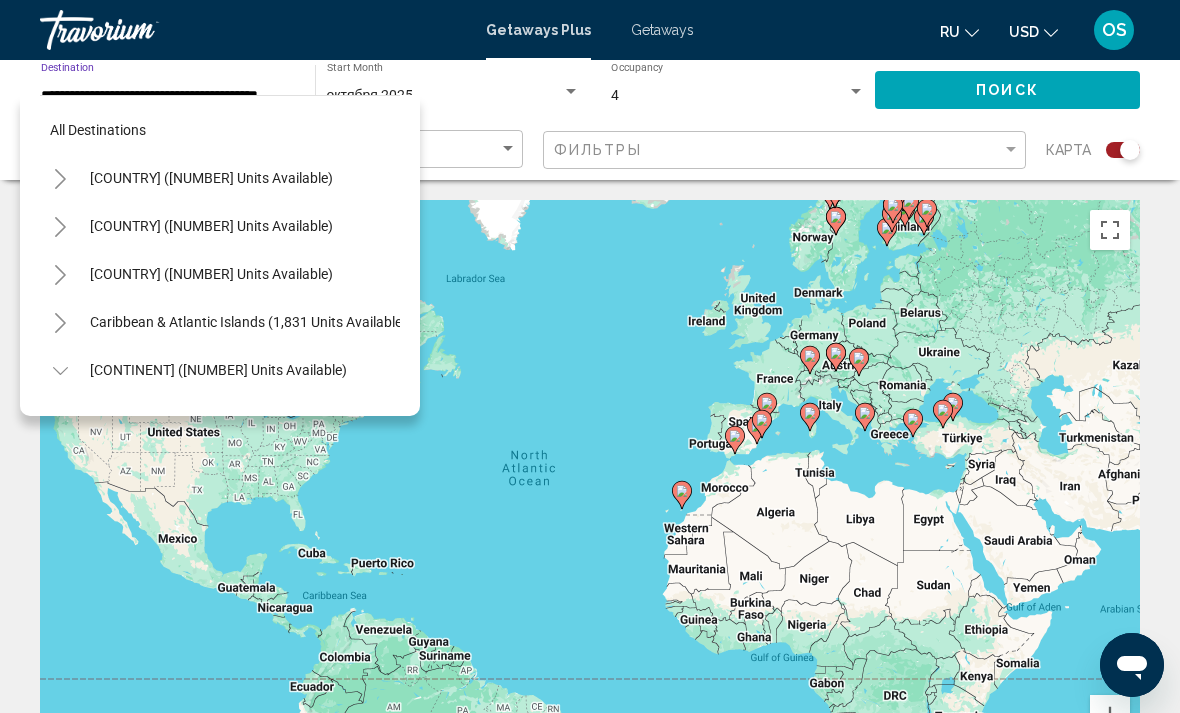 scroll, scrollTop: 695, scrollLeft: 0, axis: vertical 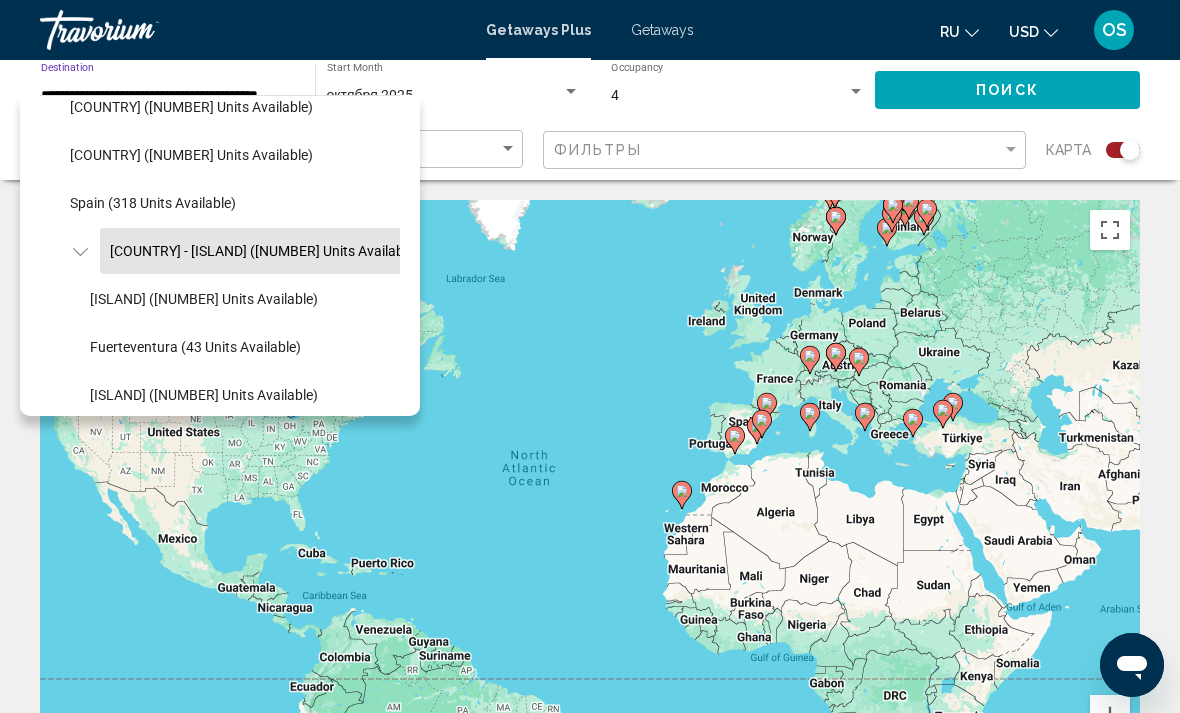 click on "[COUNTRY] - [ISLAND] ([NUMBER] units available)" 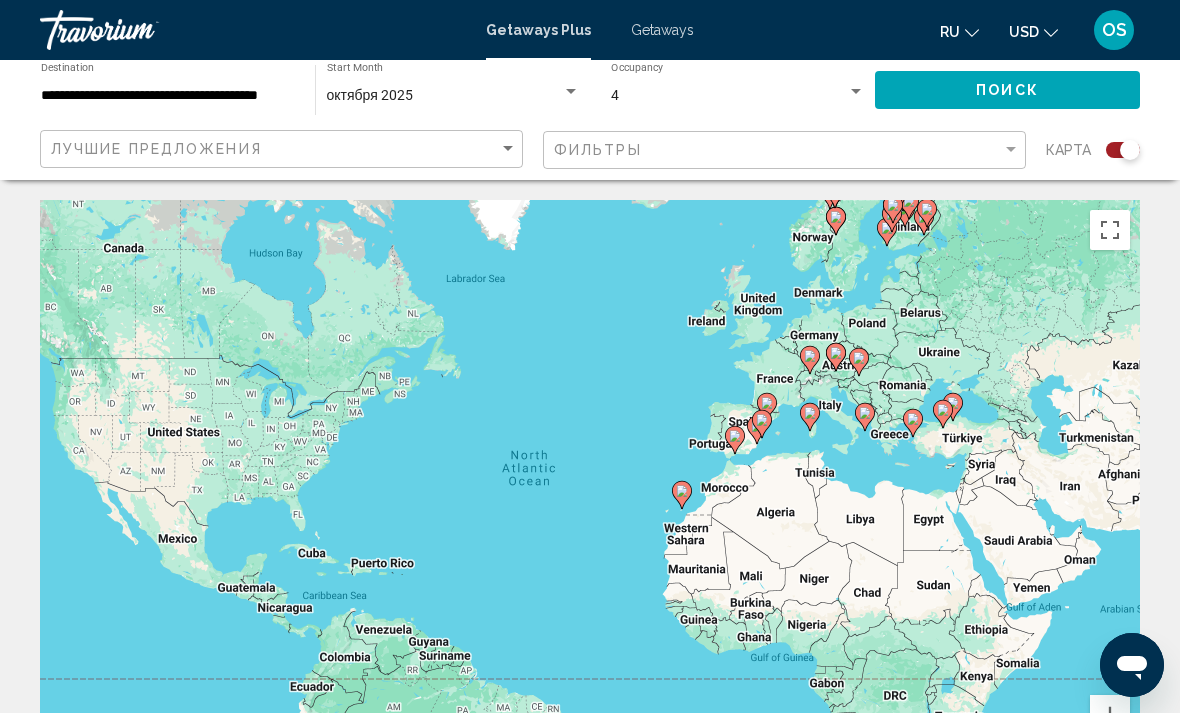 click on "Поиск" 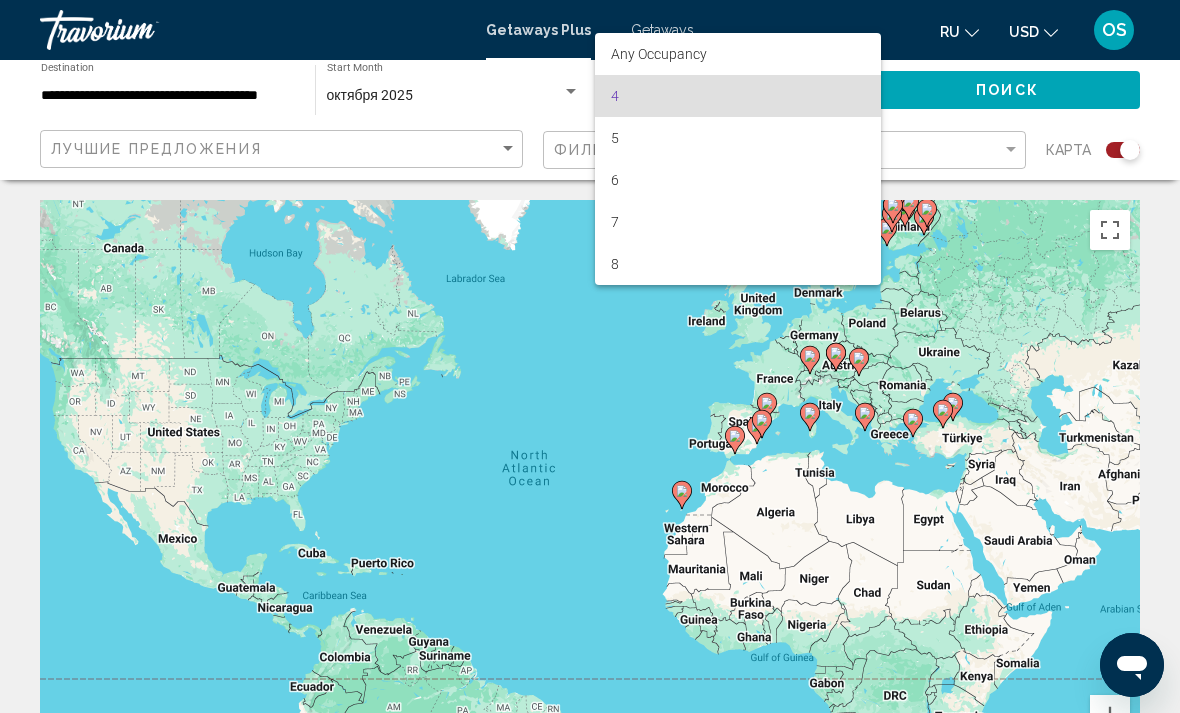 click on "4" at bounding box center [738, 96] 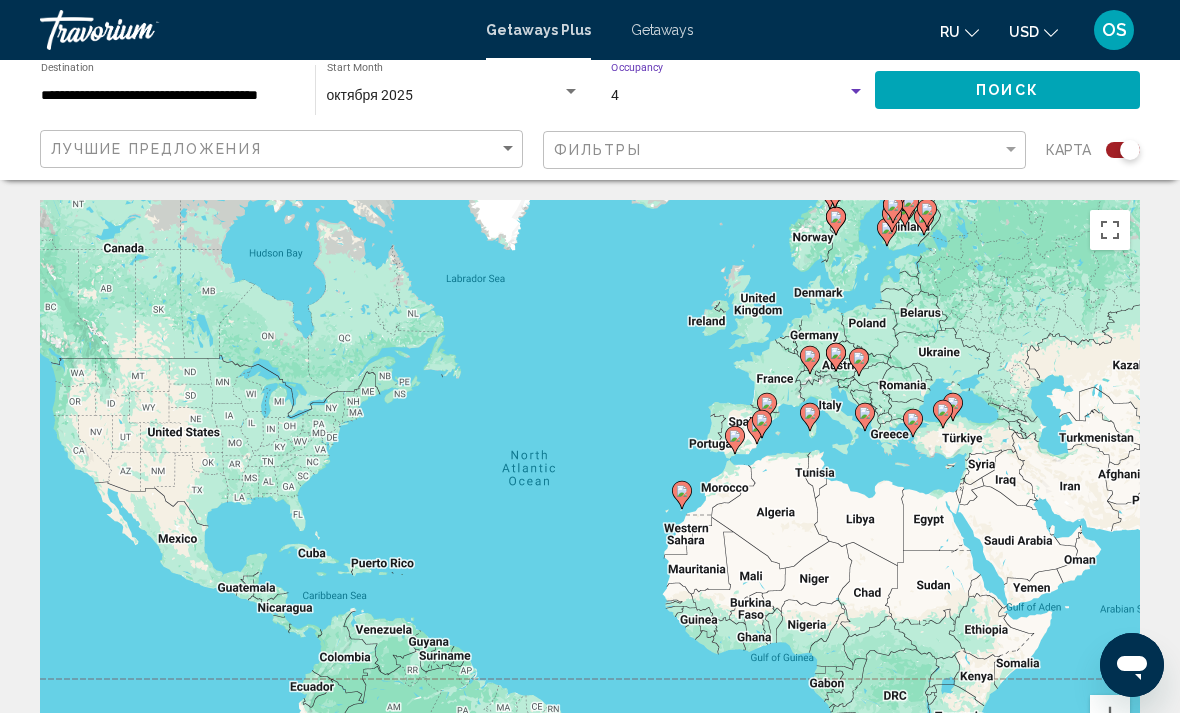 click on "октября 2025" at bounding box center [444, 96] 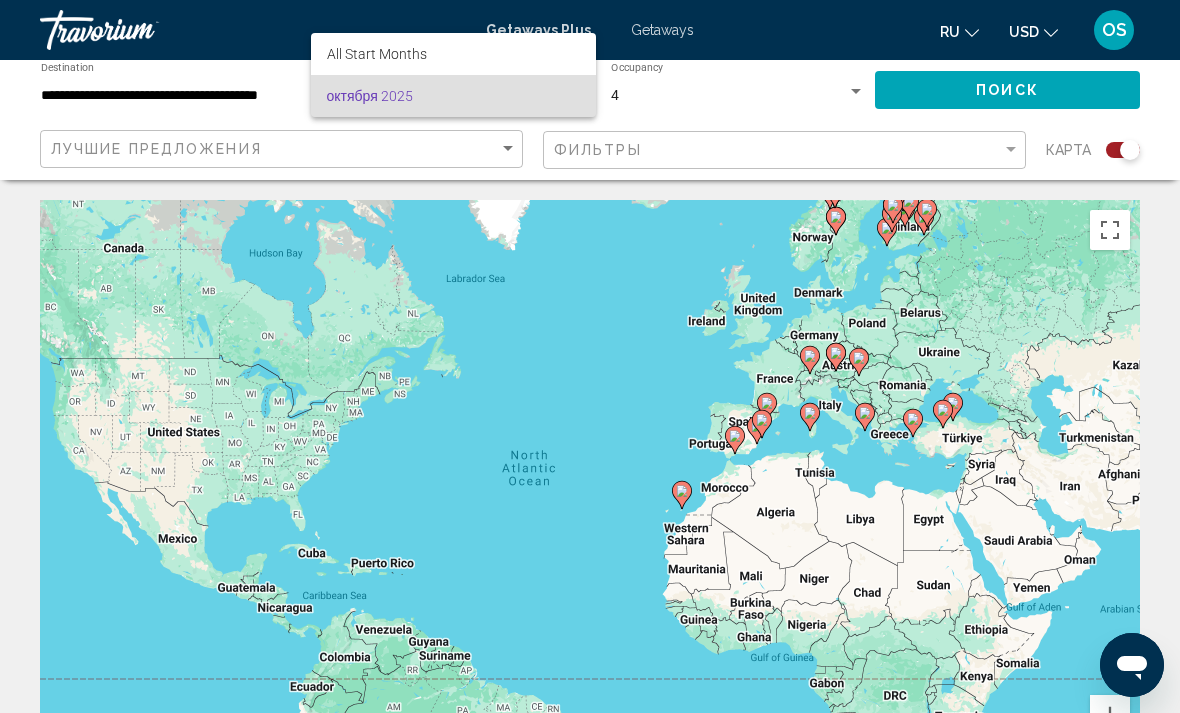 click at bounding box center [590, 356] 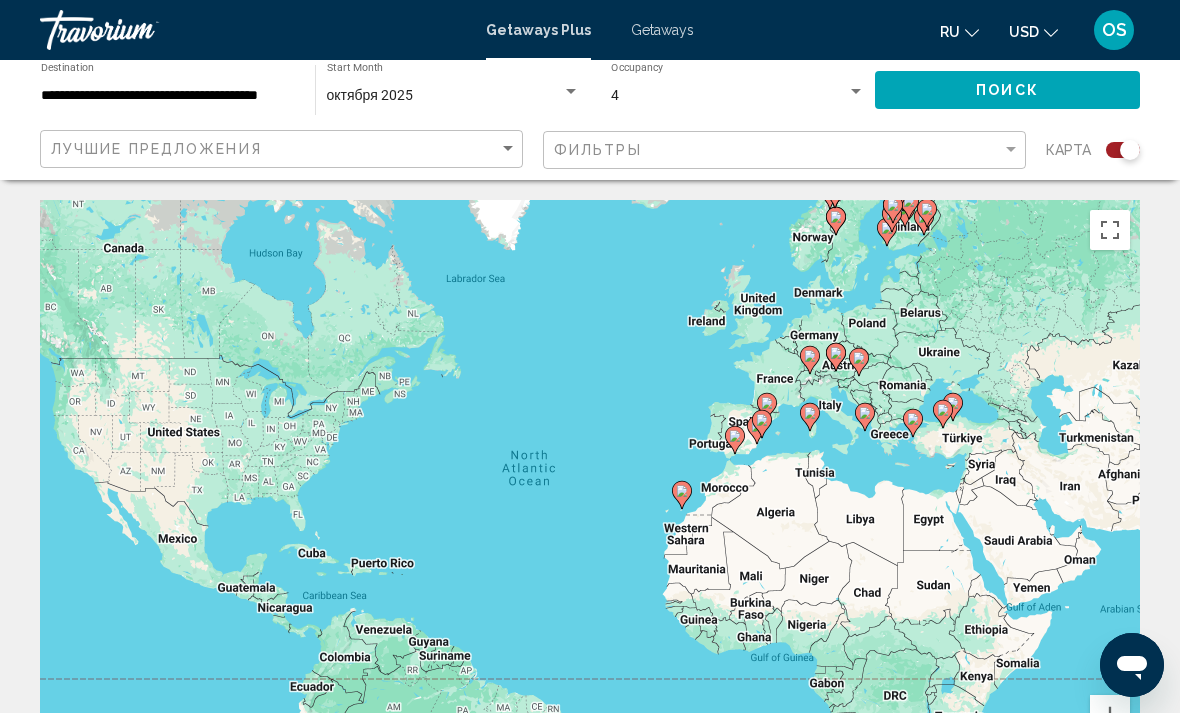 click on "Поиск" 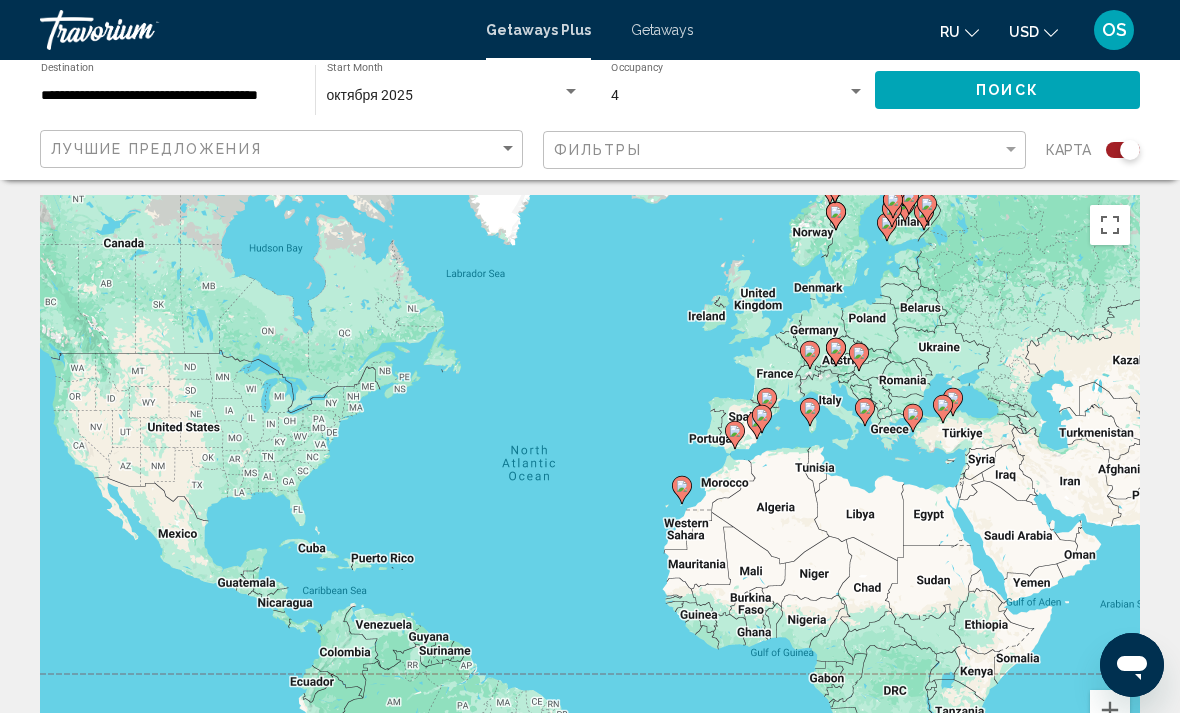 scroll, scrollTop: 0, scrollLeft: 0, axis: both 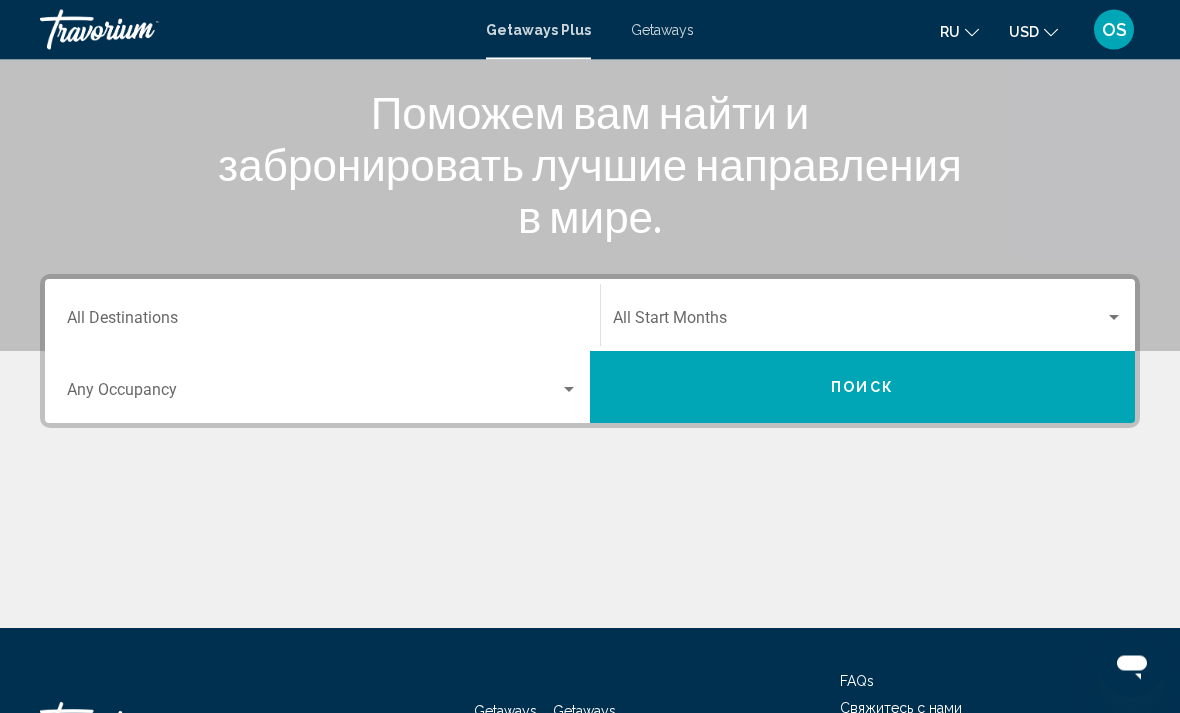 click on "Destination All Destinations" at bounding box center [322, 323] 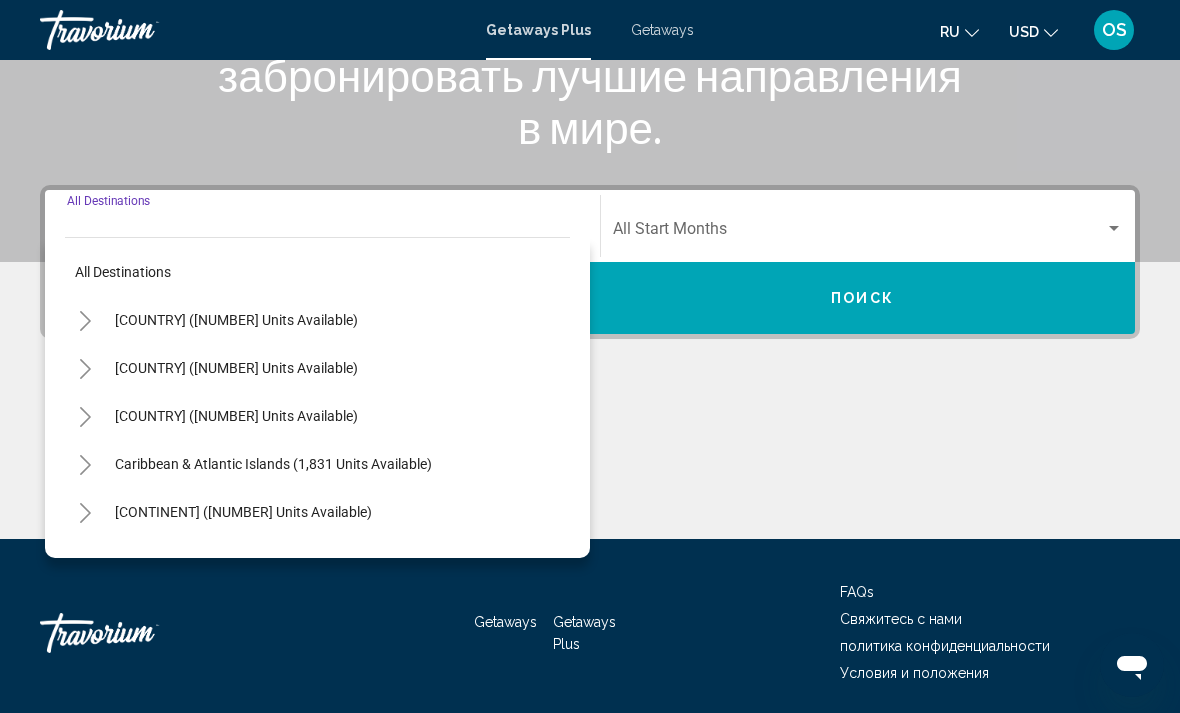scroll, scrollTop: 345, scrollLeft: 0, axis: vertical 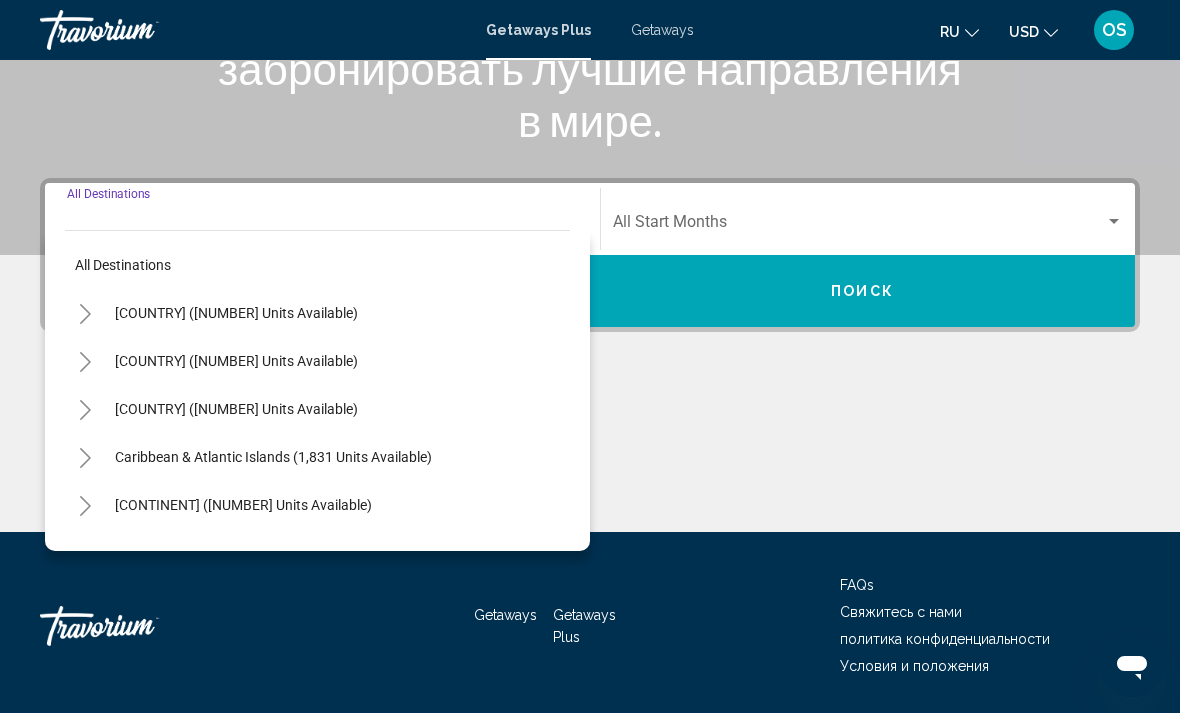 click on "[COUNTRY] ([NUMBER] units available)" at bounding box center (236, 409) 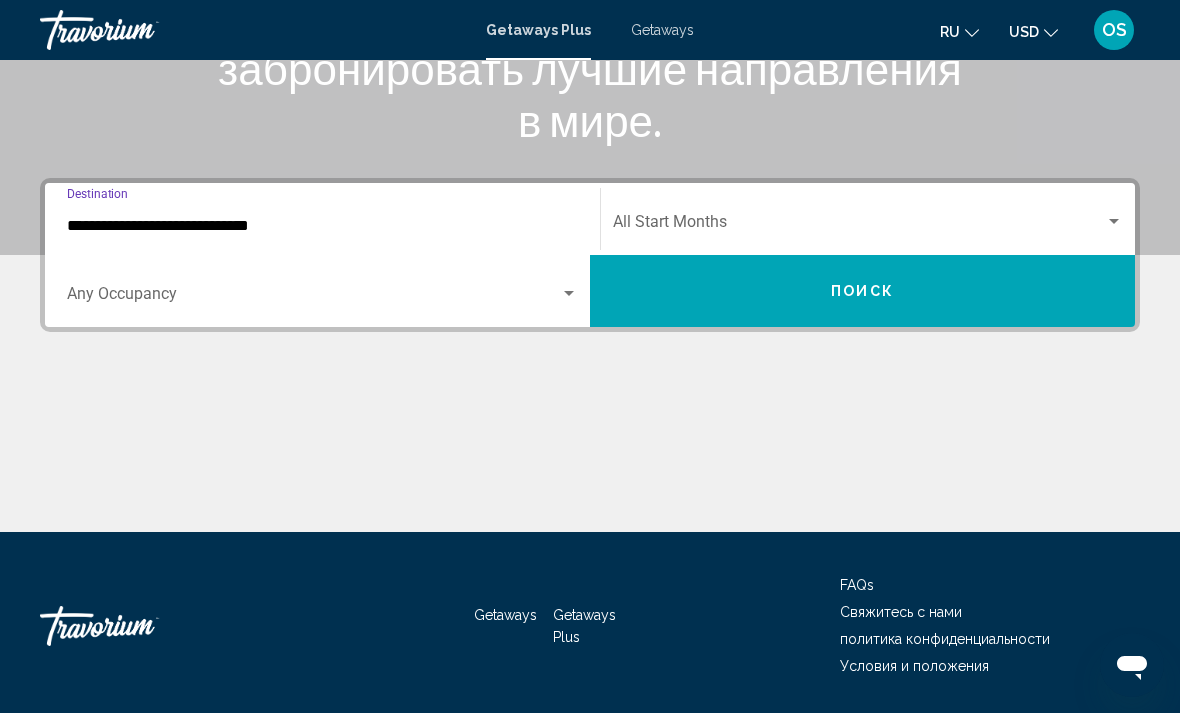 click at bounding box center (313, 298) 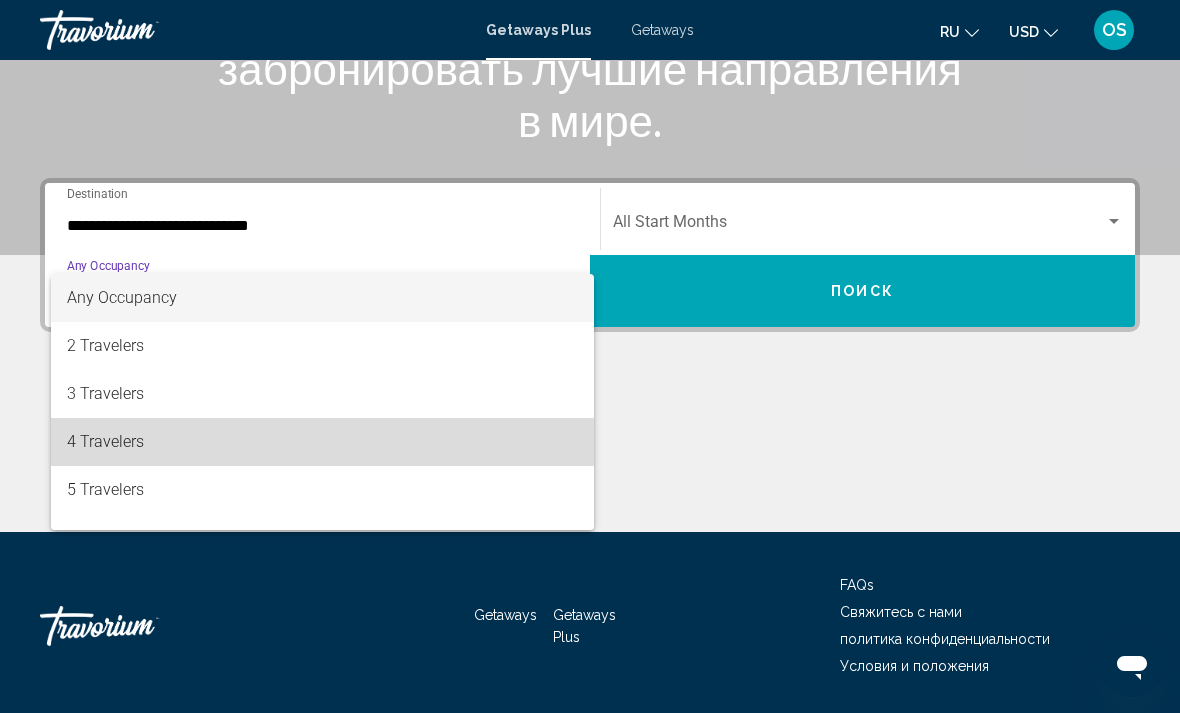 click on "4 Travelers" at bounding box center (322, 442) 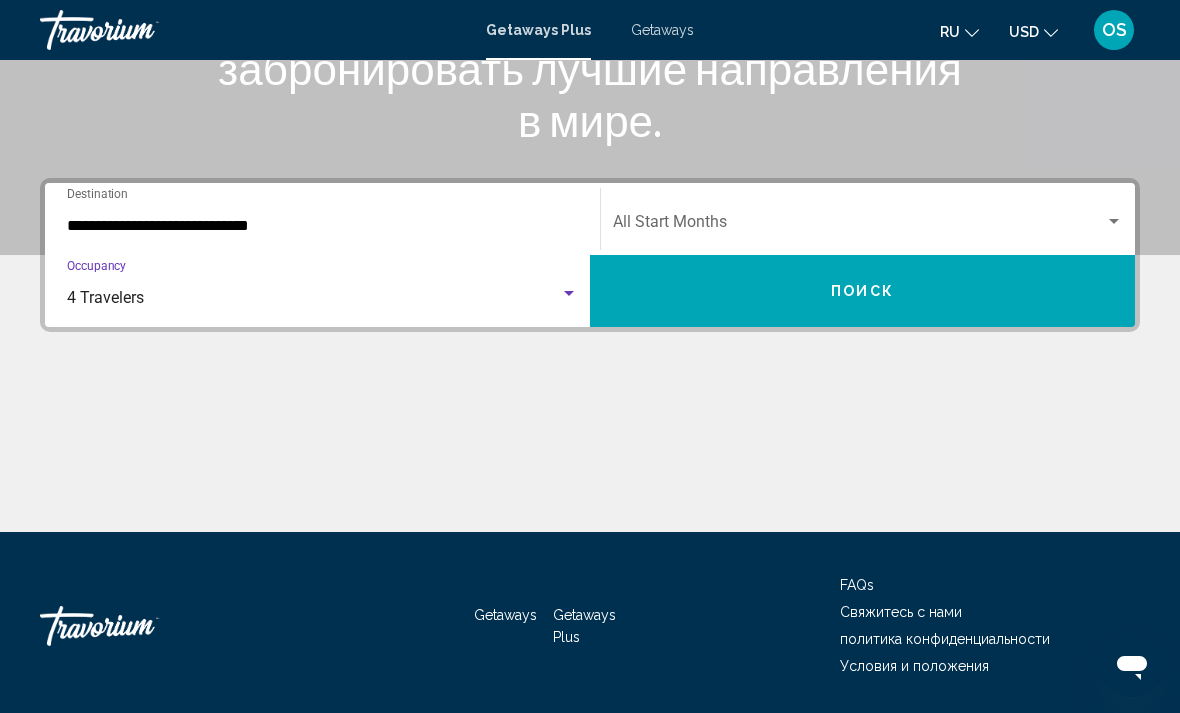 click at bounding box center (859, 226) 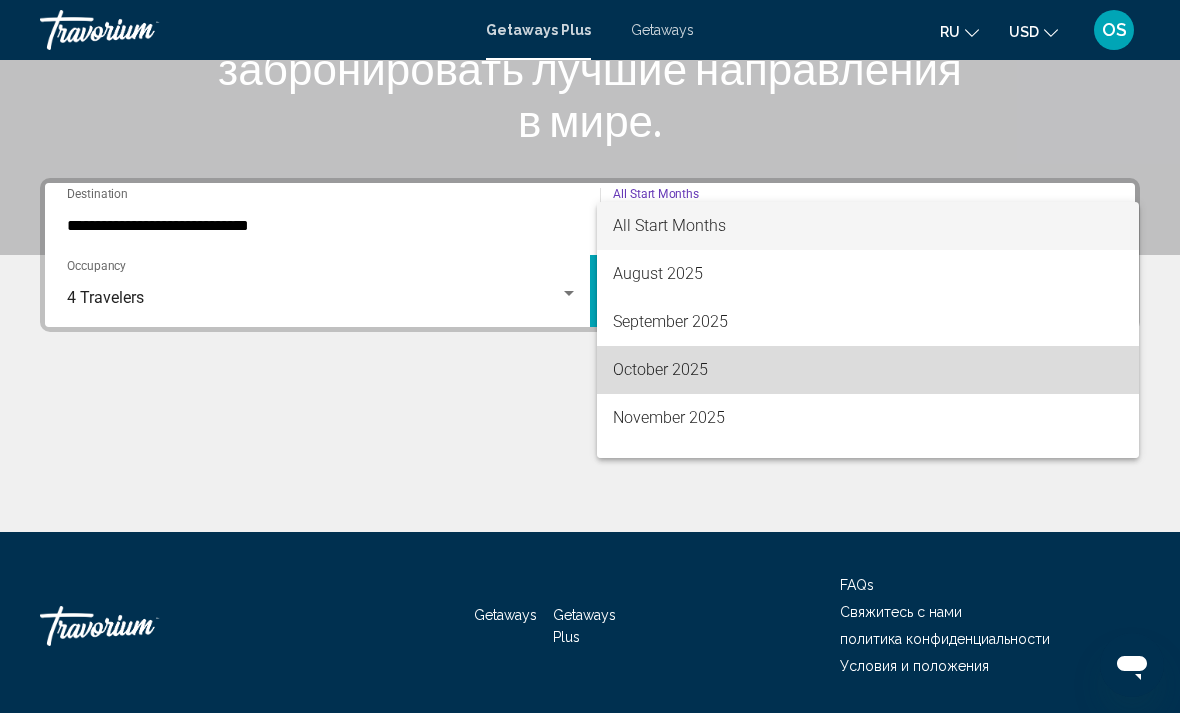 click on "October 2025" at bounding box center [868, 370] 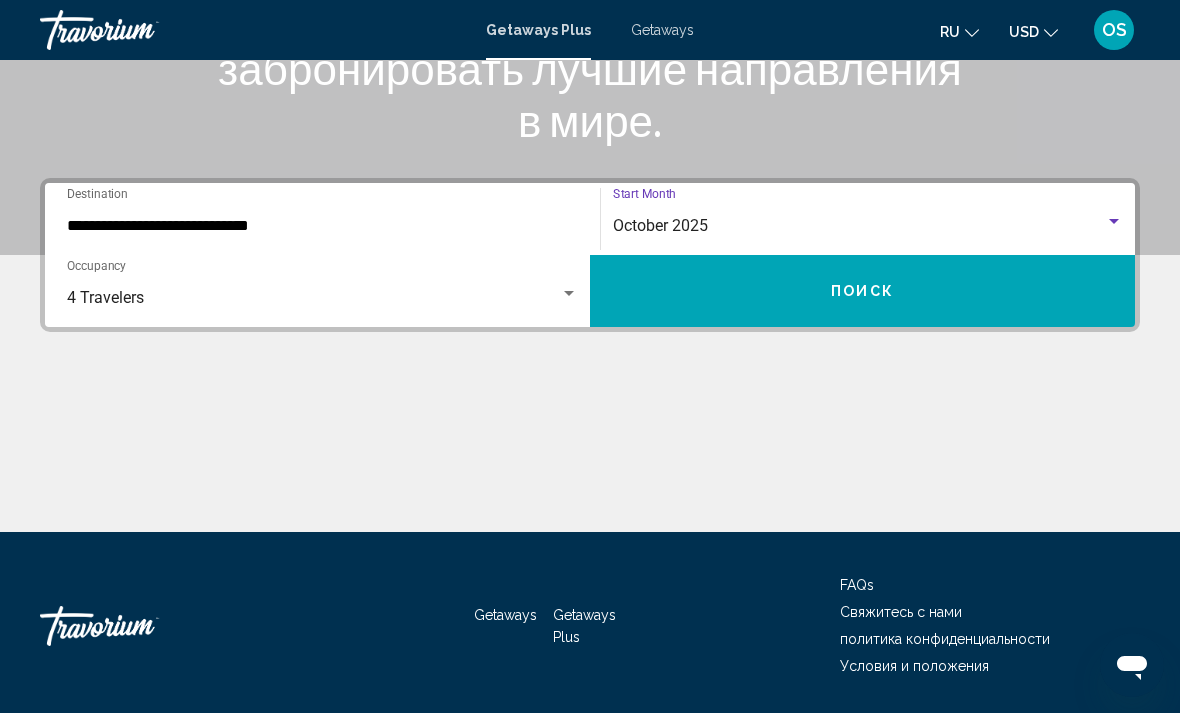 click on "Поиск" at bounding box center (862, 291) 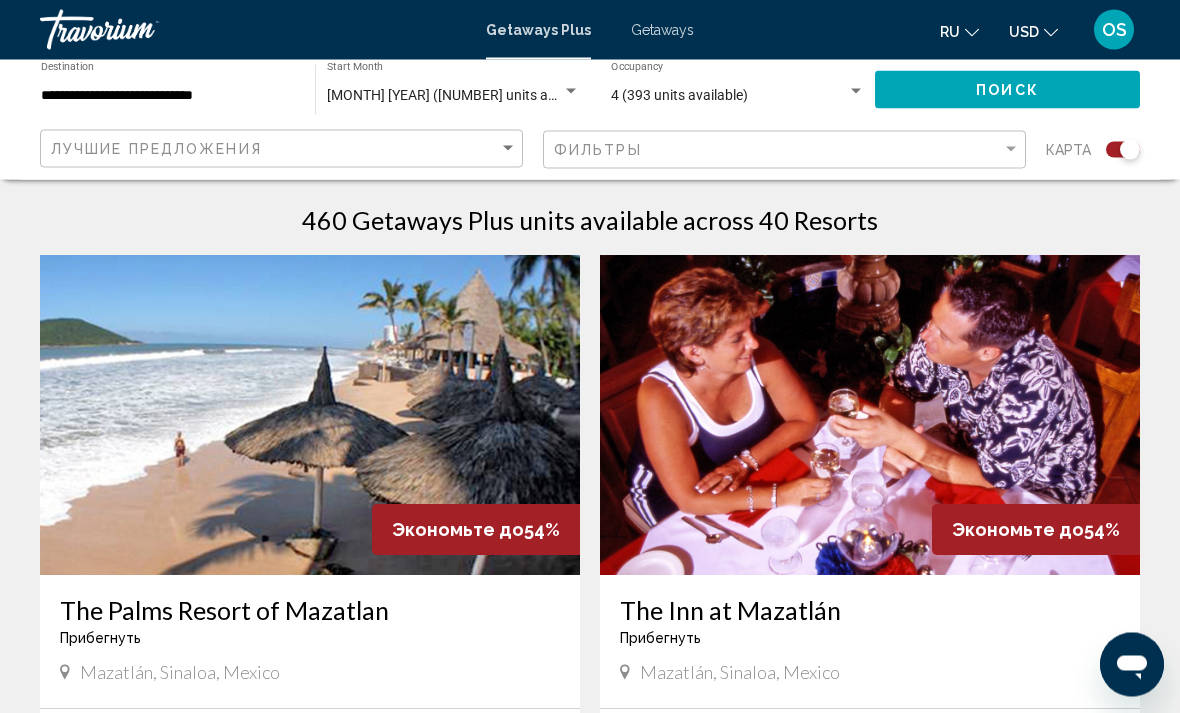 scroll, scrollTop: 633, scrollLeft: 0, axis: vertical 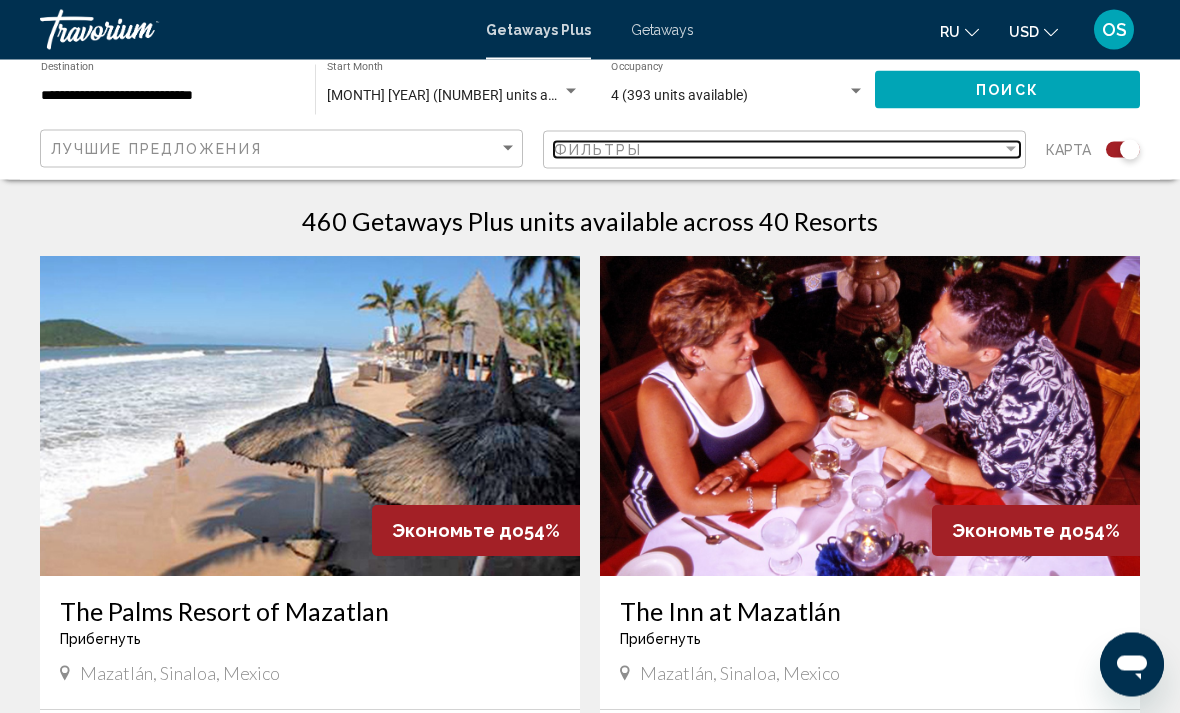 click on "Фильтры" at bounding box center (778, 150) 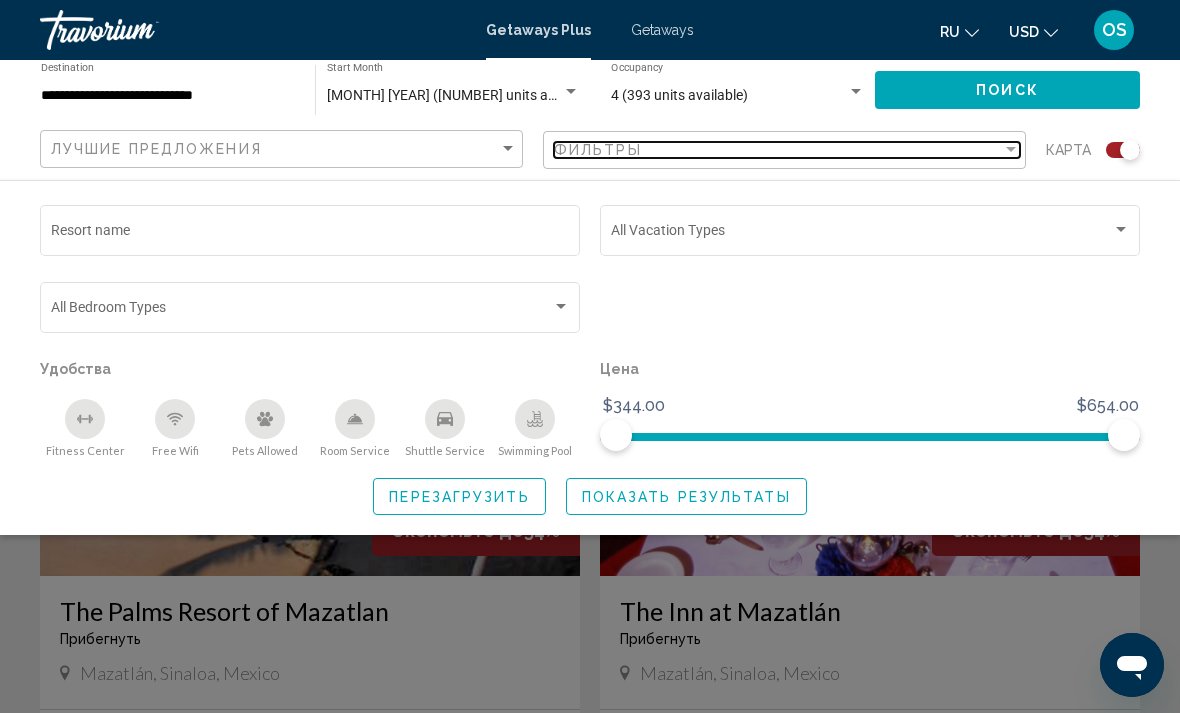 click on "Фильтры" at bounding box center [778, 150] 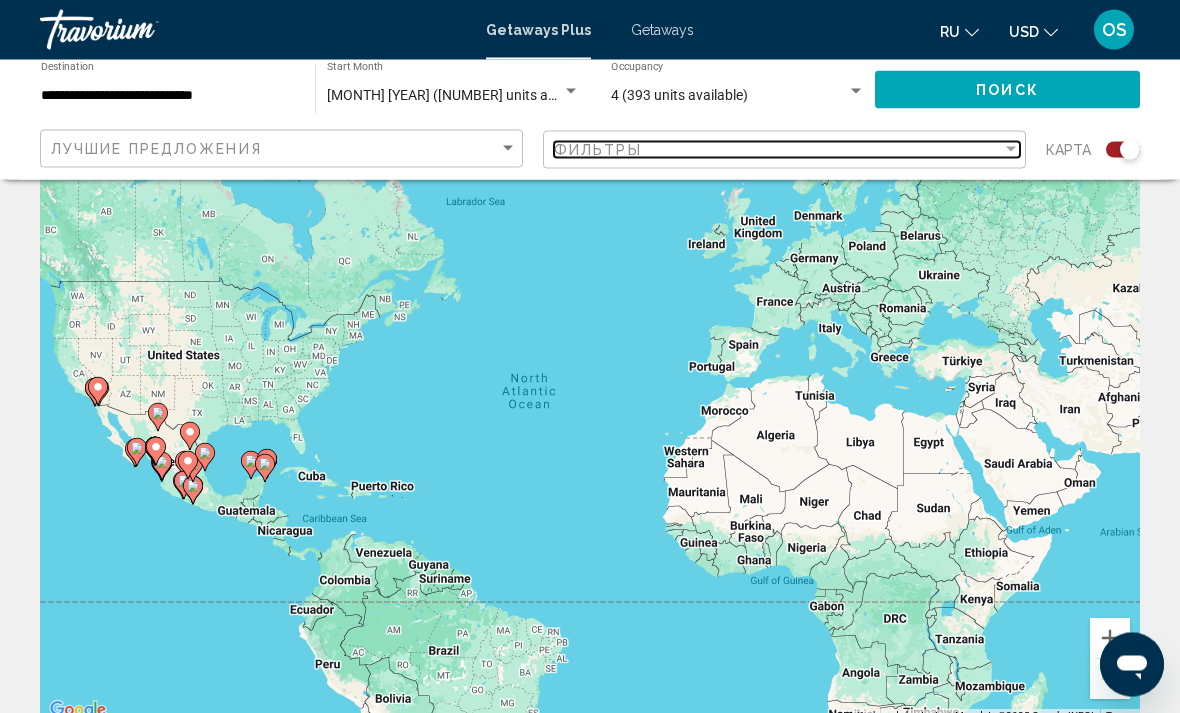 scroll, scrollTop: 0, scrollLeft: 0, axis: both 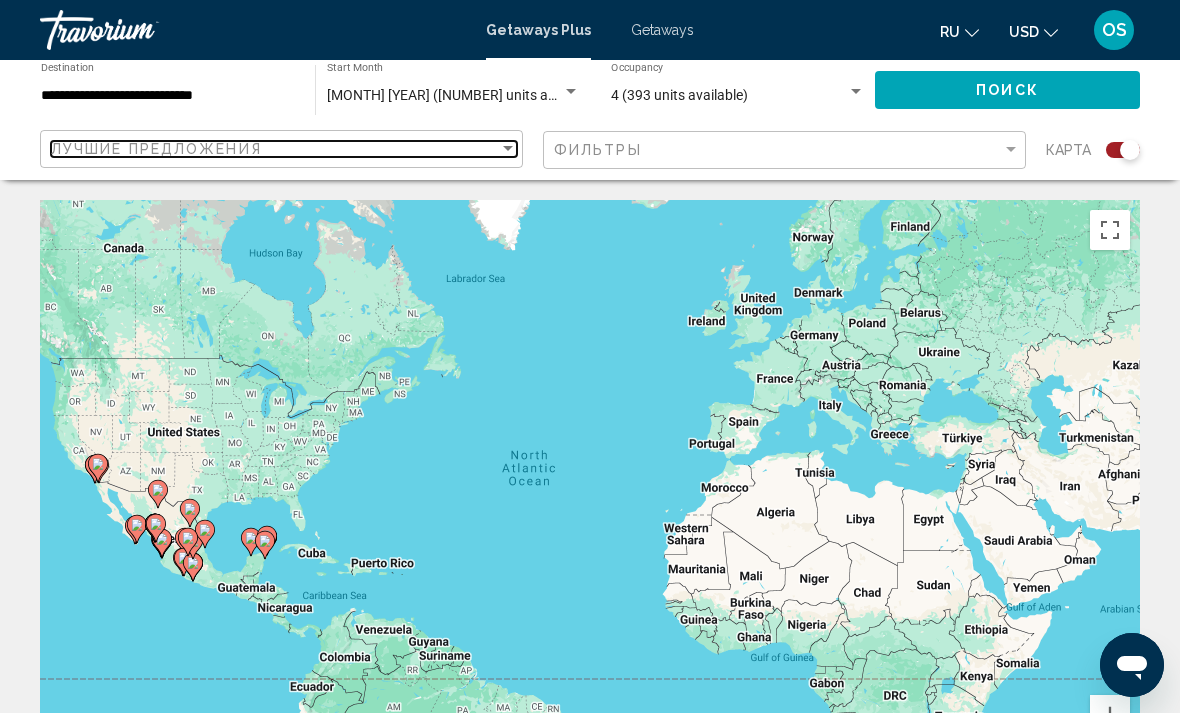 click at bounding box center (508, 148) 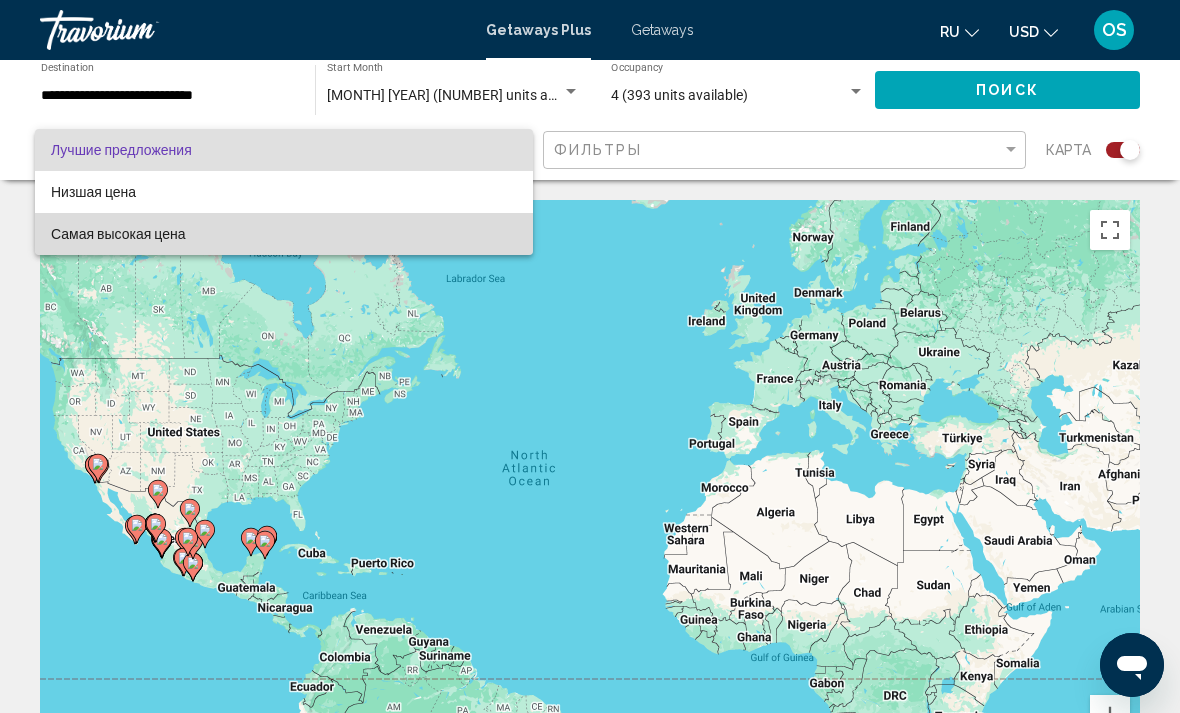 click on "Самая высокая цена" at bounding box center (284, 234) 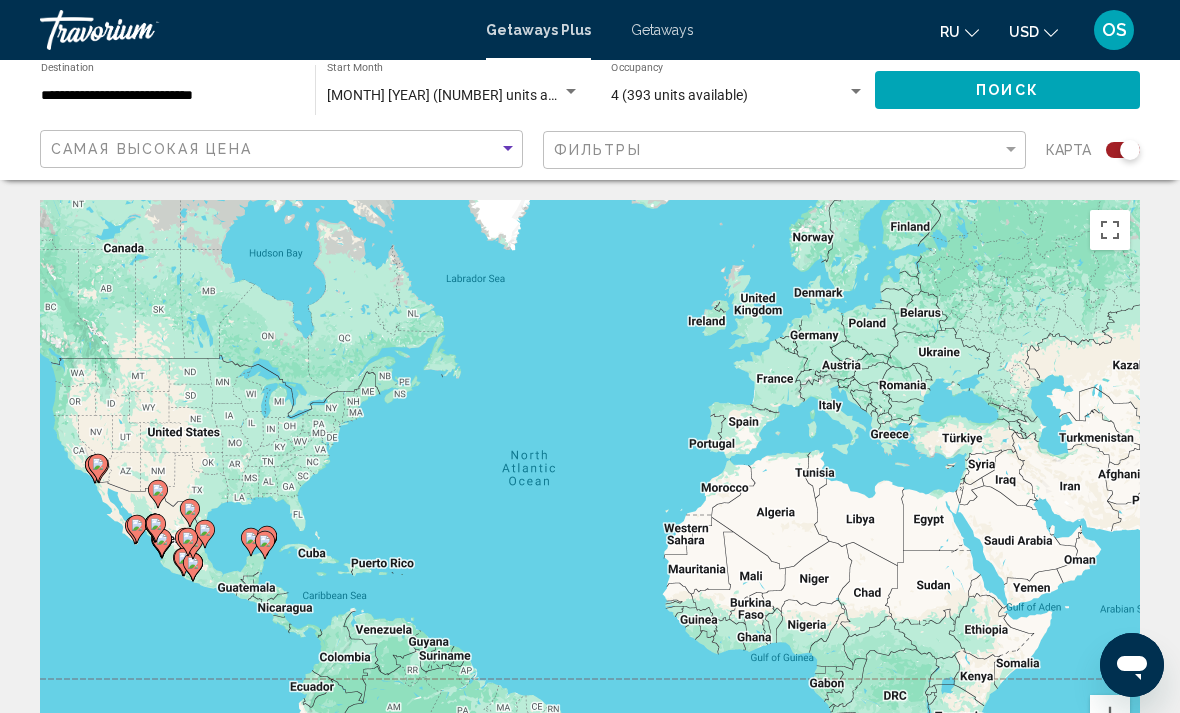 click on "Поиск" 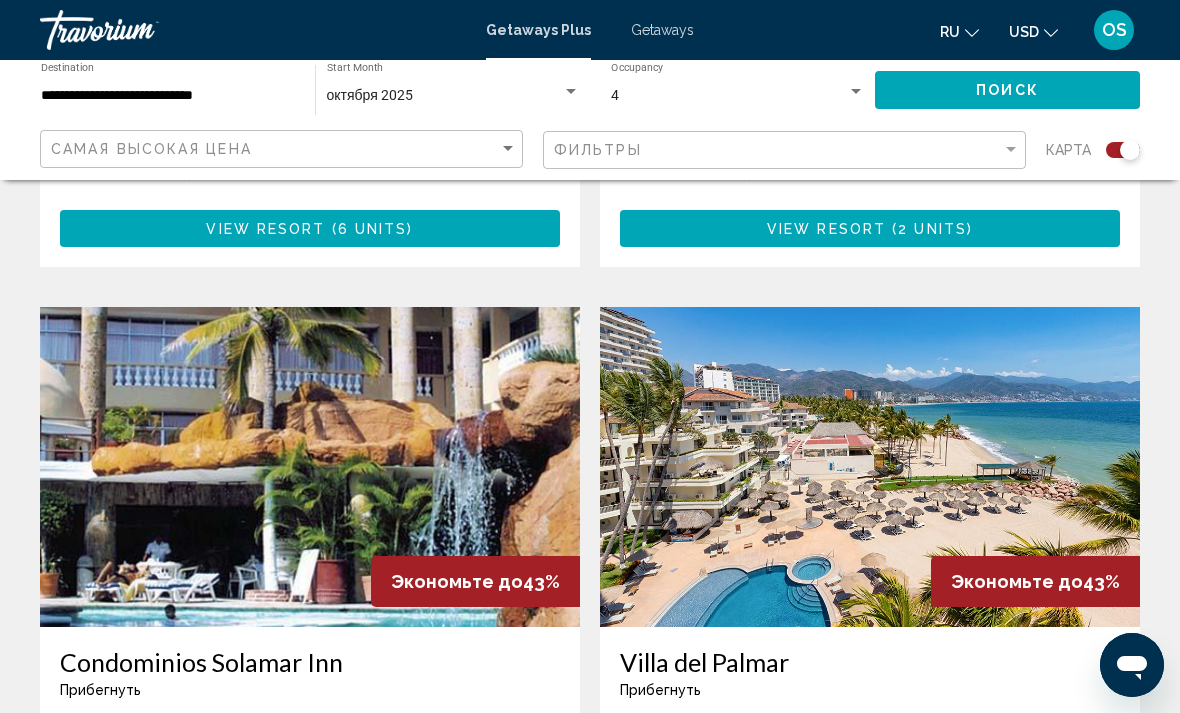 scroll, scrollTop: 3421, scrollLeft: 0, axis: vertical 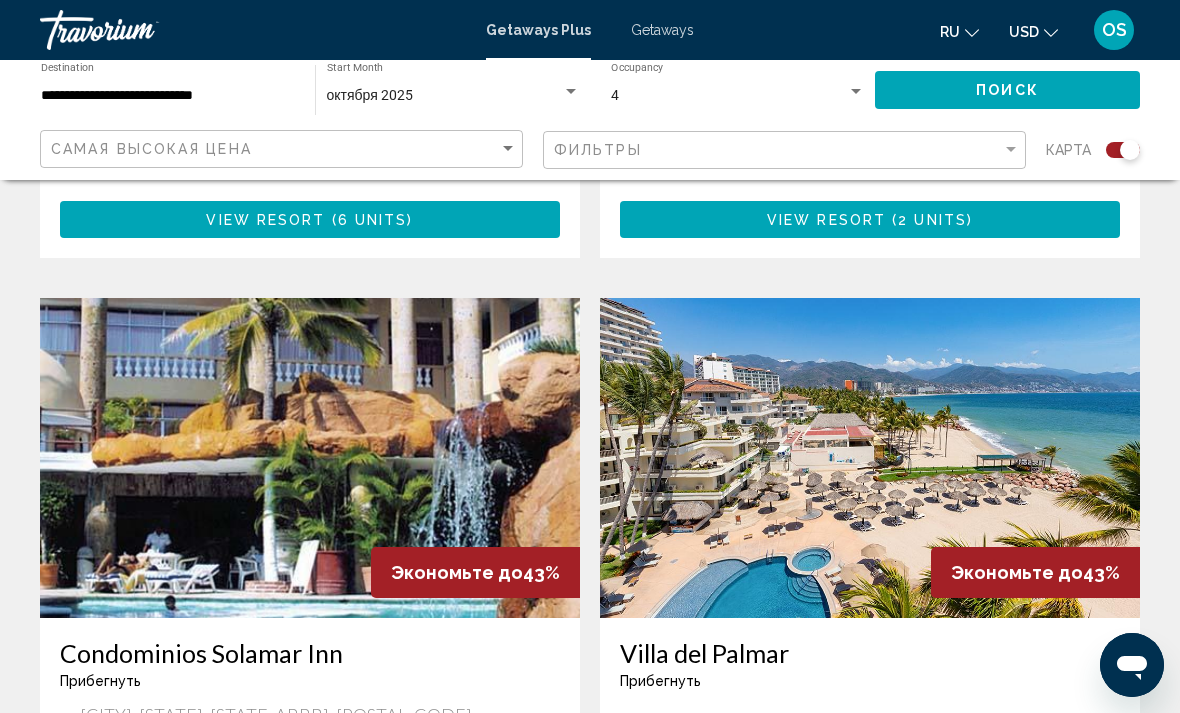 click at bounding box center [870, 458] 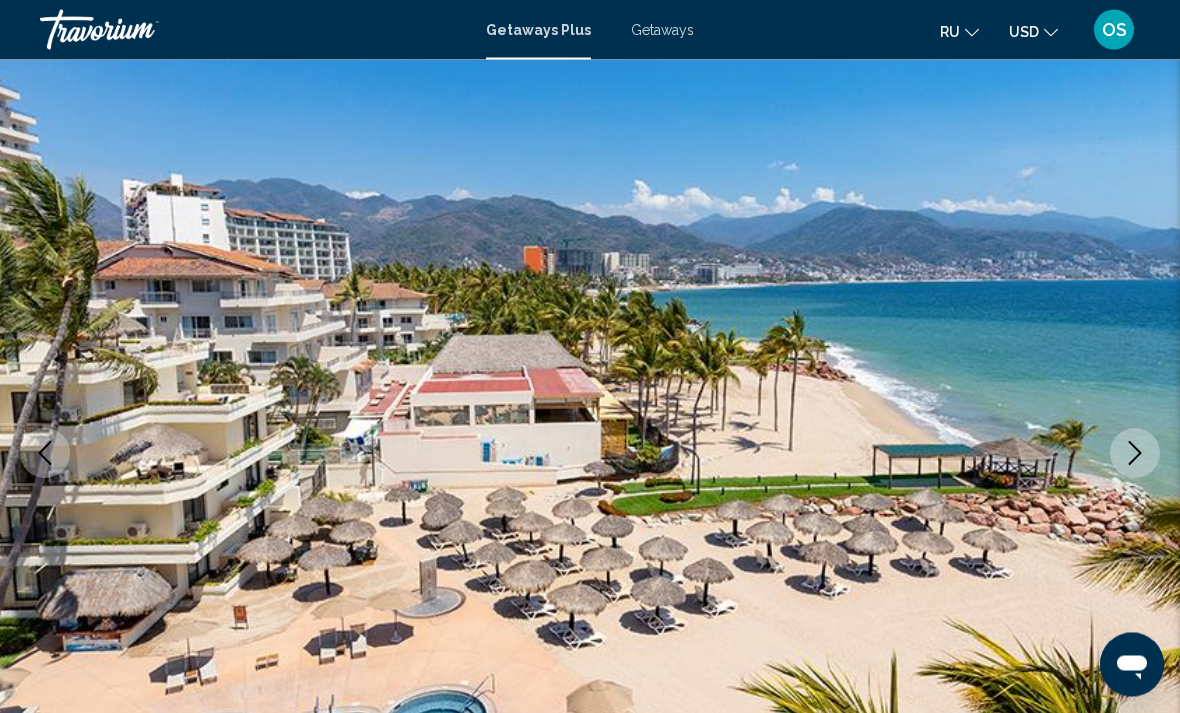 scroll, scrollTop: 79, scrollLeft: 0, axis: vertical 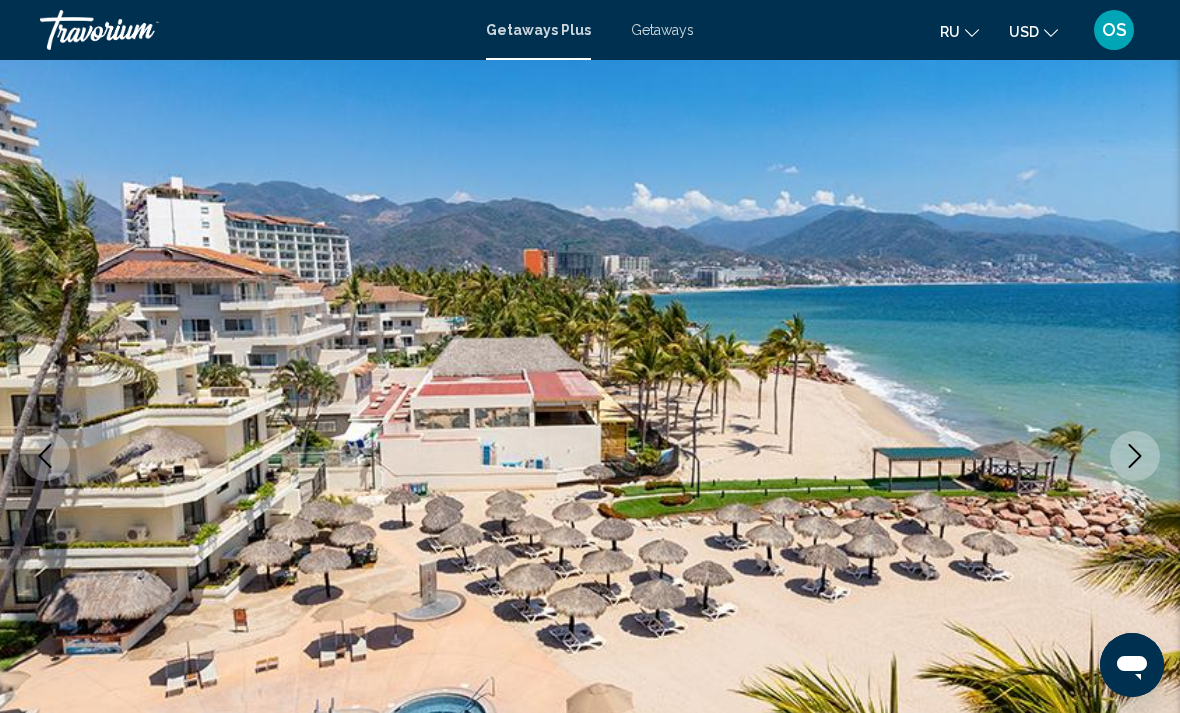 click at bounding box center [590, 456] 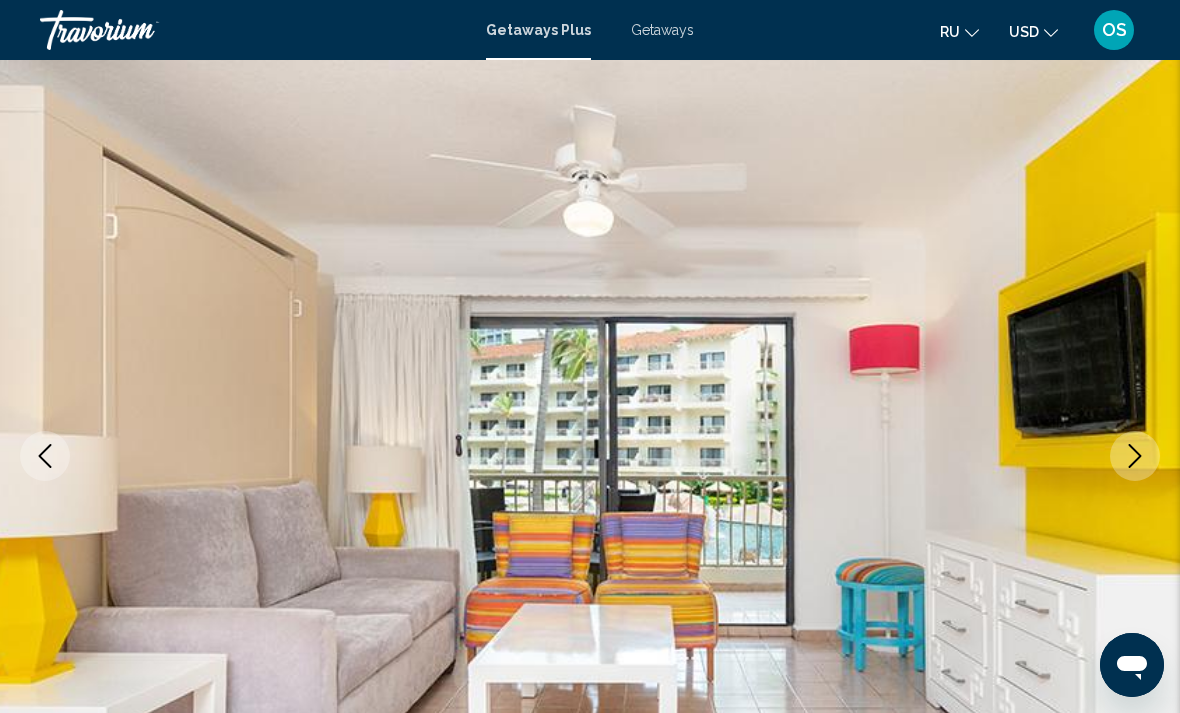 click at bounding box center (1135, 456) 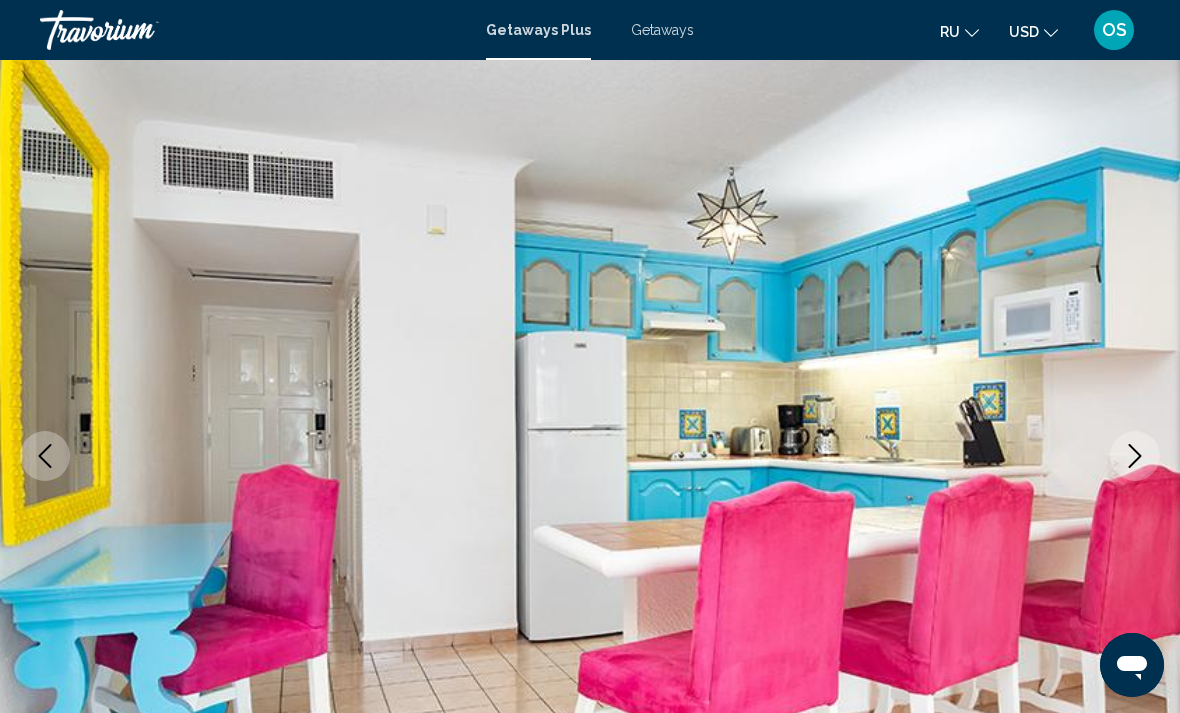 click at bounding box center [1135, 456] 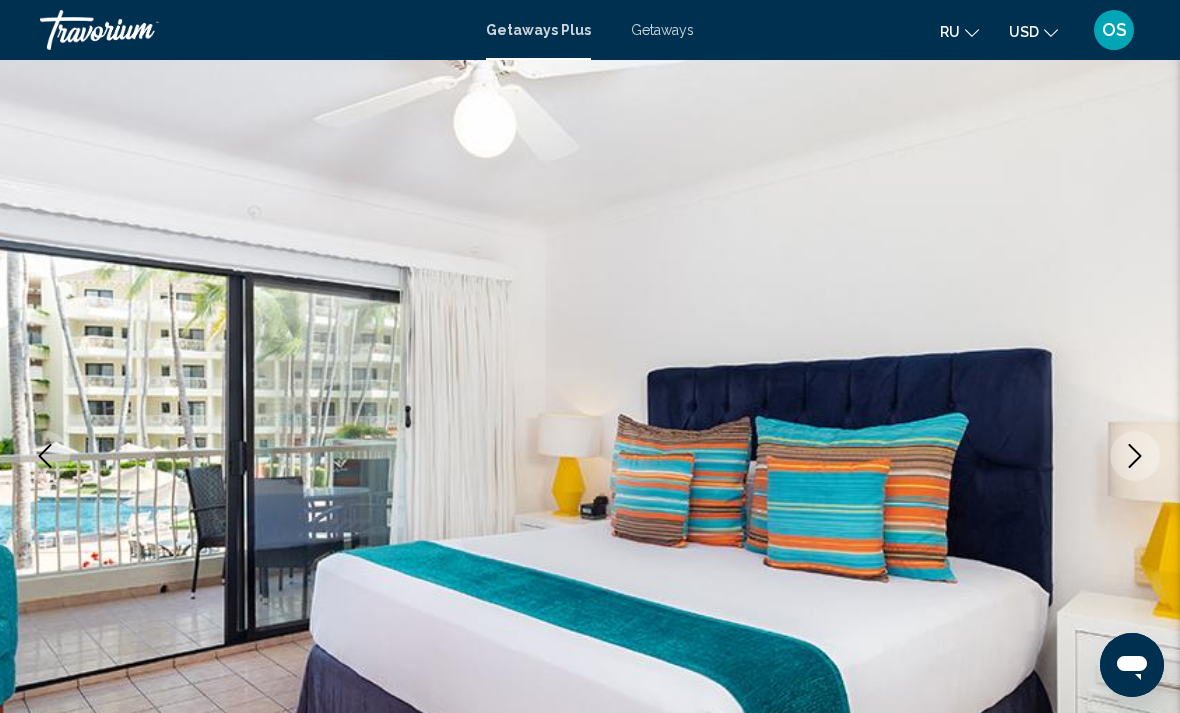 click at bounding box center [1135, 456] 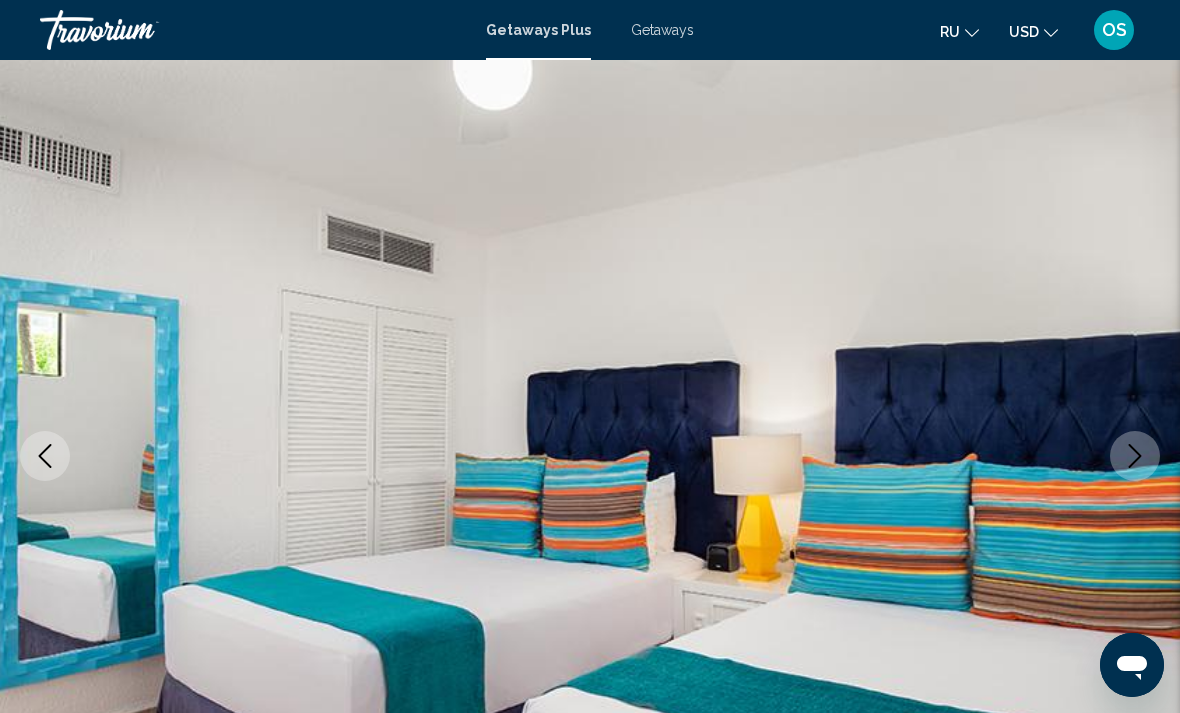 click at bounding box center (1135, 456) 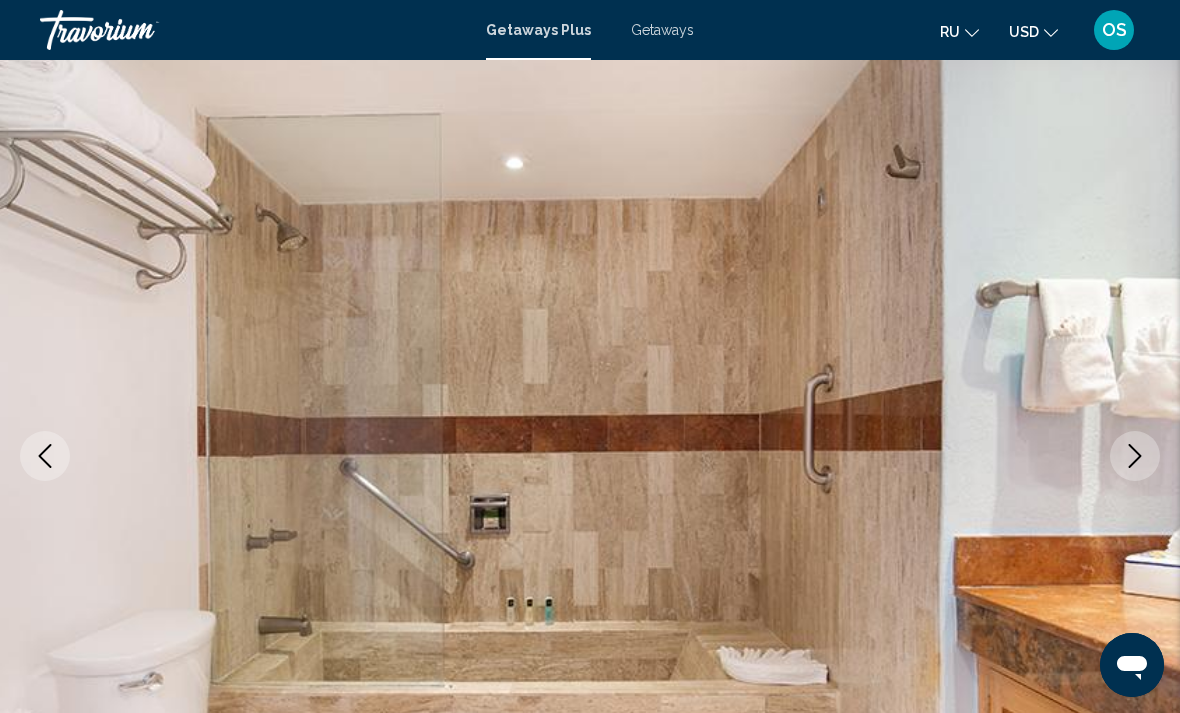 click 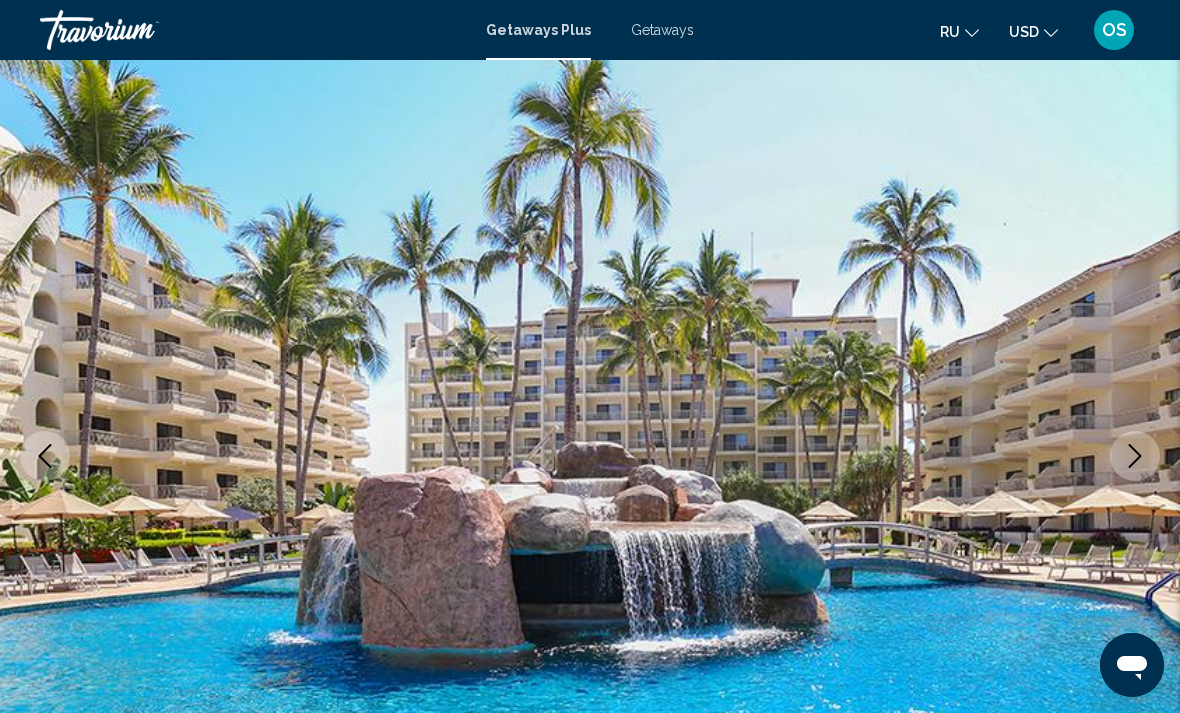 click 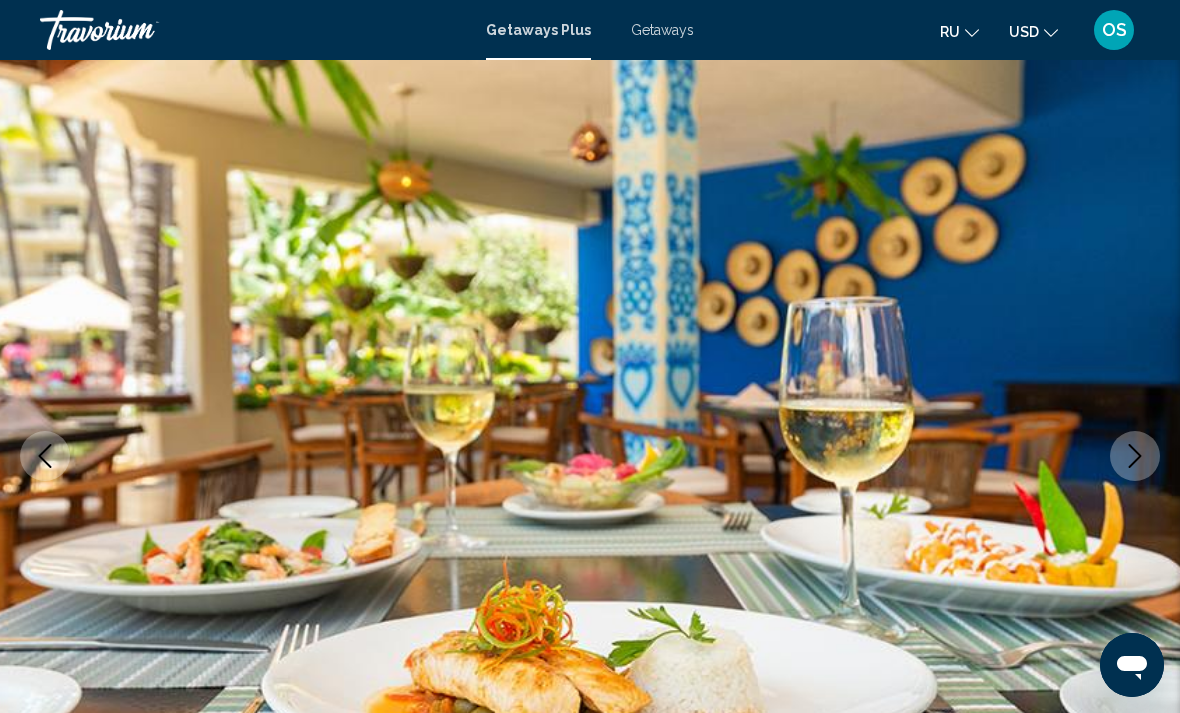 click at bounding box center [1135, 456] 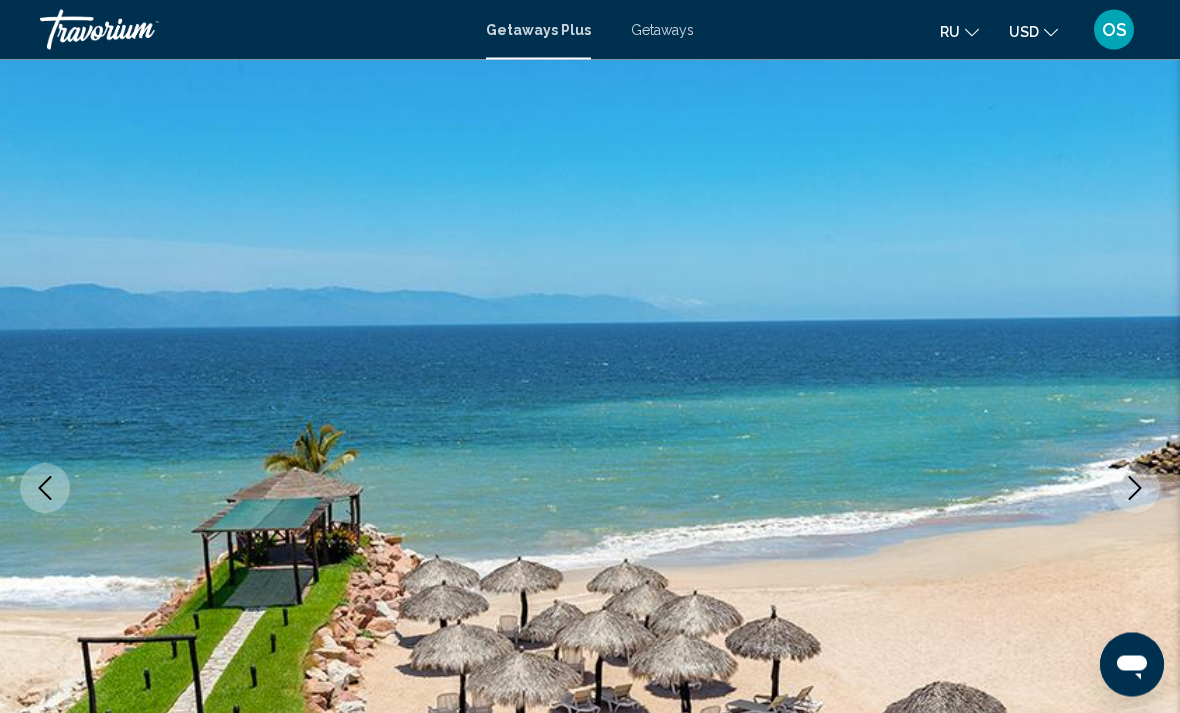 scroll, scrollTop: 0, scrollLeft: 0, axis: both 